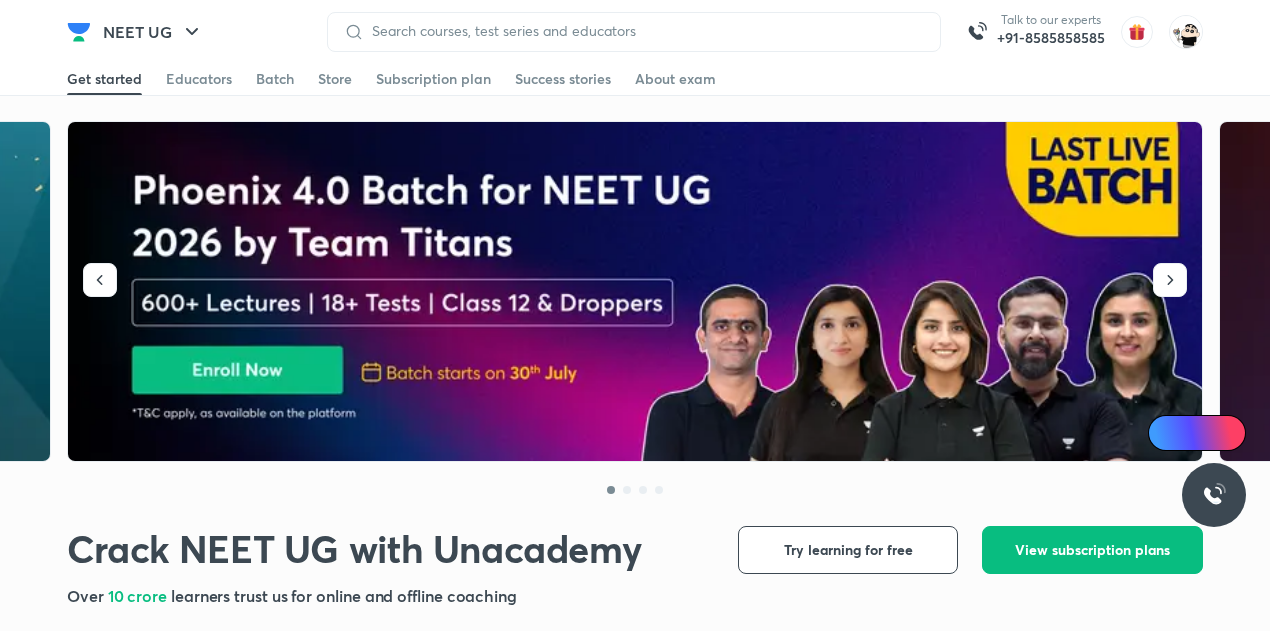 scroll, scrollTop: 0, scrollLeft: 0, axis: both 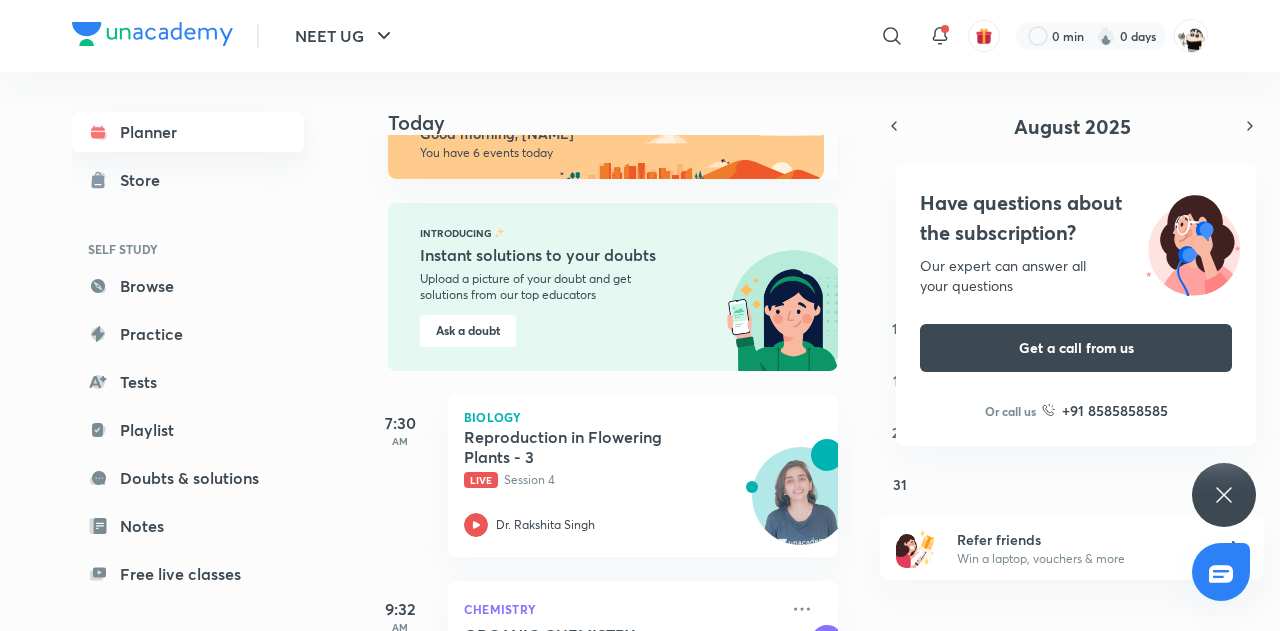 click on "Planner" at bounding box center [188, 132] 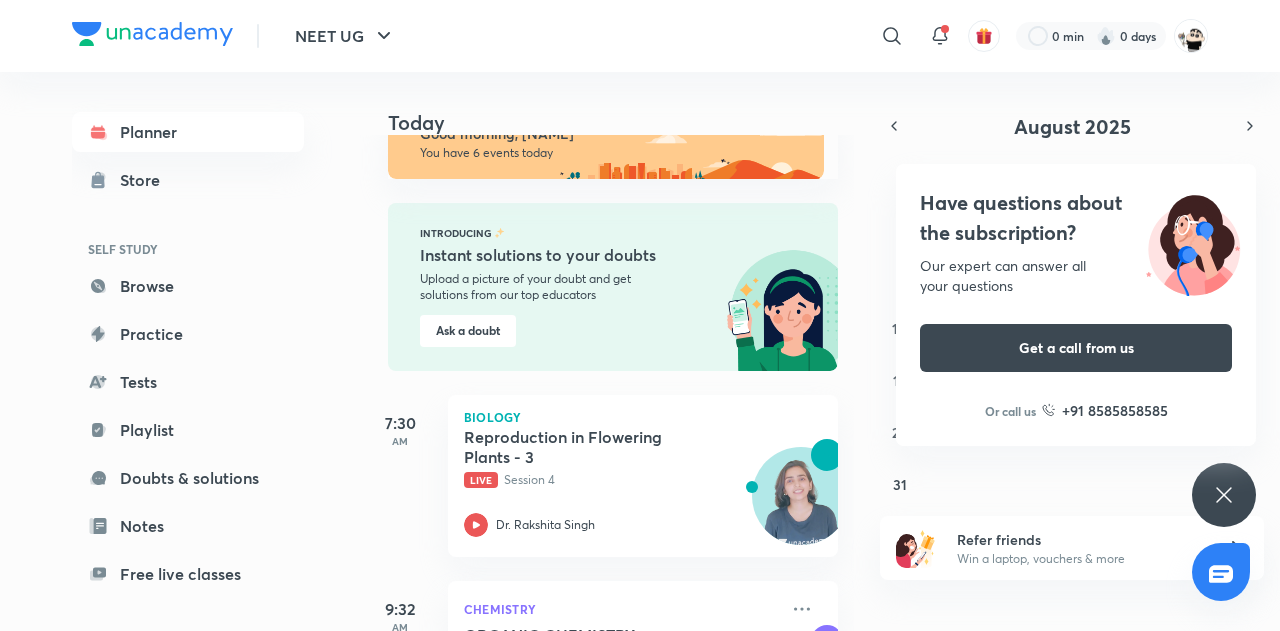 scroll, scrollTop: 0, scrollLeft: 0, axis: both 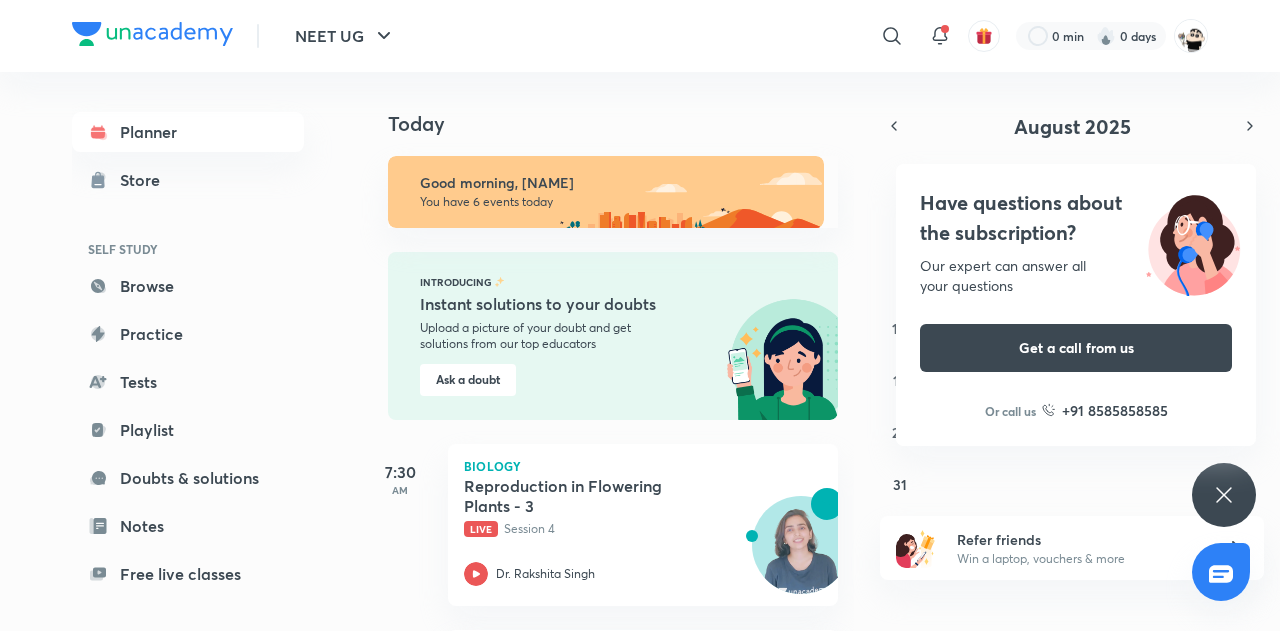 click on "Have questions about the subscription? Our expert can answer all your questions Get a call from us Or call us +91 8585858585" at bounding box center [1224, 495] 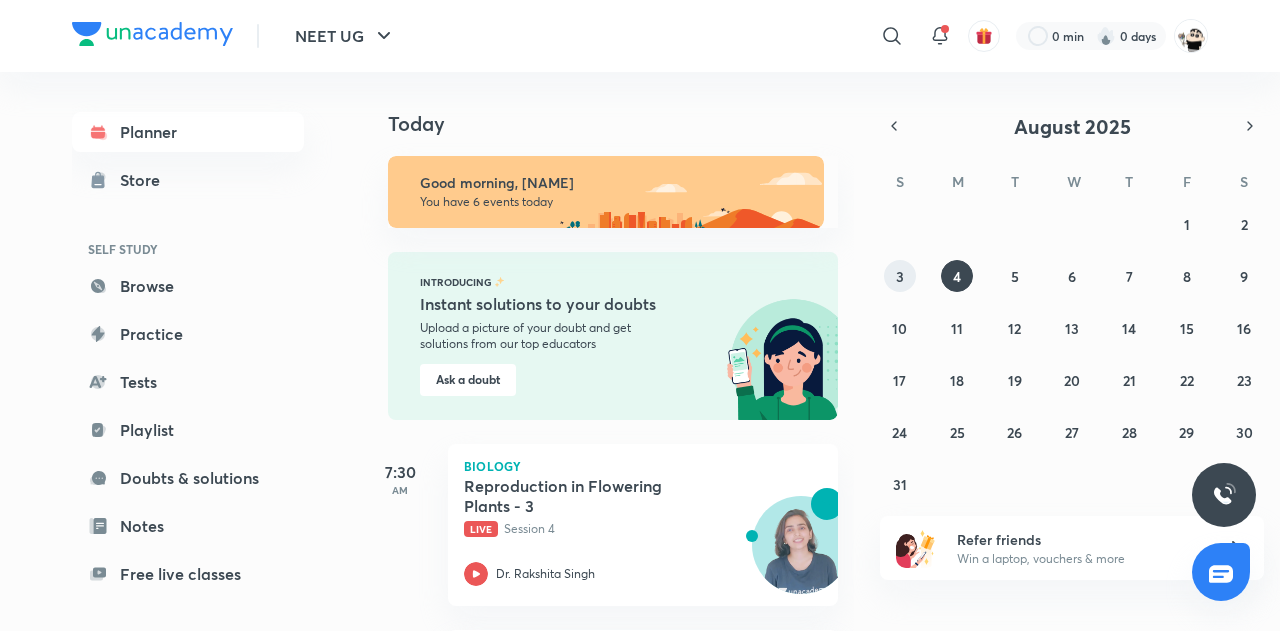 click on "3" at bounding box center [900, 276] 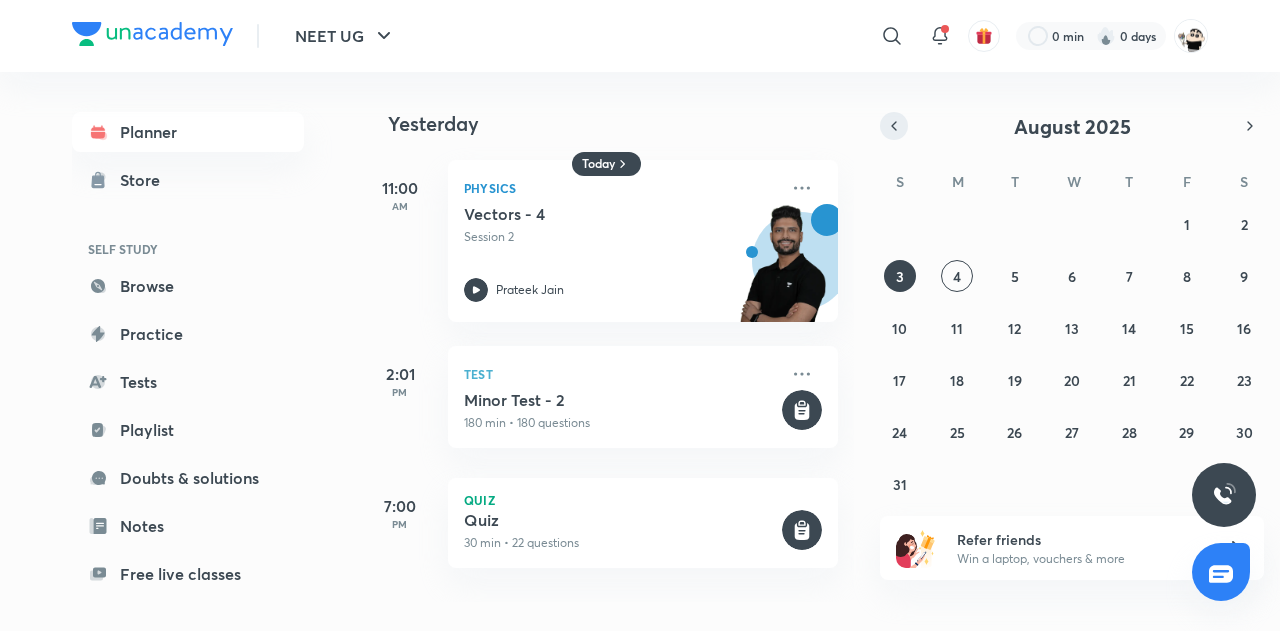 click 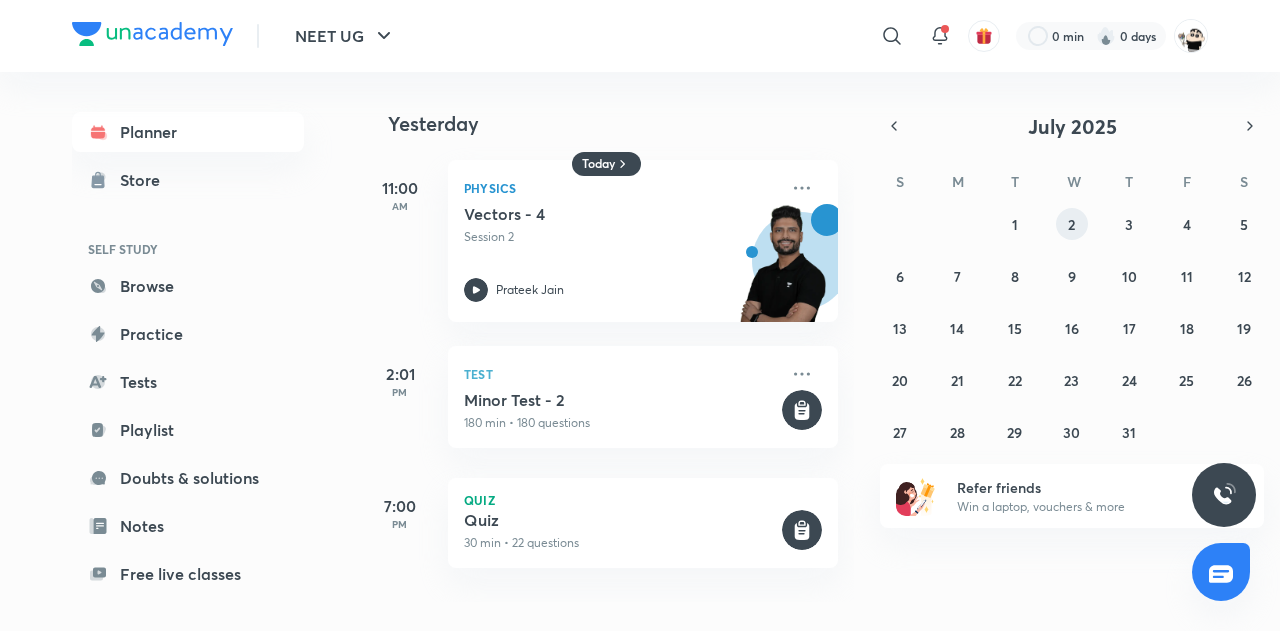 click on "2" at bounding box center (1072, 224) 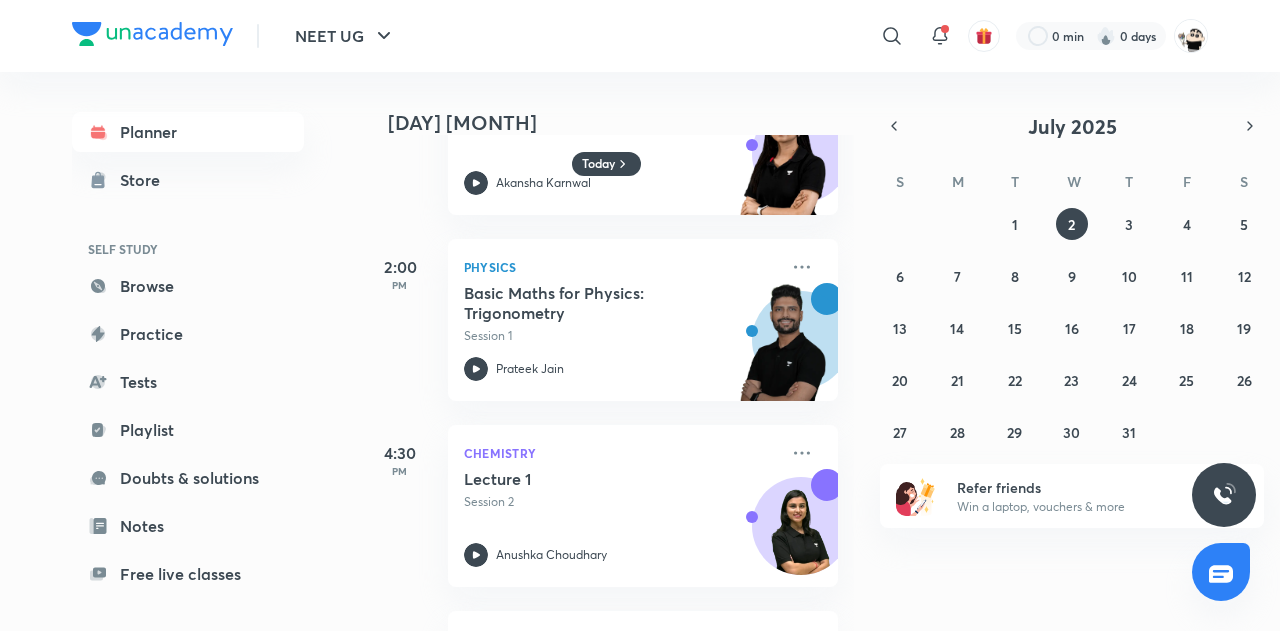 scroll, scrollTop: 838, scrollLeft: 0, axis: vertical 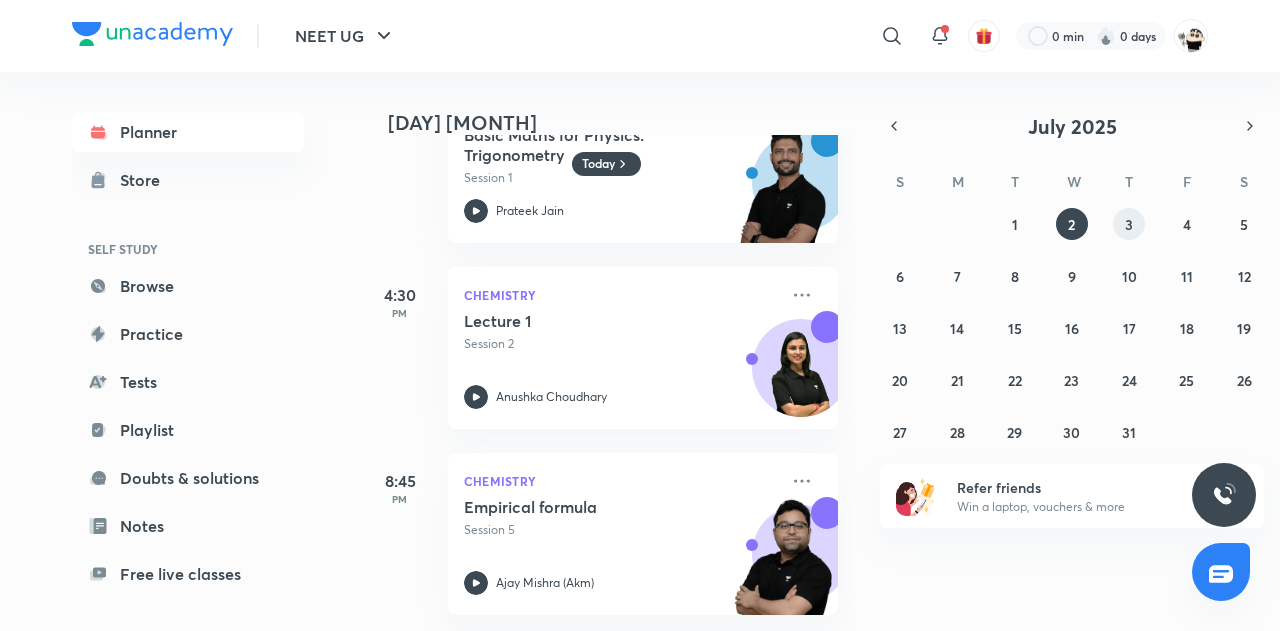 click on "3" at bounding box center [1129, 224] 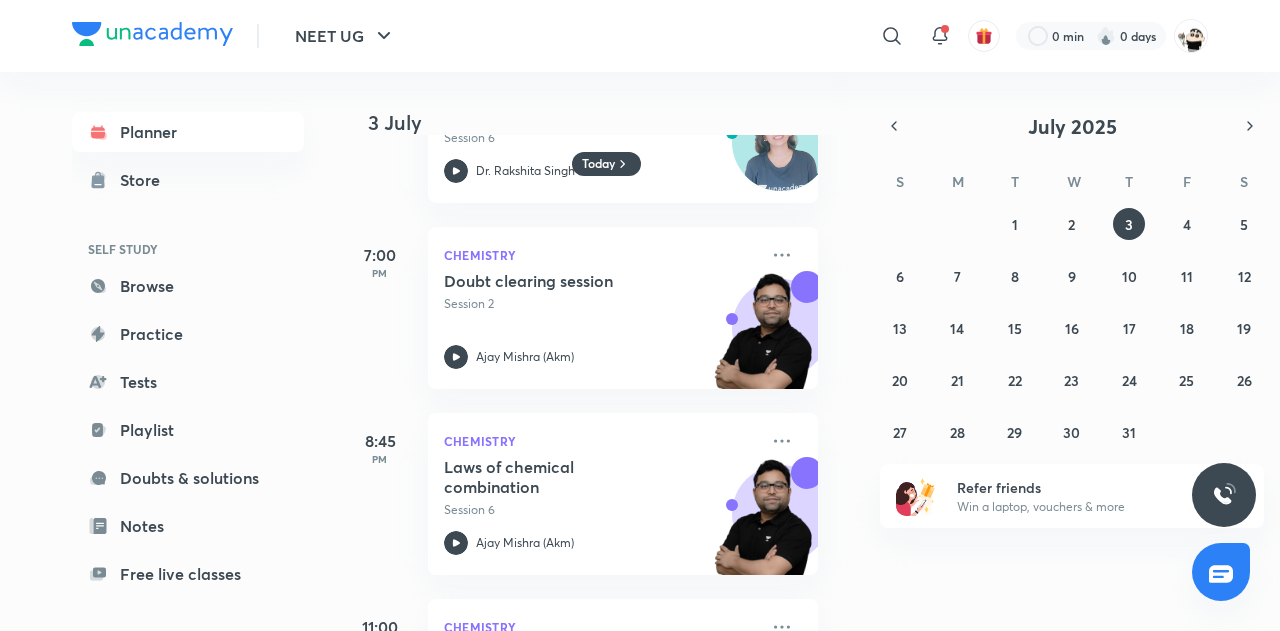 scroll, scrollTop: 1210, scrollLeft: 20, axis: both 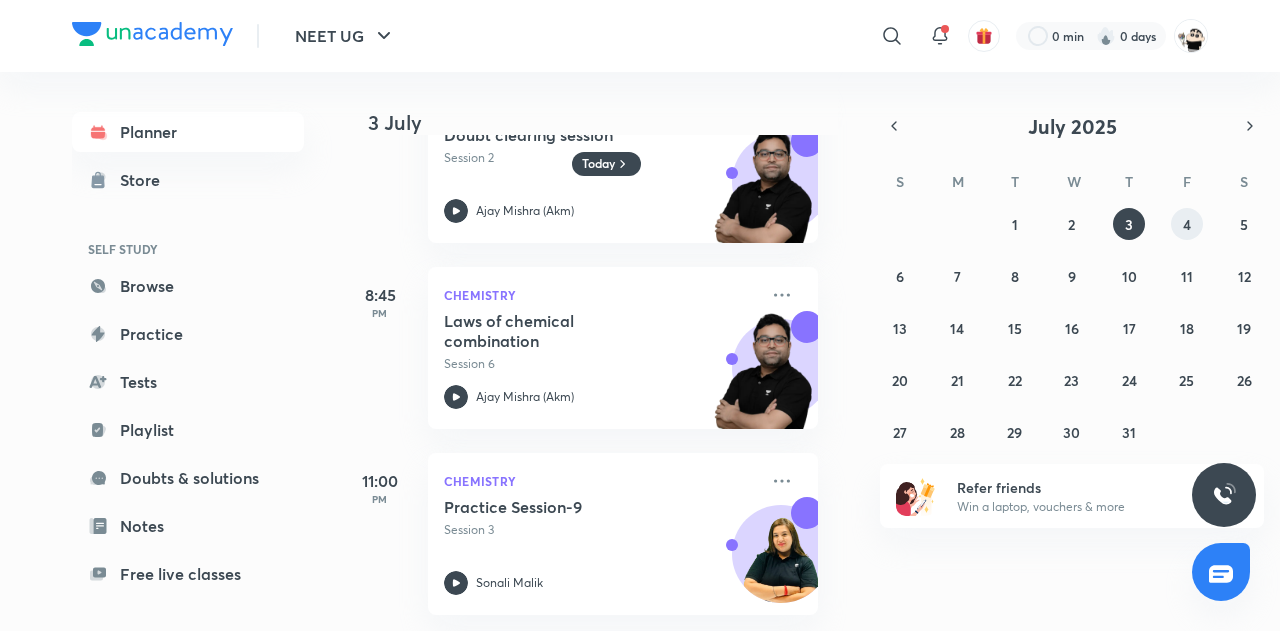 click on "4" at bounding box center (1187, 224) 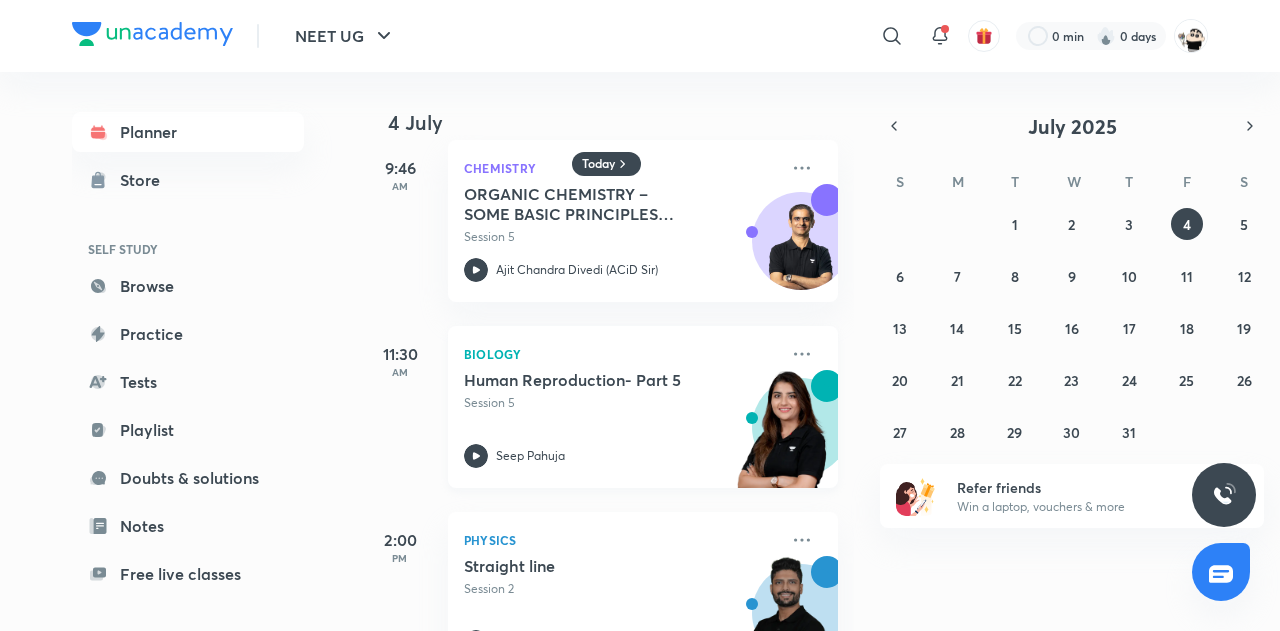 scroll, scrollTop: 0, scrollLeft: 0, axis: both 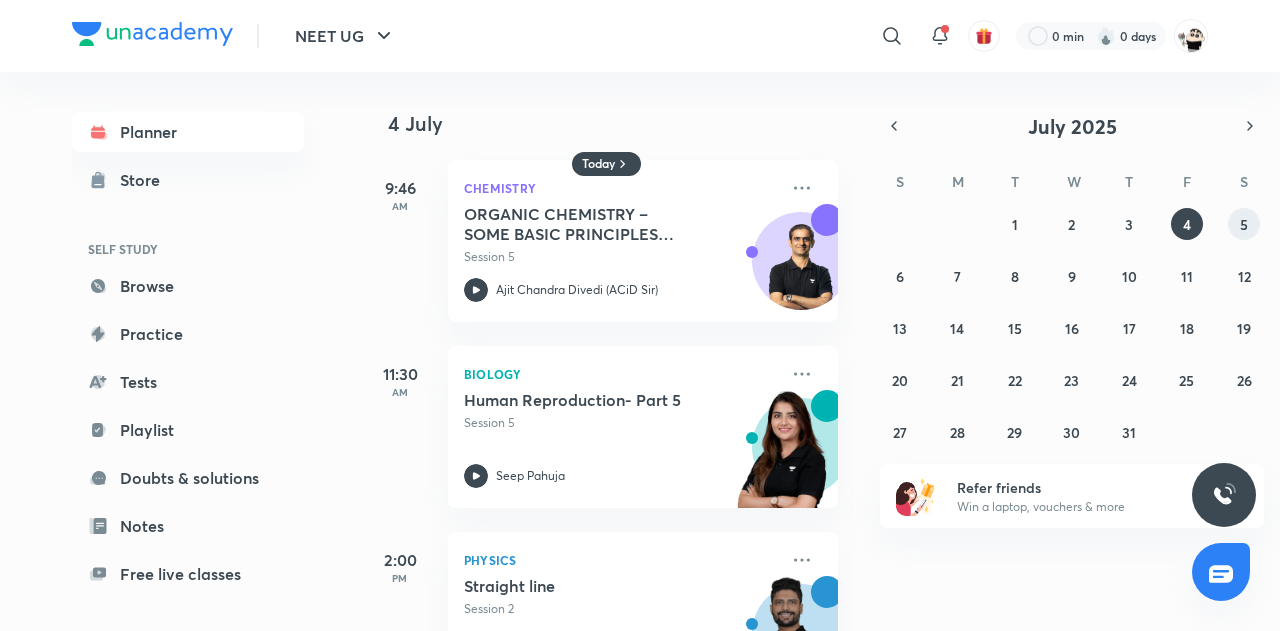 click on "5" at bounding box center [1244, 224] 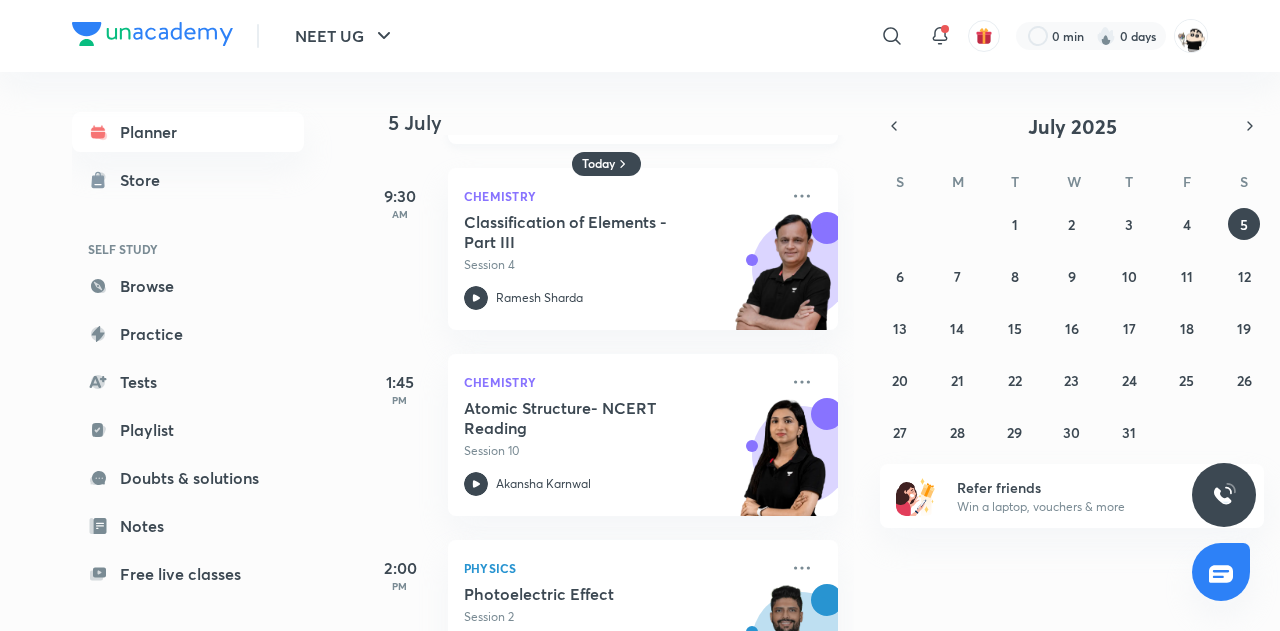 scroll, scrollTop: 280, scrollLeft: 0, axis: vertical 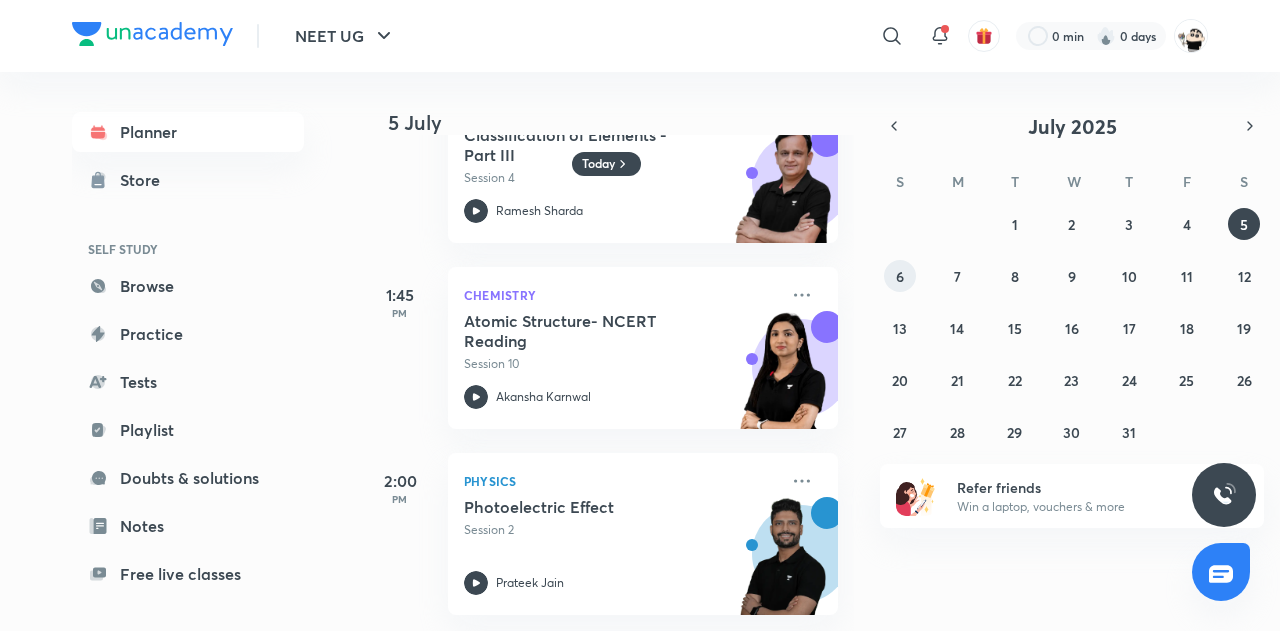 click on "6" at bounding box center [900, 276] 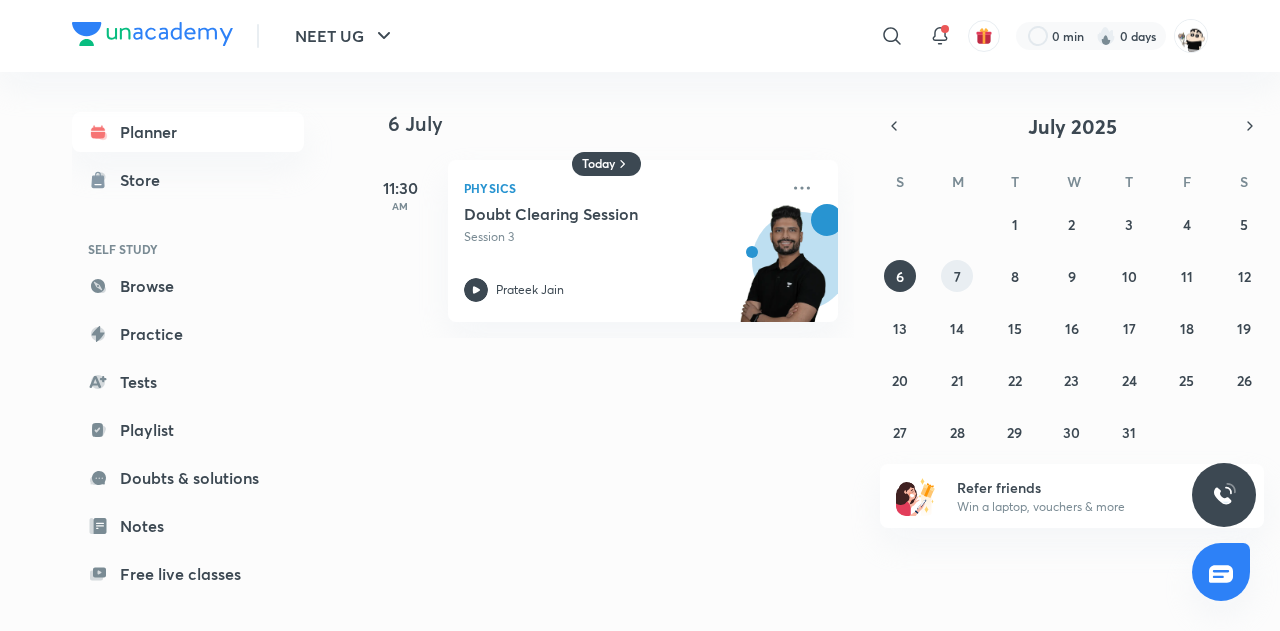 click on "7" at bounding box center [957, 276] 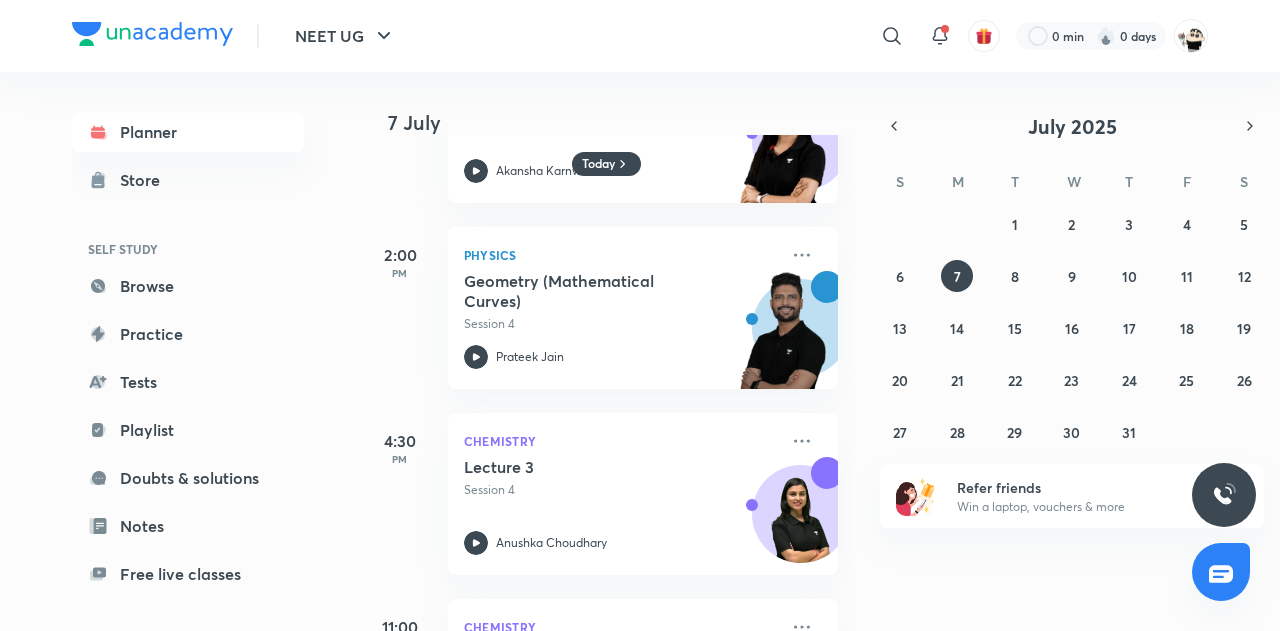 scroll, scrollTop: 838, scrollLeft: 0, axis: vertical 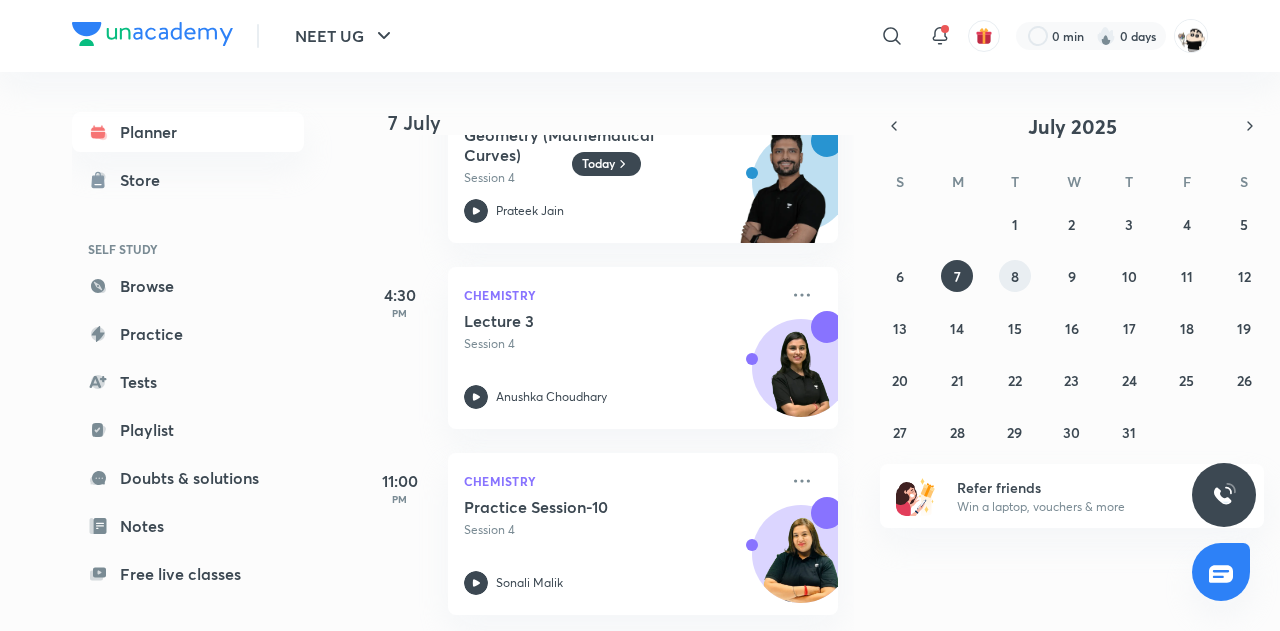 click on "8" at bounding box center (1015, 276) 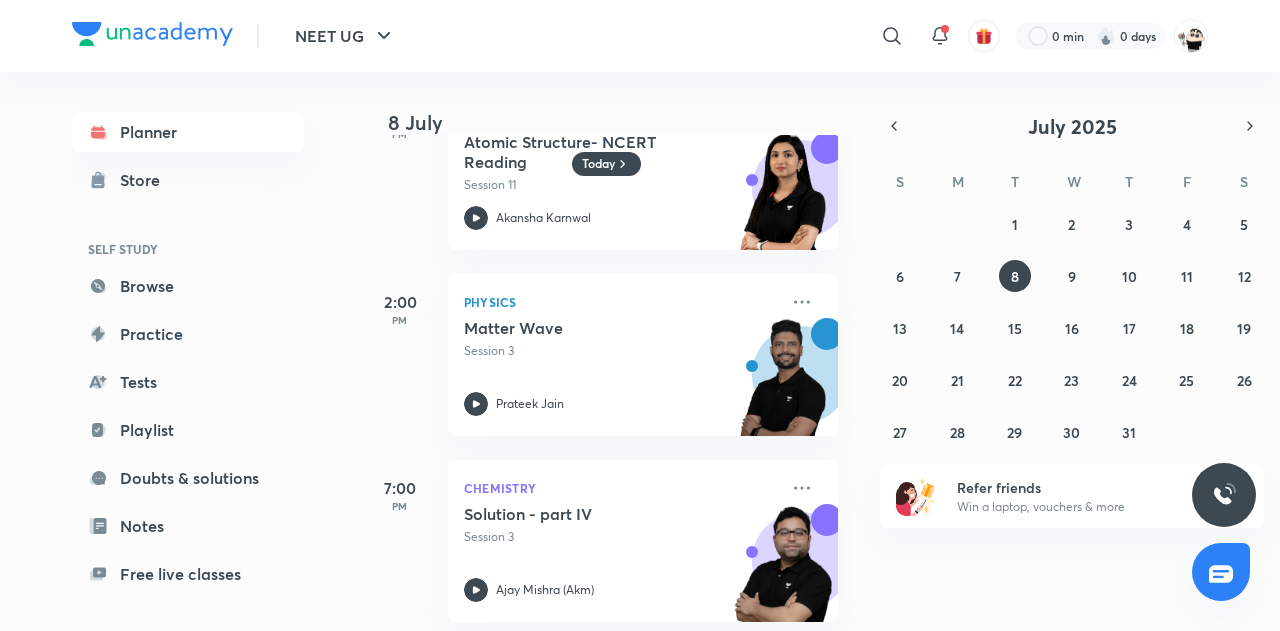 scroll, scrollTop: 652, scrollLeft: 0, axis: vertical 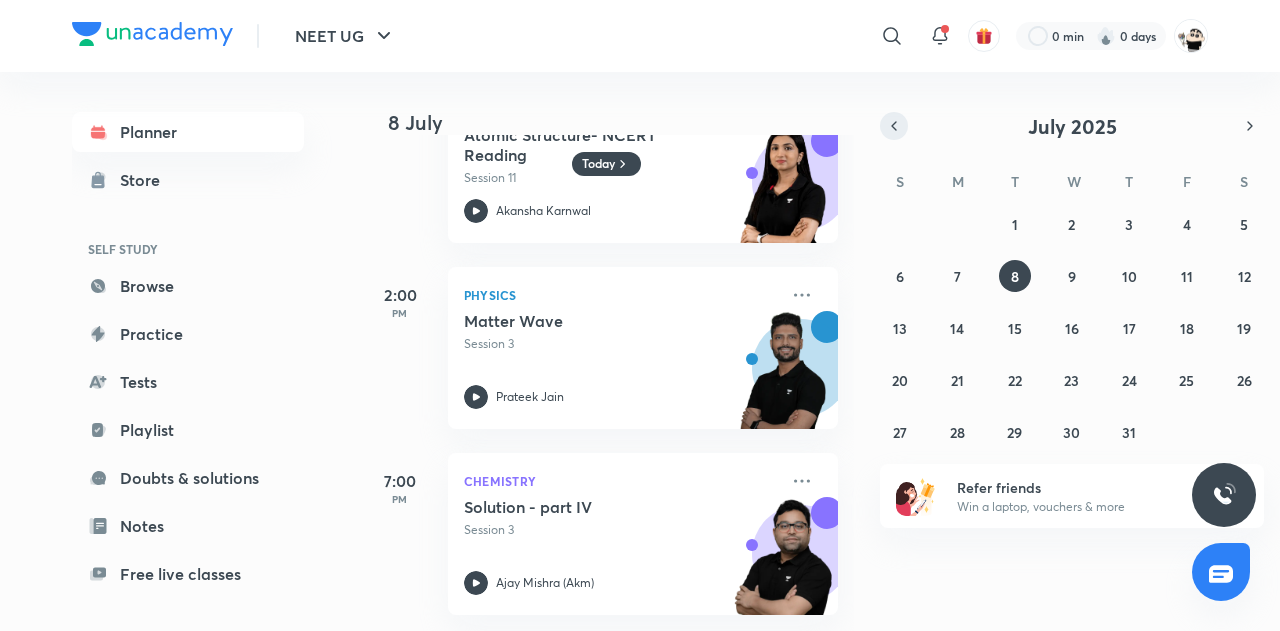 click 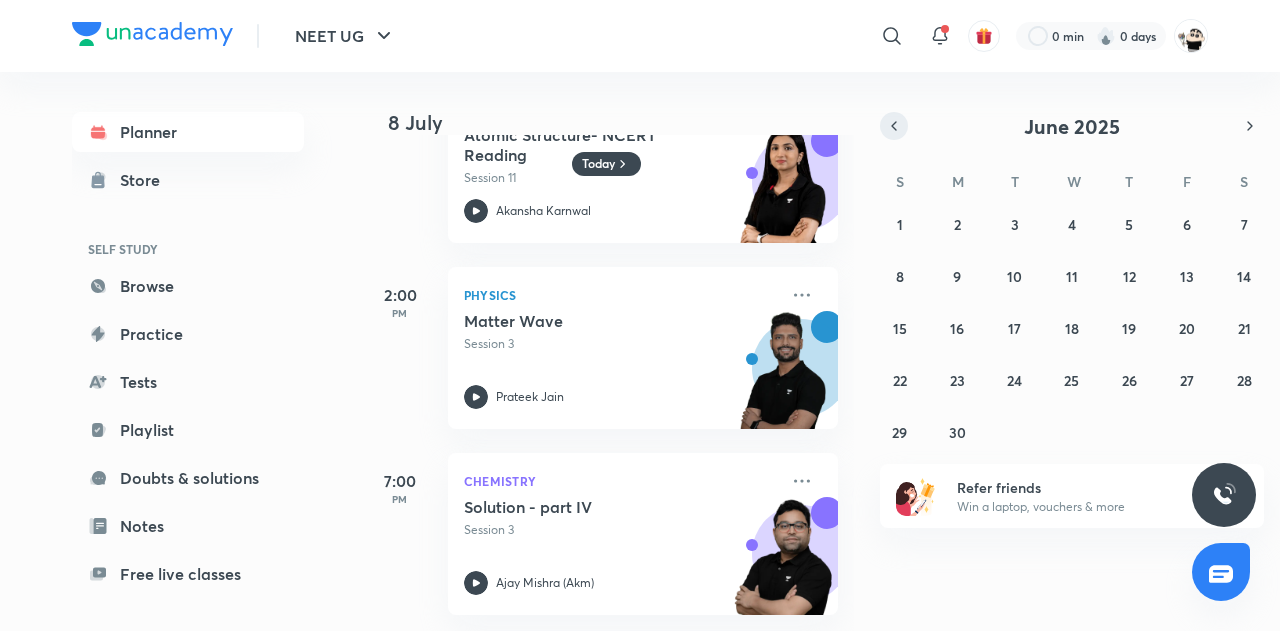 click 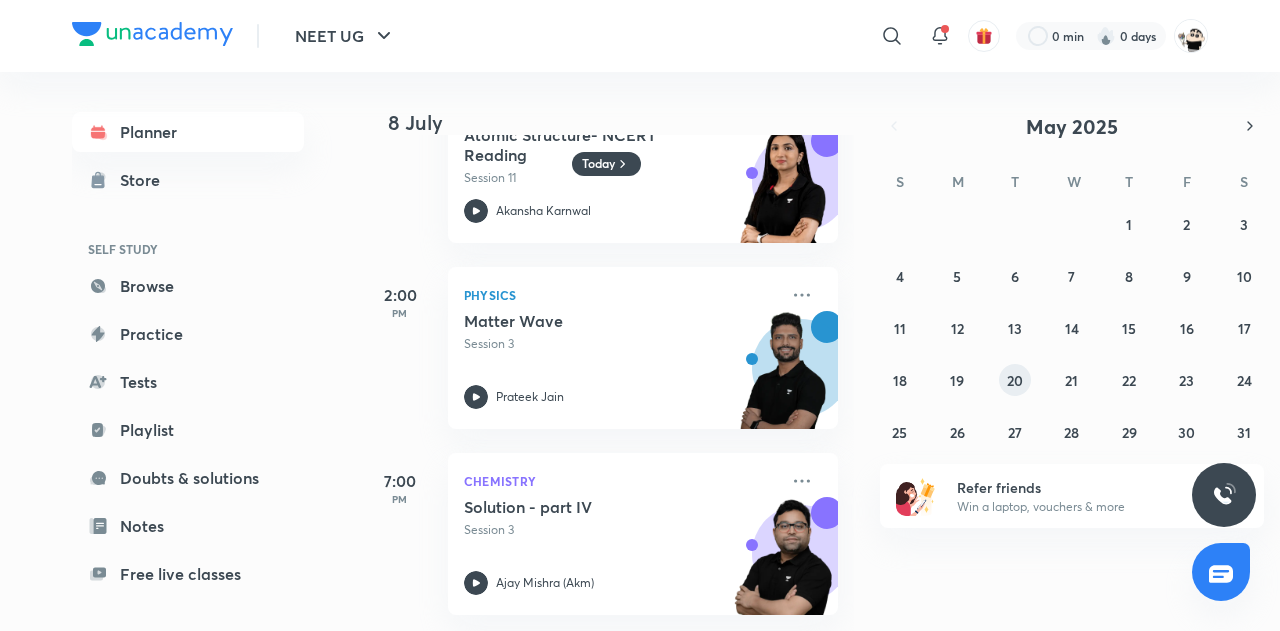 click on "20" at bounding box center [1015, 380] 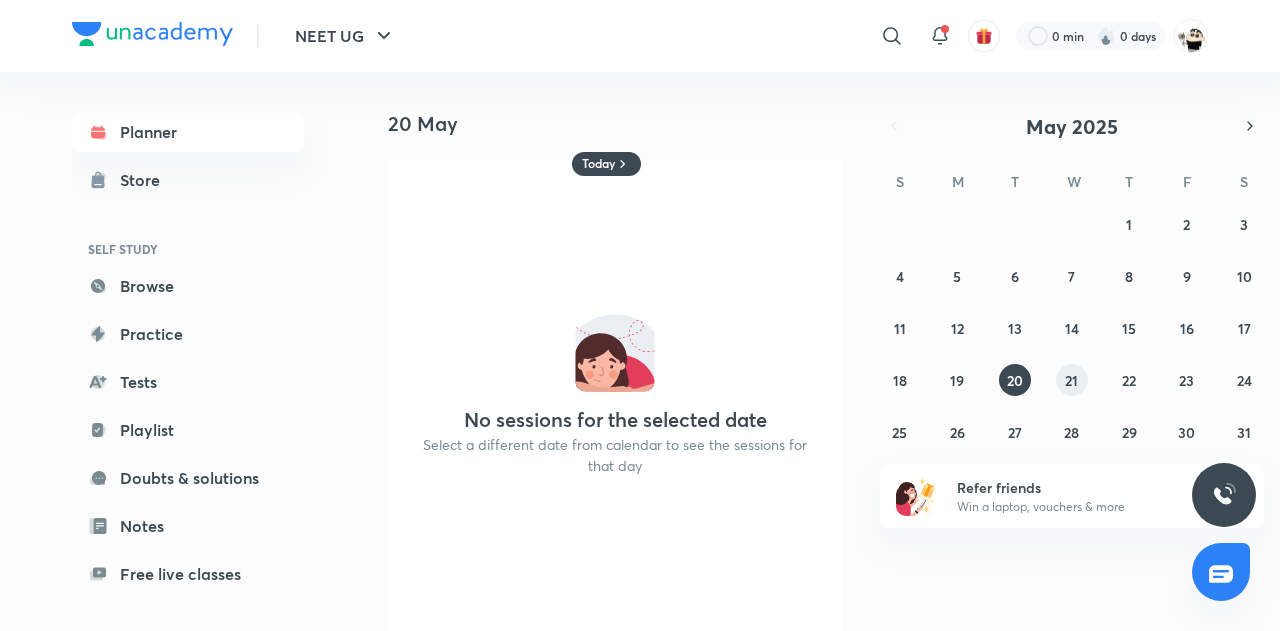 click on "21" at bounding box center (1071, 380) 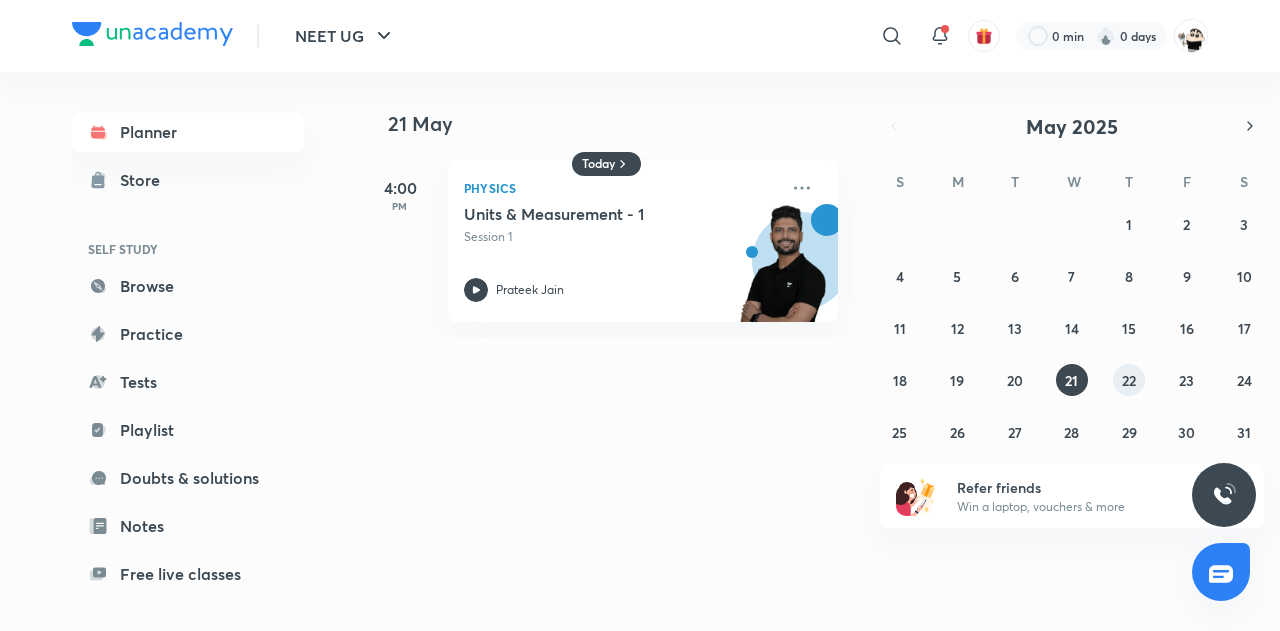 click on "22" at bounding box center [1129, 380] 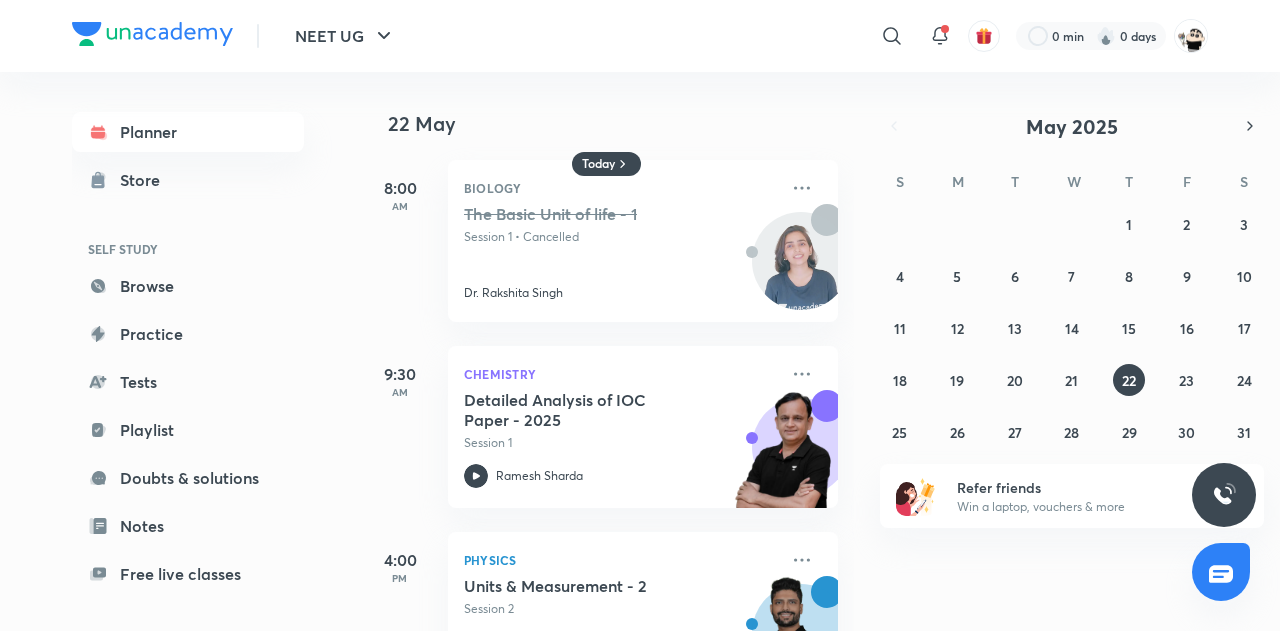 scroll, scrollTop: 94, scrollLeft: 0, axis: vertical 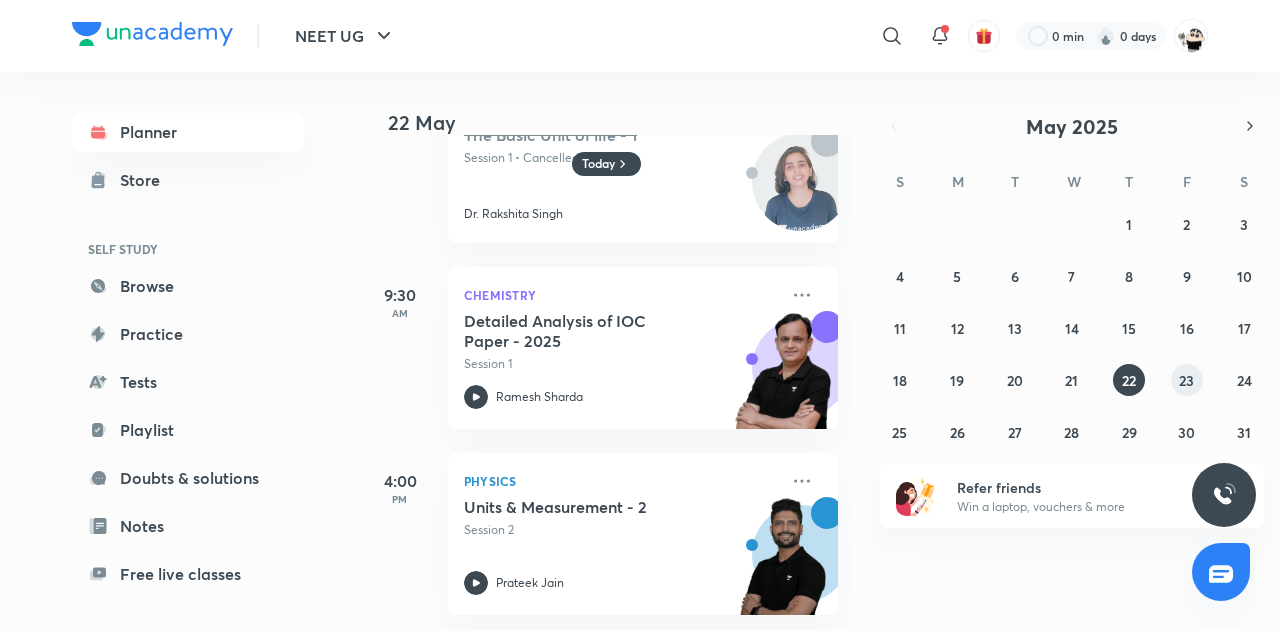 click on "23" at bounding box center [1186, 380] 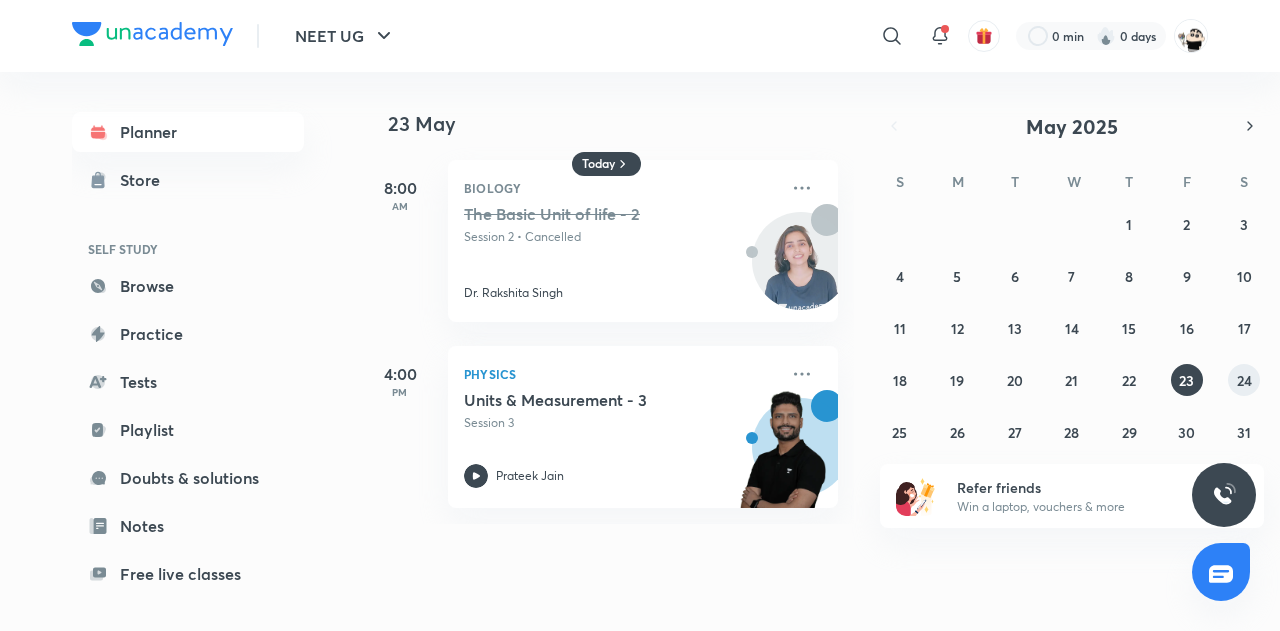 click on "24" at bounding box center (1244, 380) 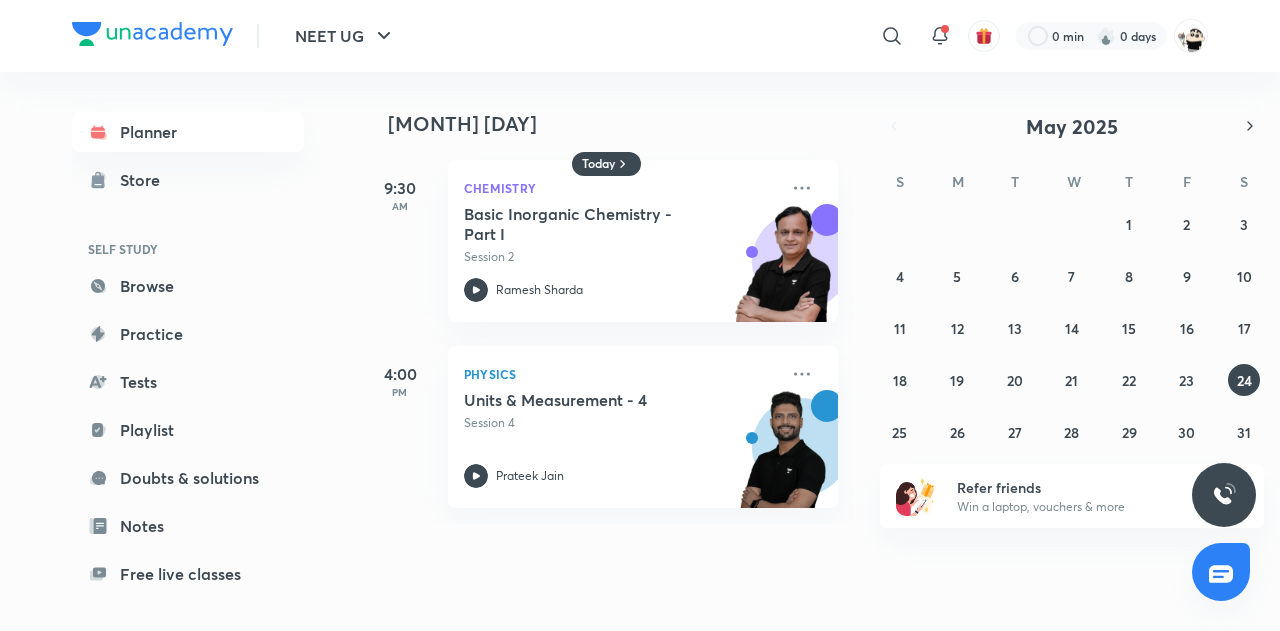 click on "27 28 29 30 1 2 3 4 5 6 7 8 9 10 11 12 13 14 15 16 17 18 19 20 21 22 23 24 25 26 27 28 29 30 31" at bounding box center [1072, 328] 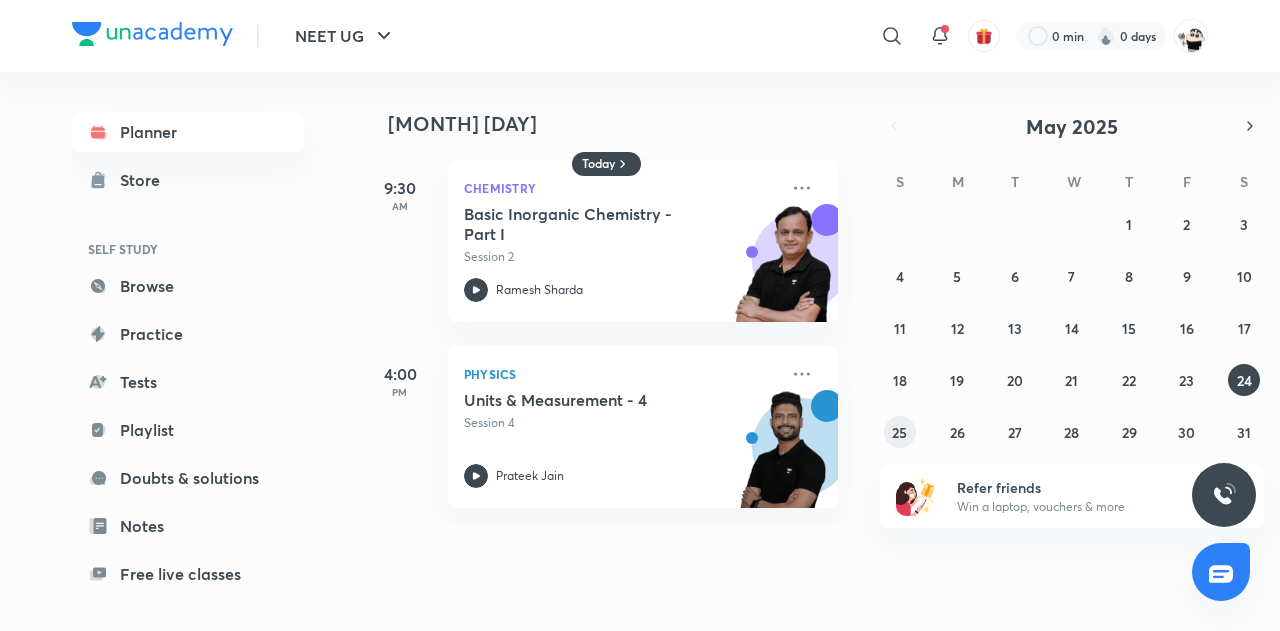 click on "25" at bounding box center [899, 432] 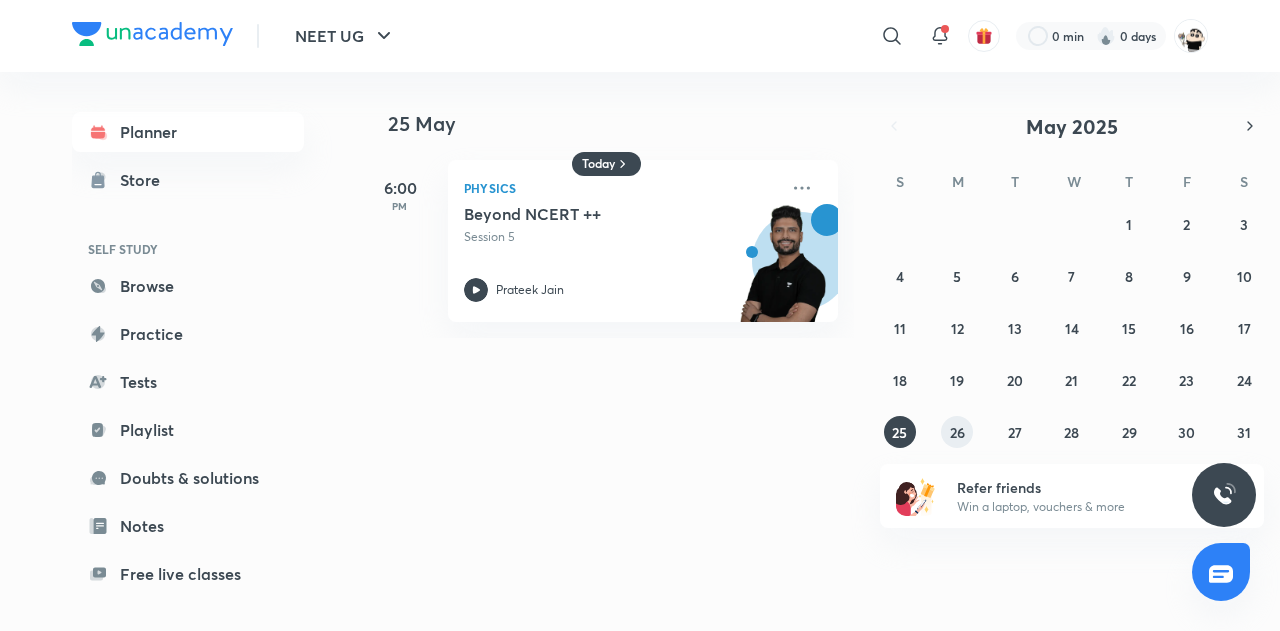click on "26" at bounding box center [957, 432] 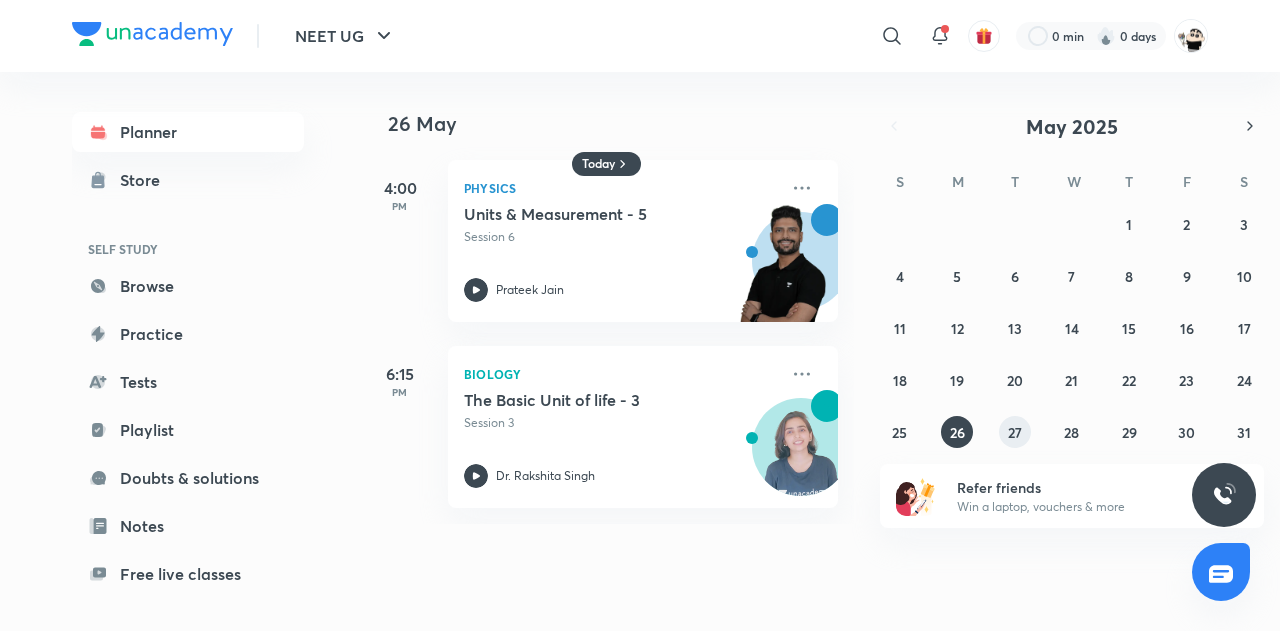 click on "27" at bounding box center [1015, 432] 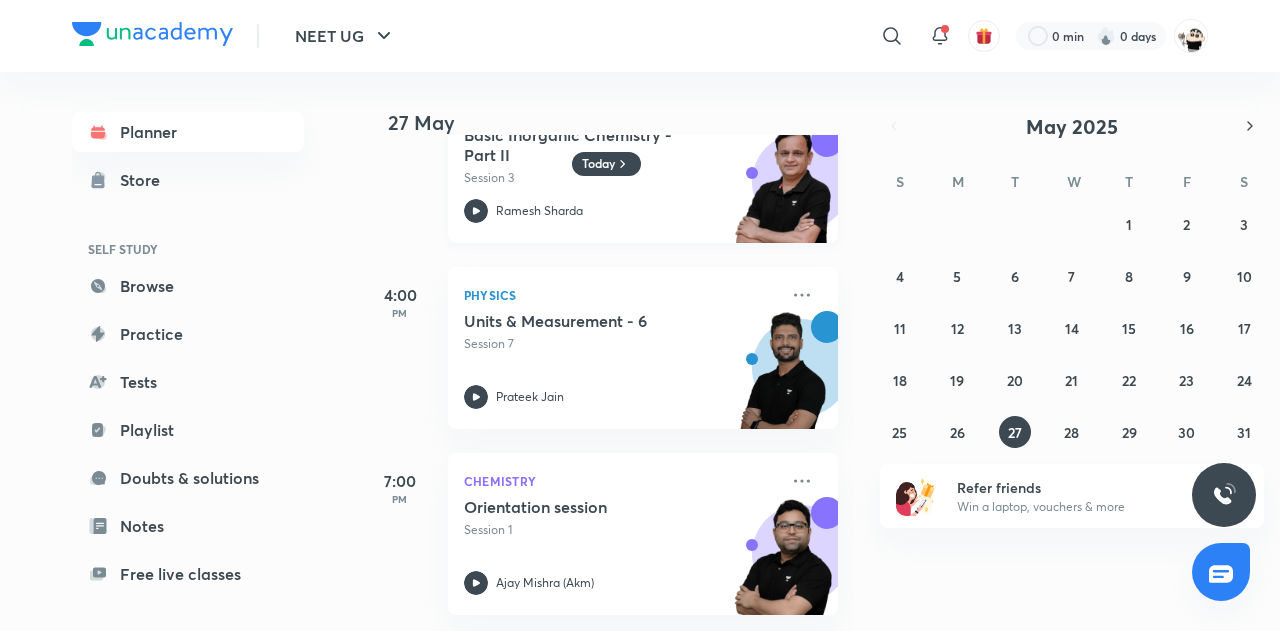 scroll, scrollTop: 0, scrollLeft: 0, axis: both 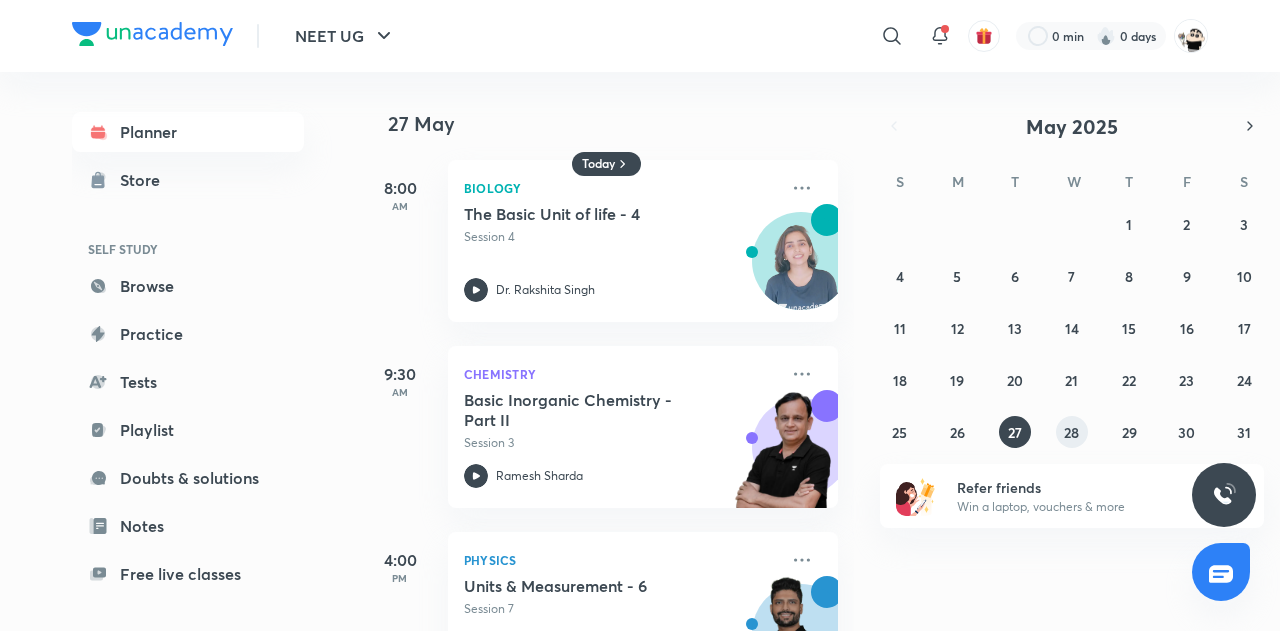 click on "28" at bounding box center [1071, 432] 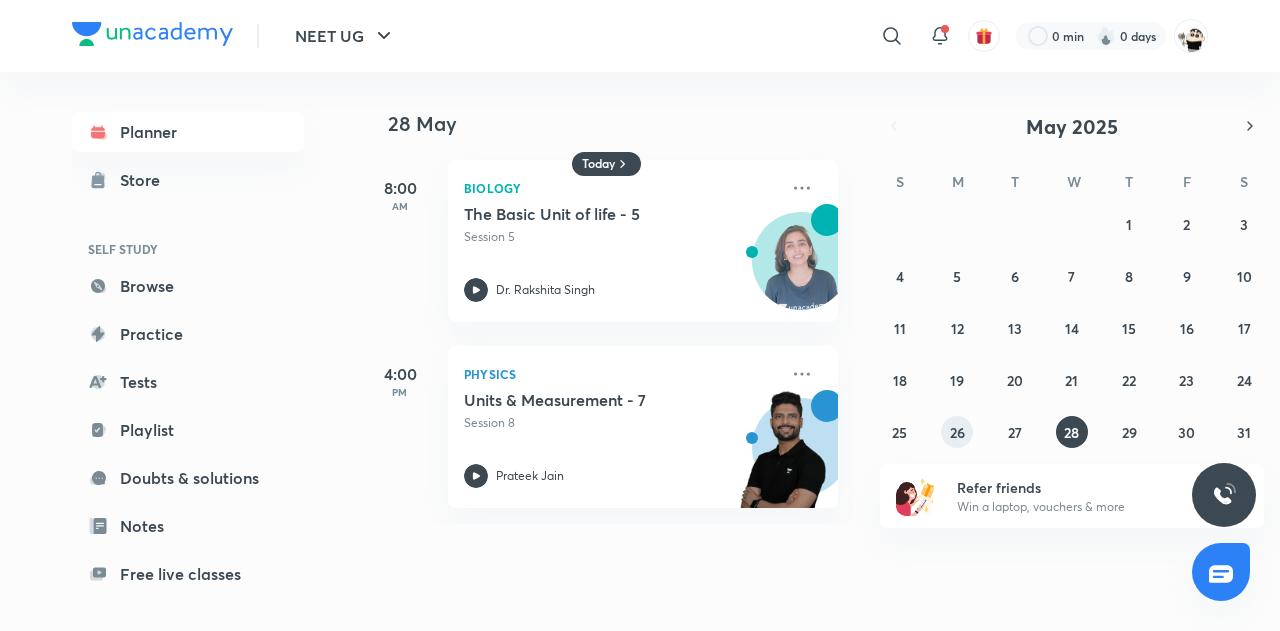click on "26" at bounding box center [957, 432] 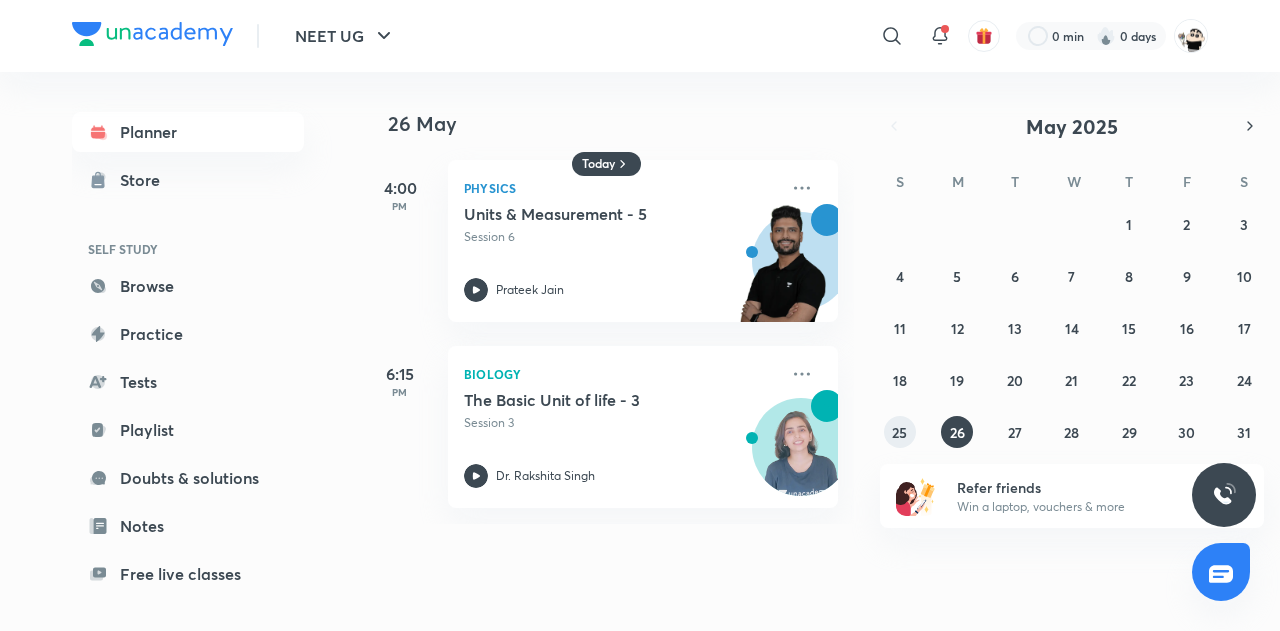 click on "25" at bounding box center [899, 432] 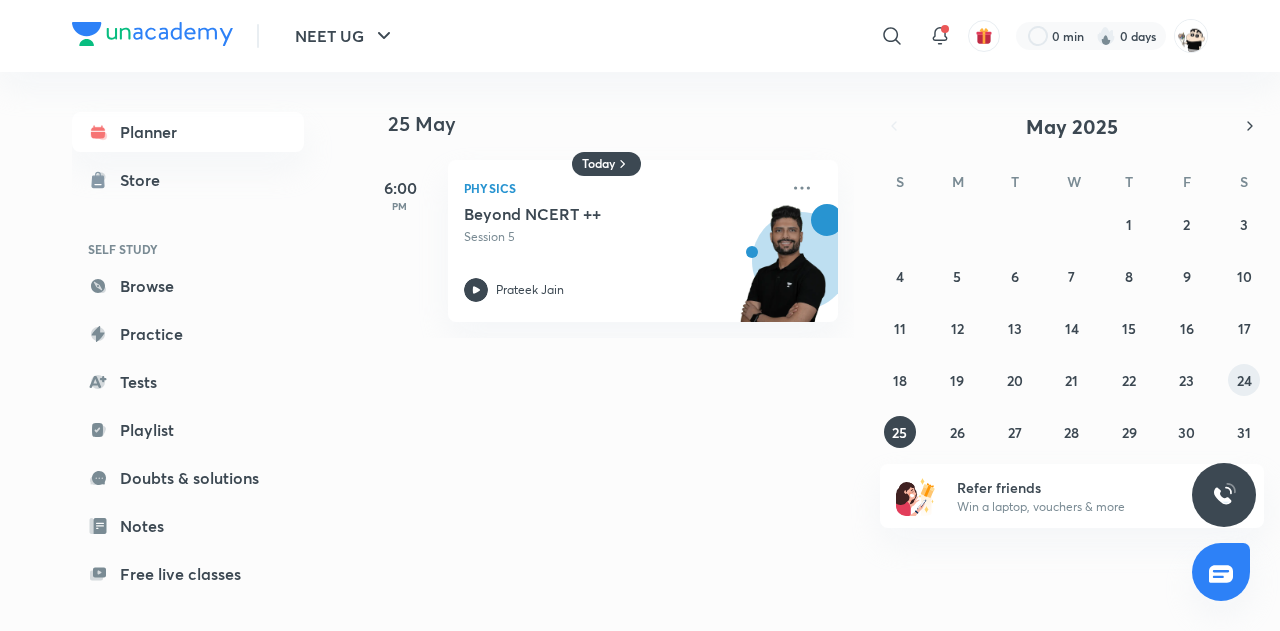 click on "24" at bounding box center [1244, 380] 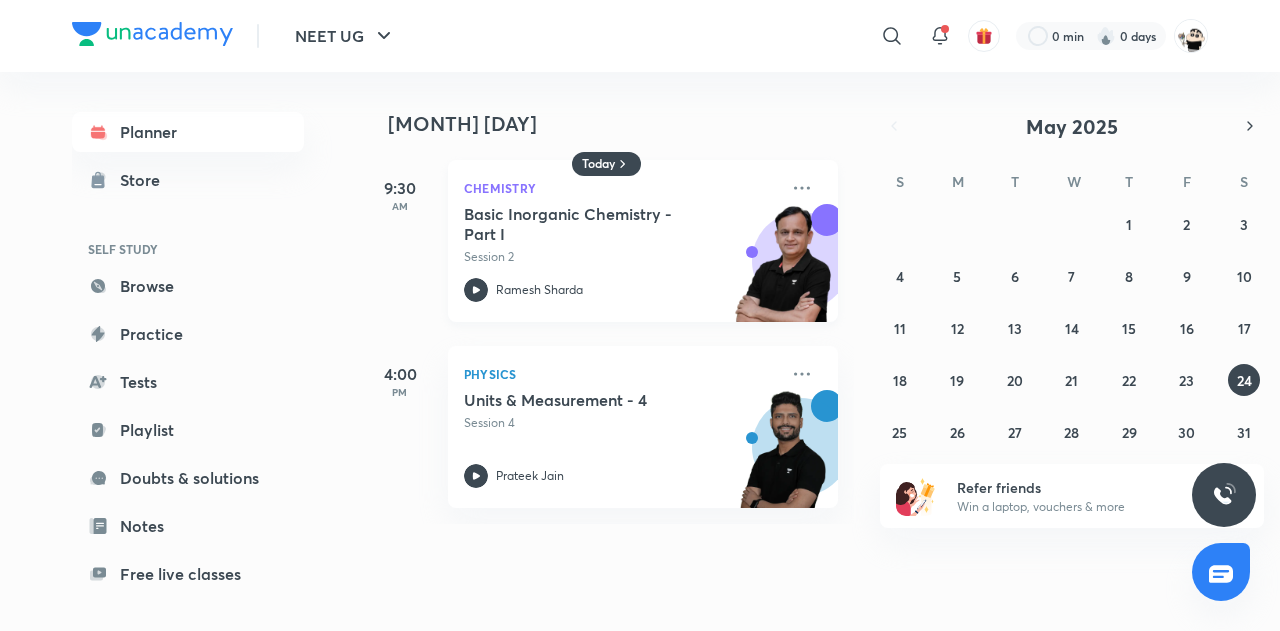 click 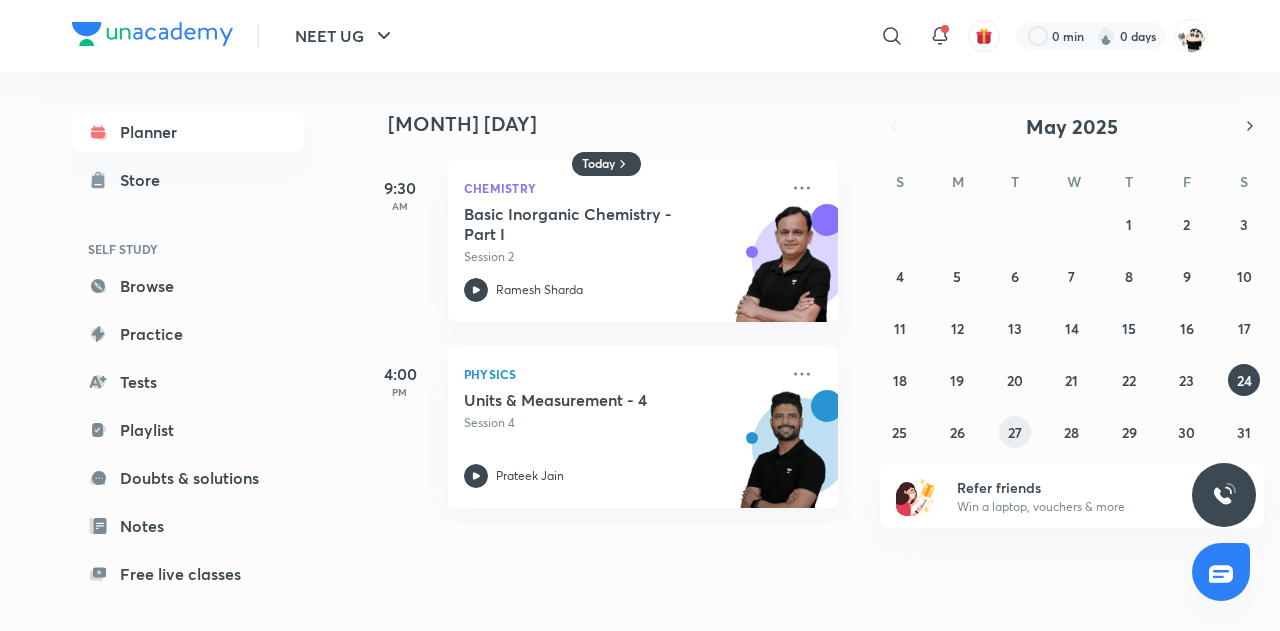 click on "27" at bounding box center [1015, 432] 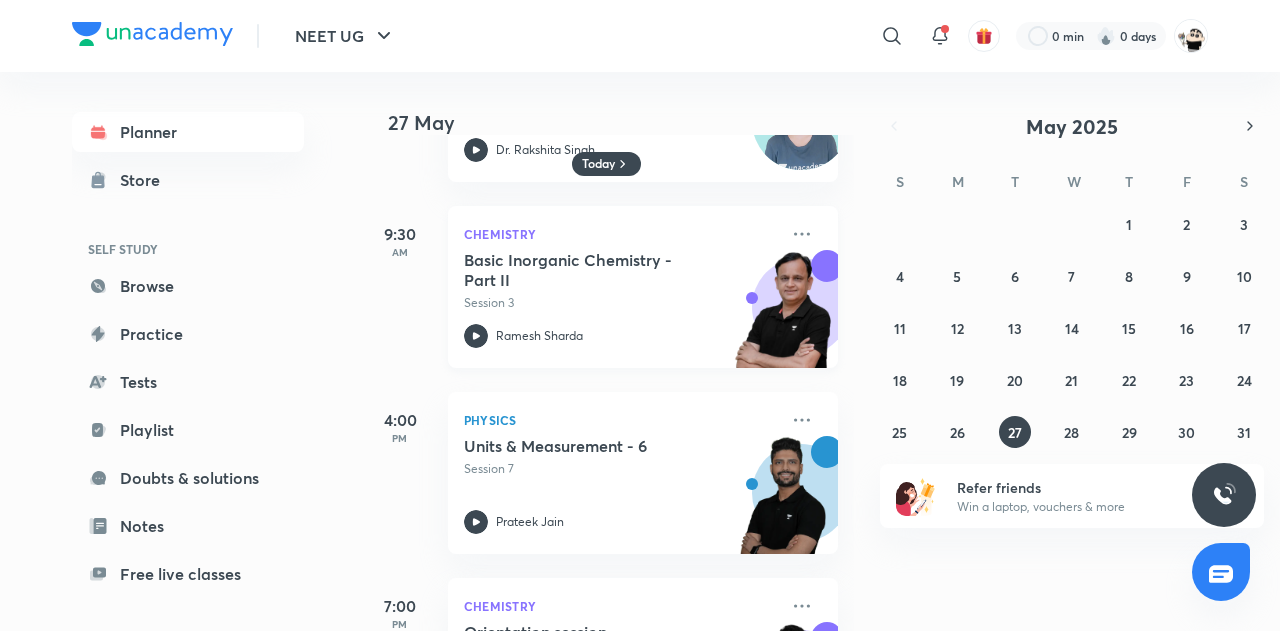scroll, scrollTop: 280, scrollLeft: 0, axis: vertical 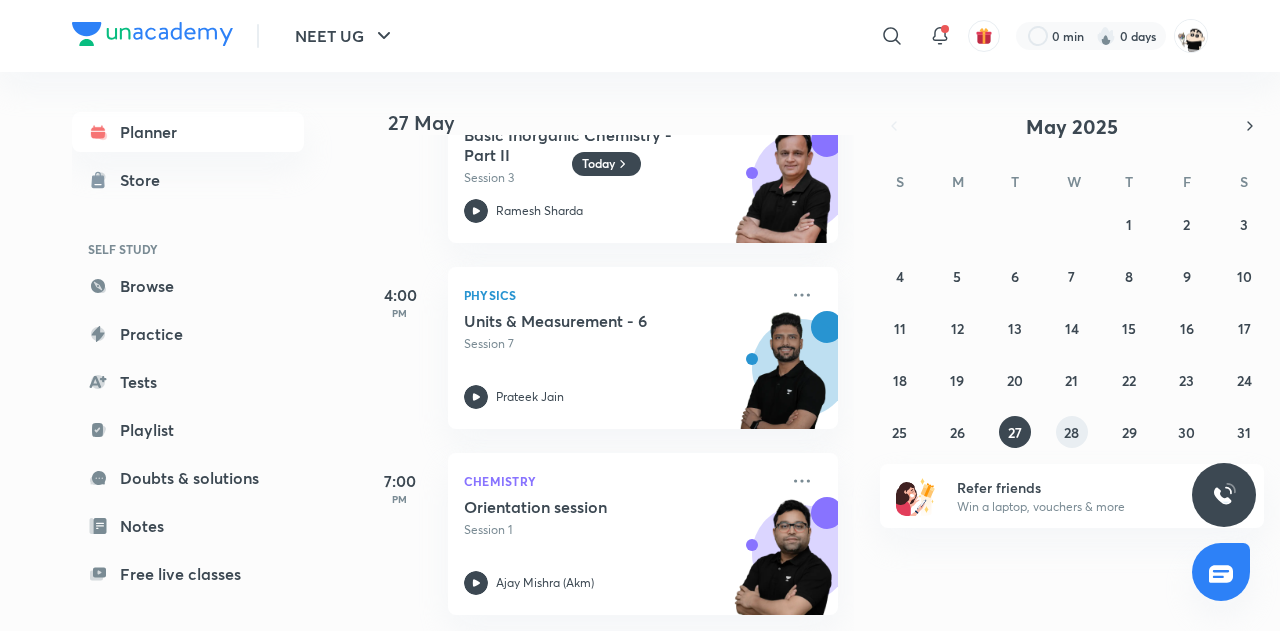 click on "28" at bounding box center (1072, 432) 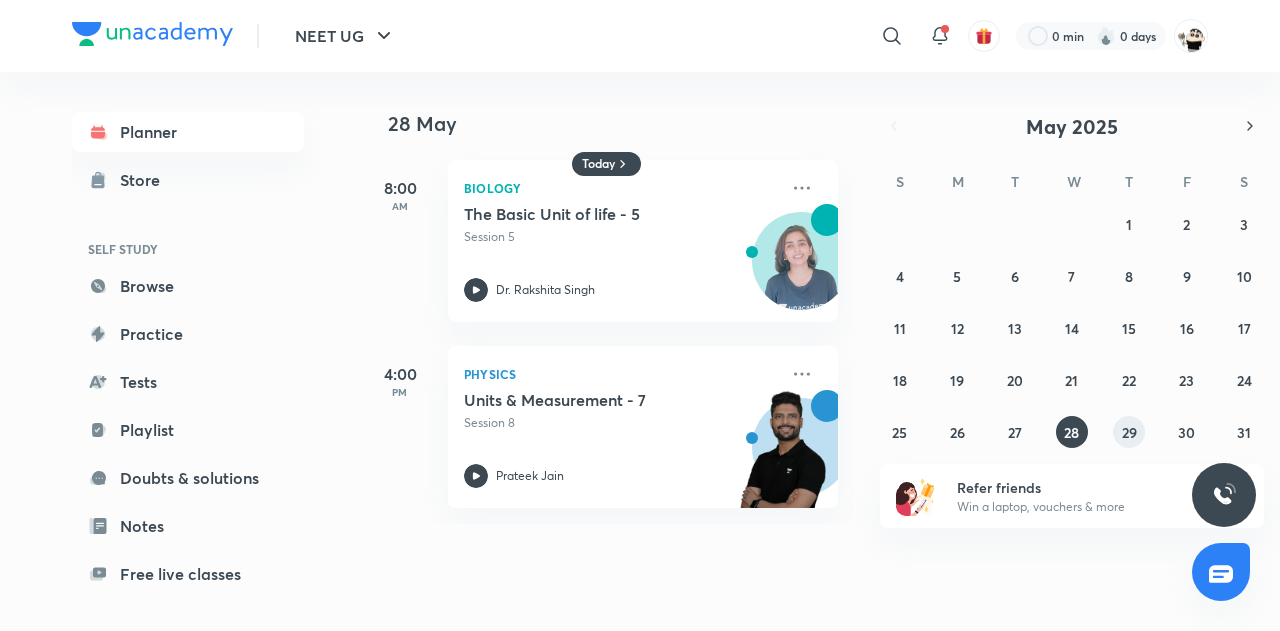 click on "29" at bounding box center [1129, 432] 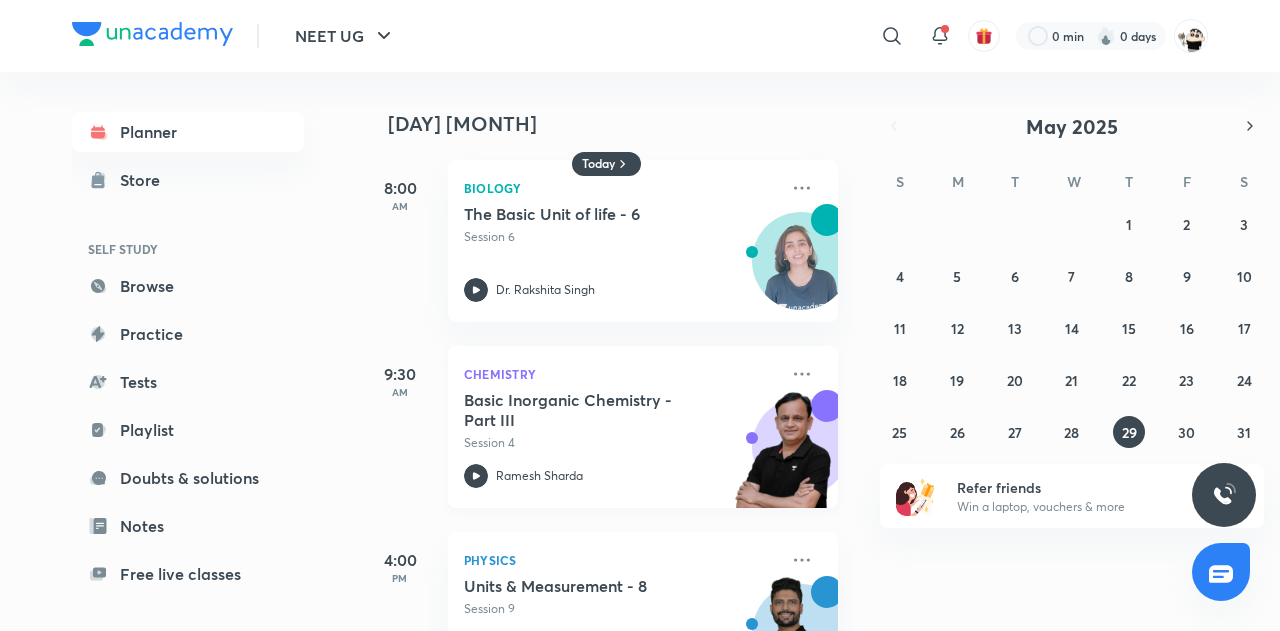 scroll, scrollTop: 280, scrollLeft: 0, axis: vertical 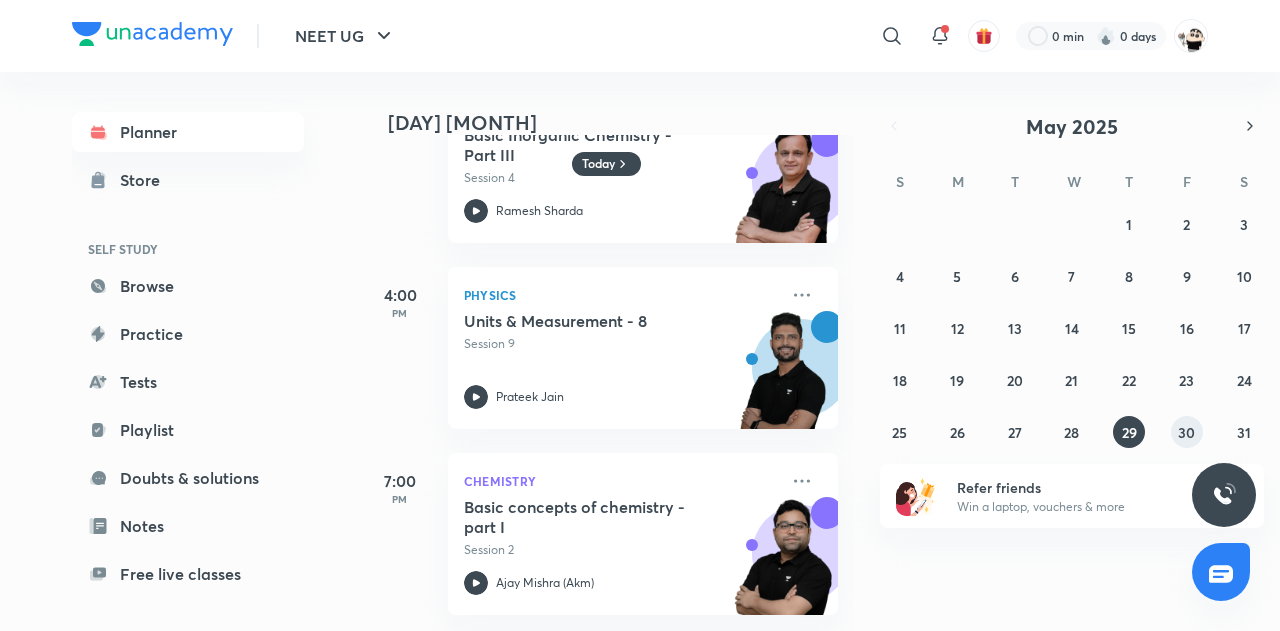 click on "30" at bounding box center (1187, 432) 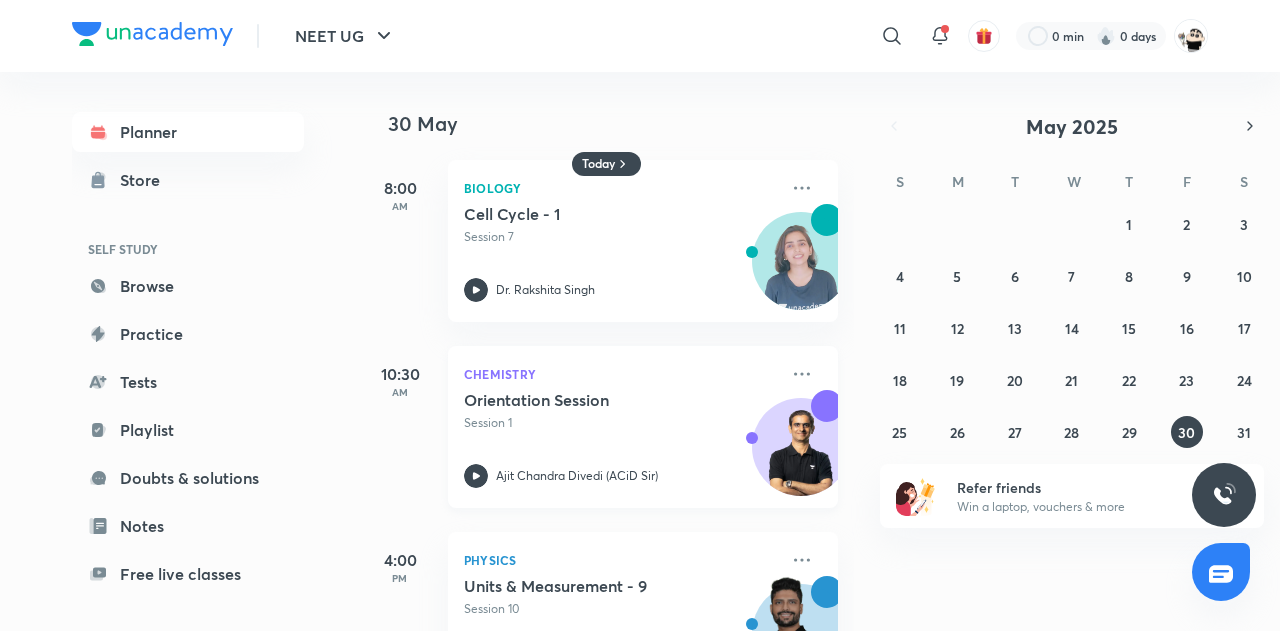 scroll, scrollTop: 94, scrollLeft: 0, axis: vertical 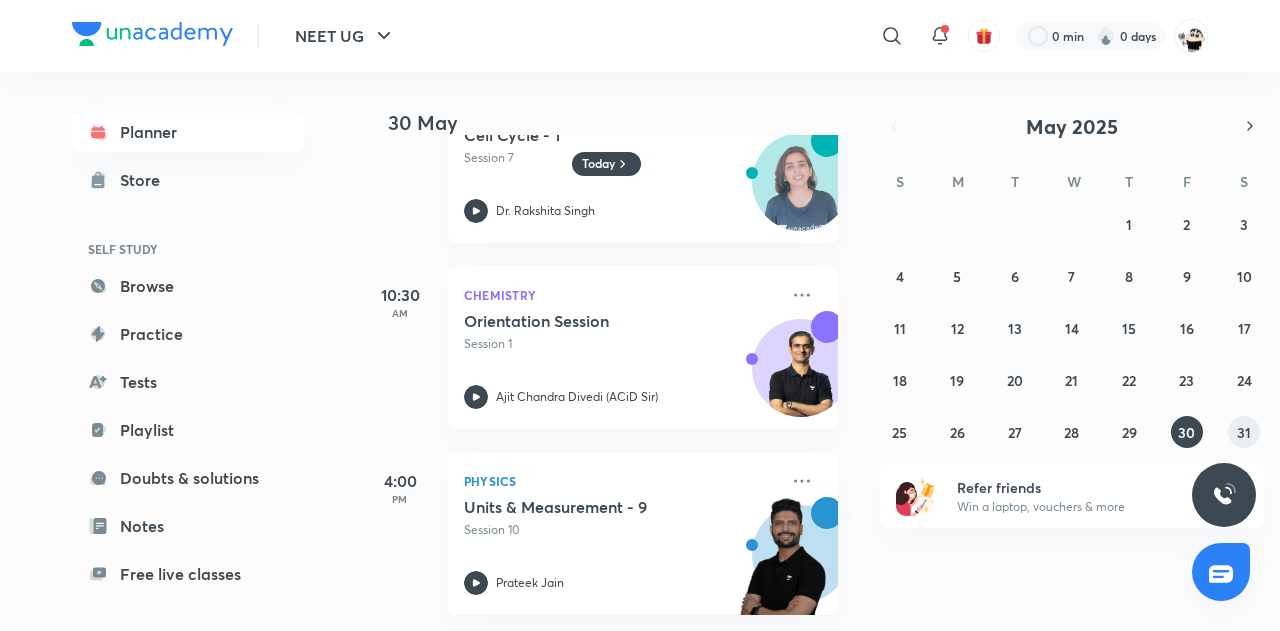 drag, startPoint x: 1260, startPoint y: 429, endPoint x: 1241, endPoint y: 427, distance: 19.104973 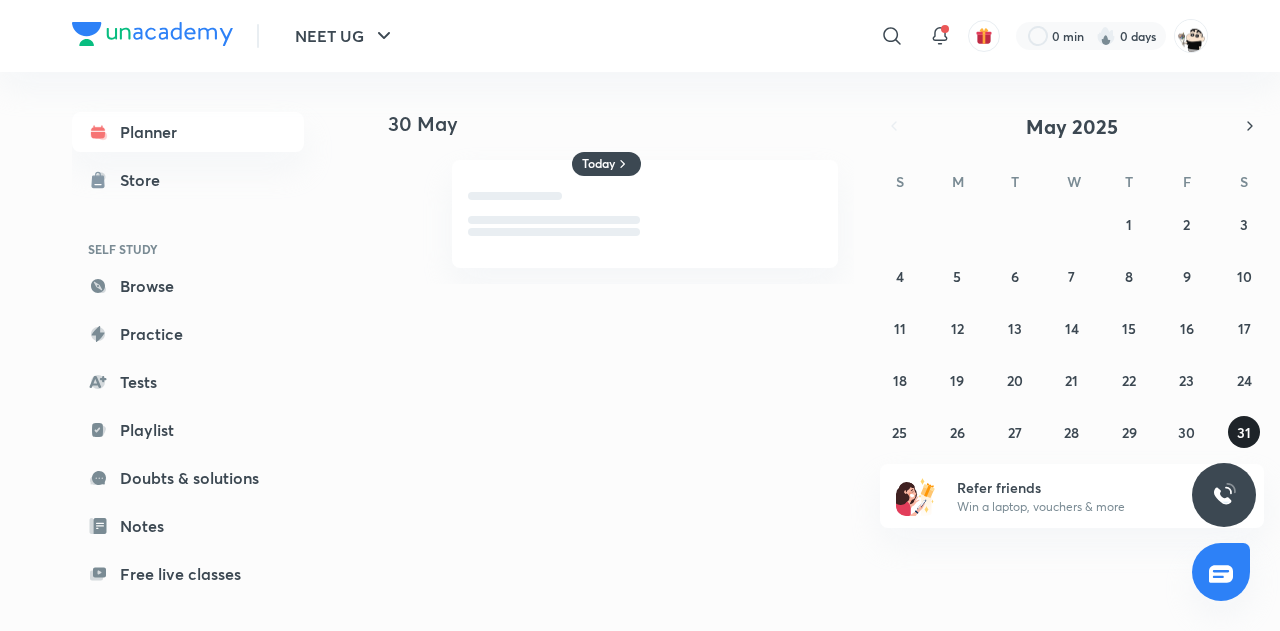 click on "31" at bounding box center [1244, 432] 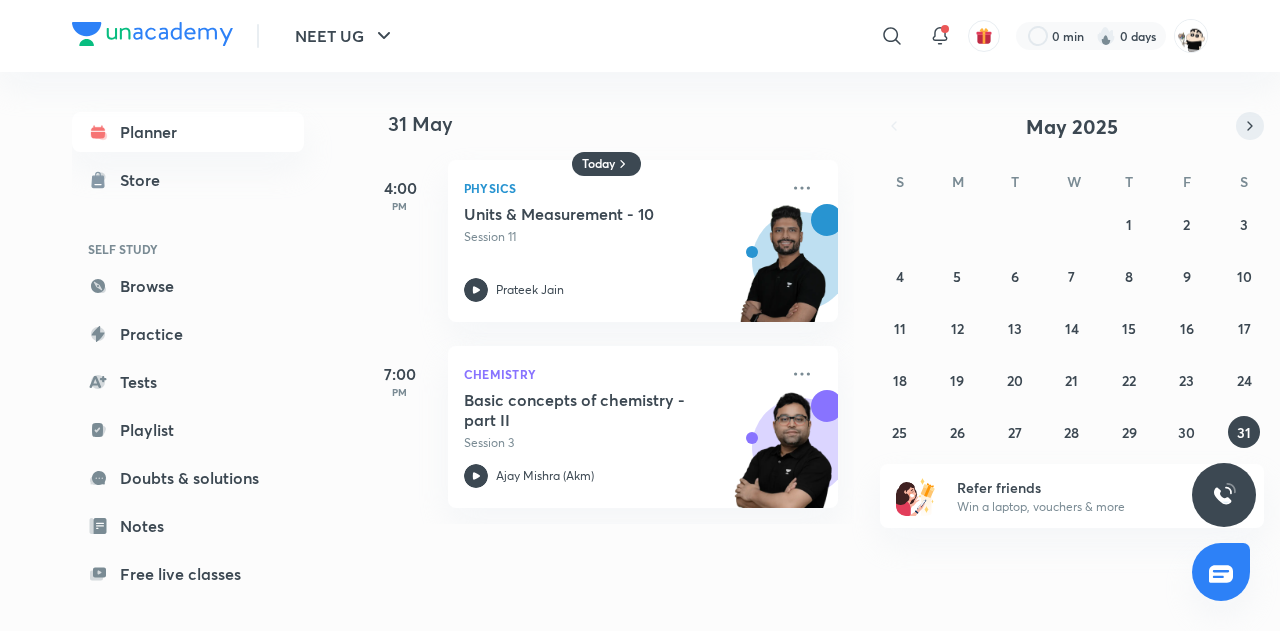 click 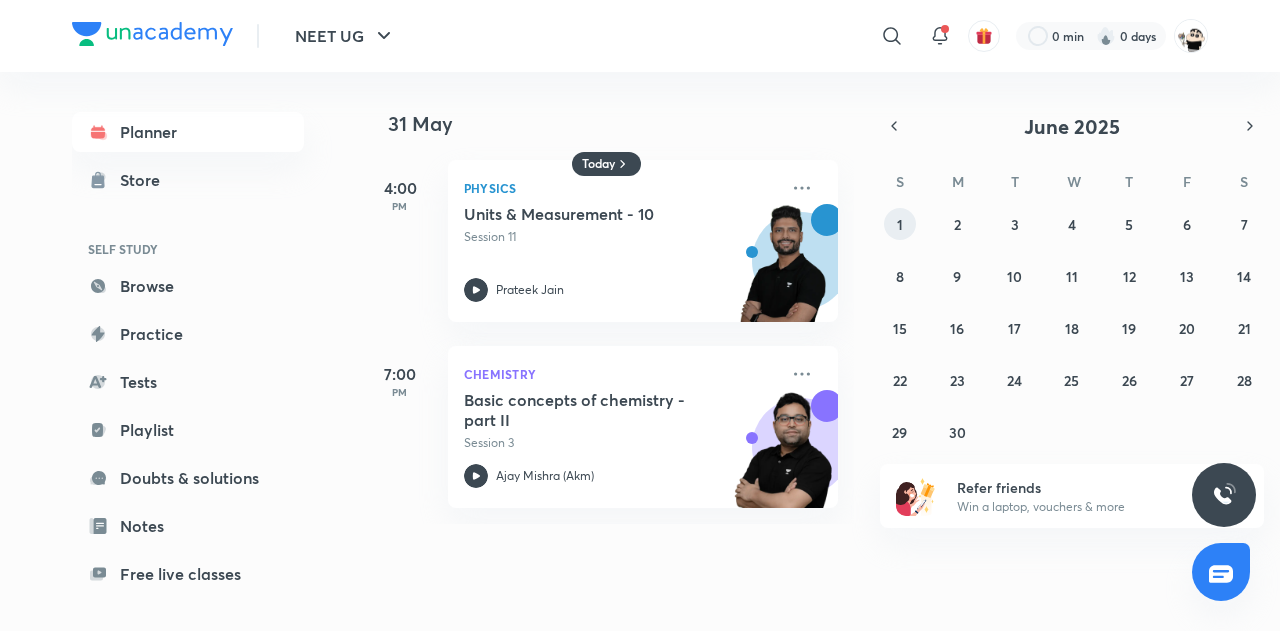 click on "1" at bounding box center (900, 224) 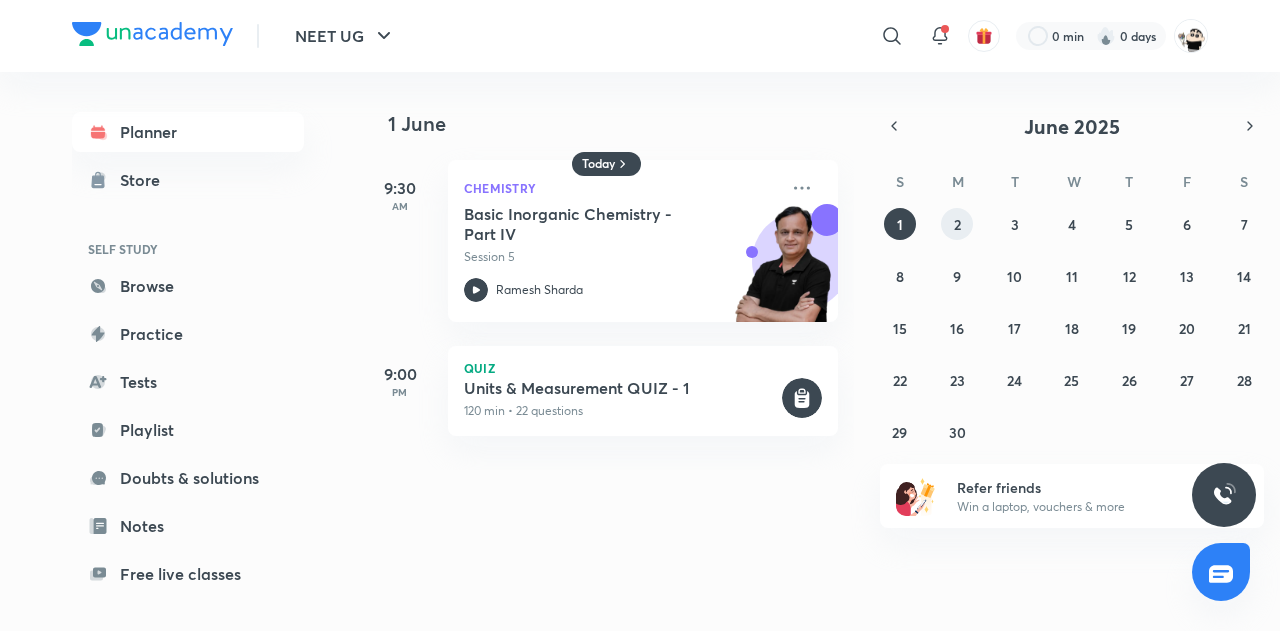 type 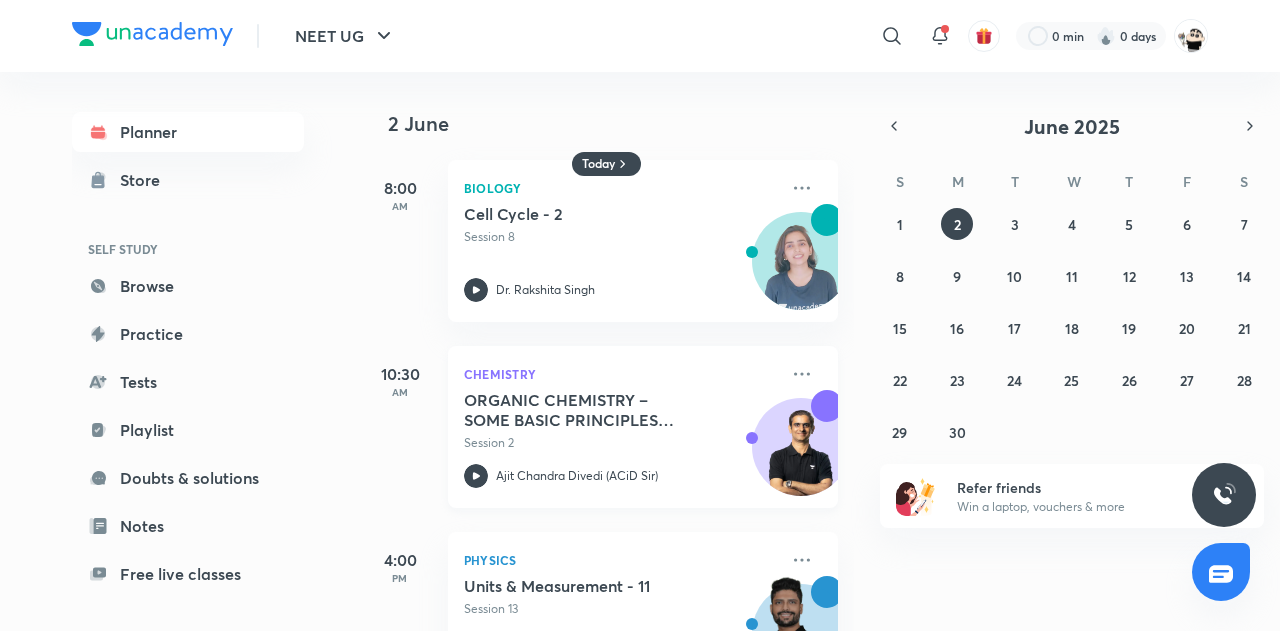 scroll, scrollTop: 94, scrollLeft: 0, axis: vertical 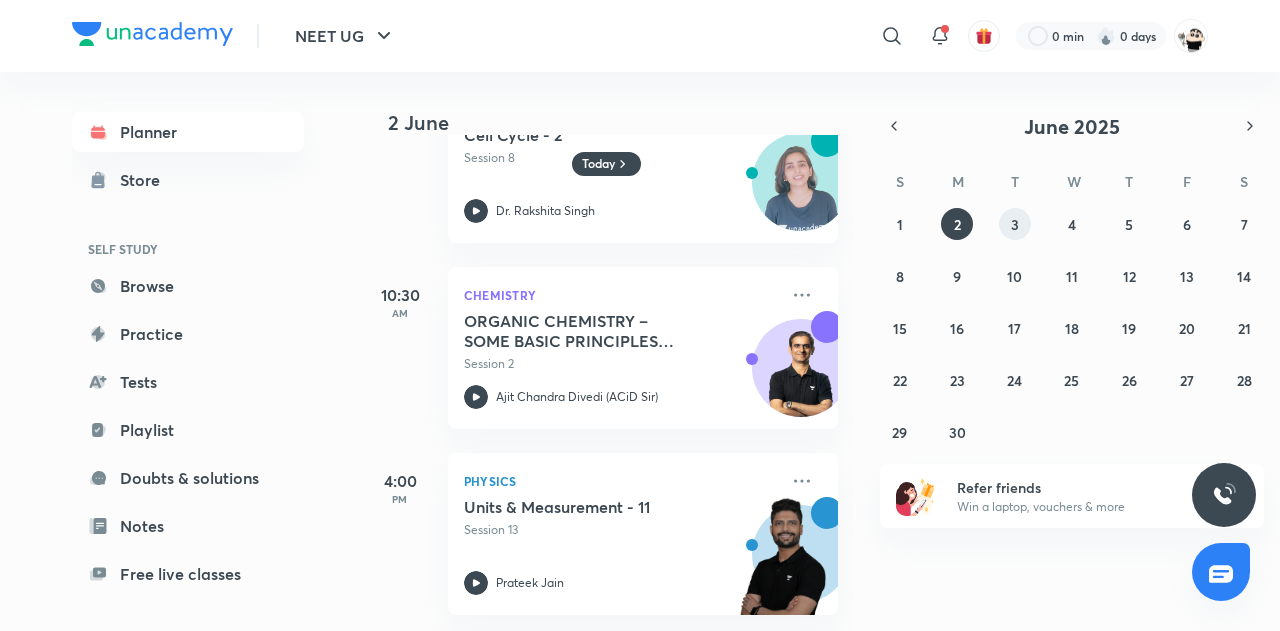 click on "3" at bounding box center [1015, 224] 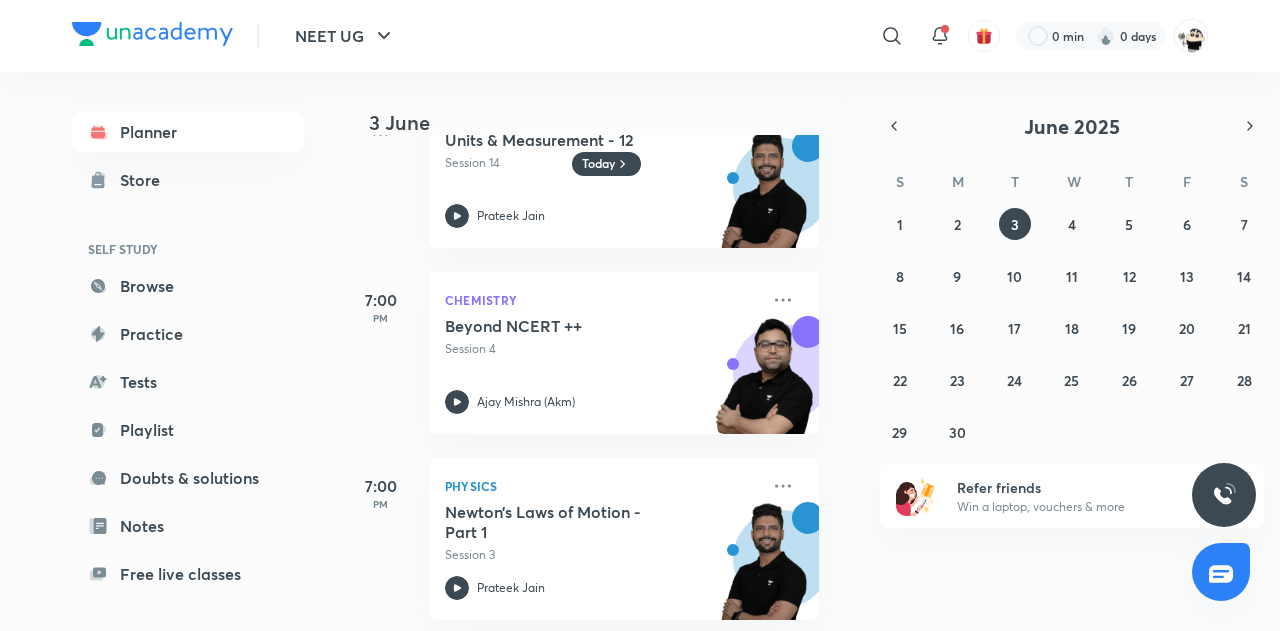scroll, scrollTop: 1024, scrollLeft: 19, axis: both 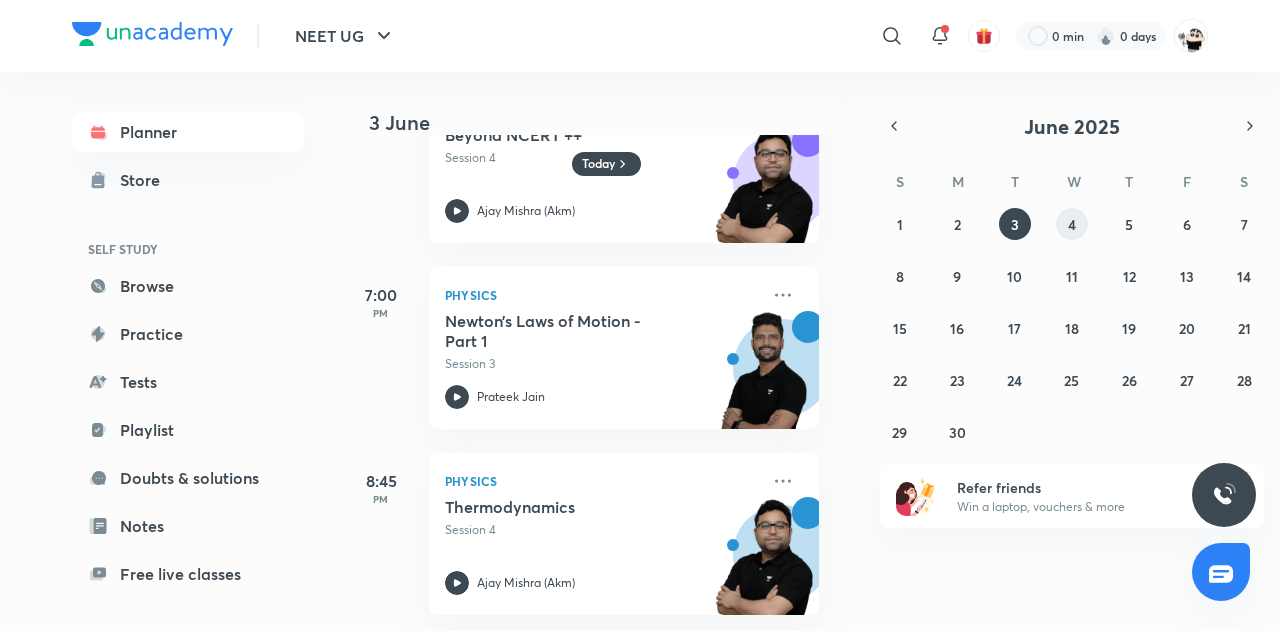 click on "4" at bounding box center (1072, 224) 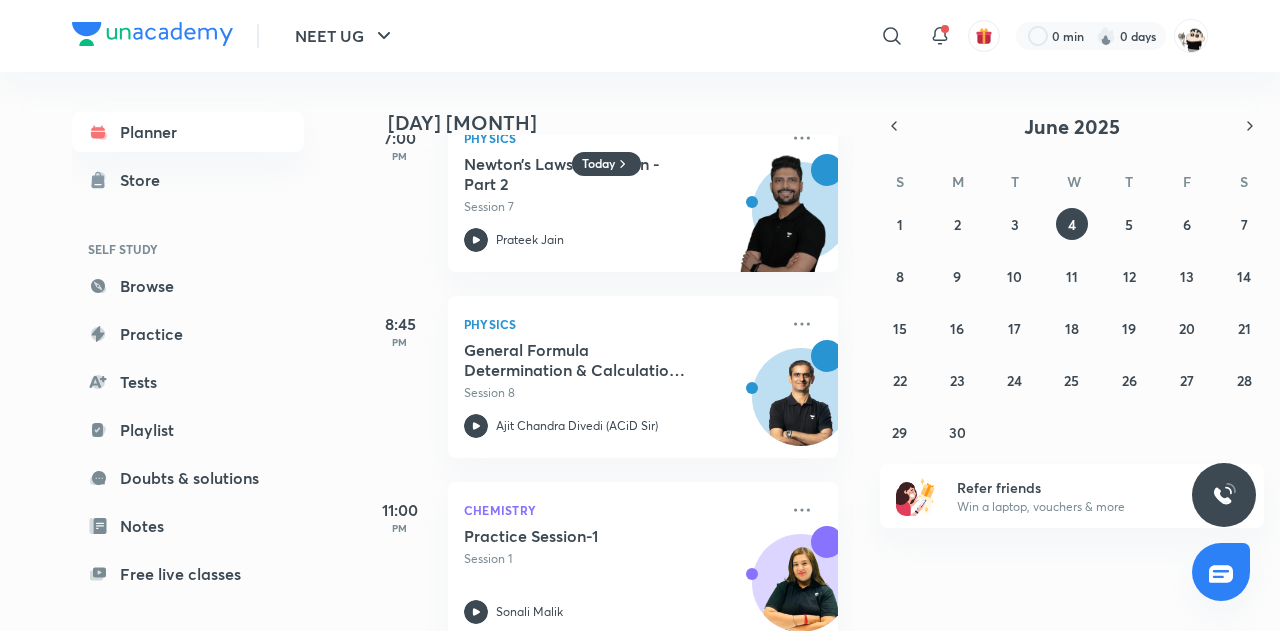 scroll, scrollTop: 1024, scrollLeft: 0, axis: vertical 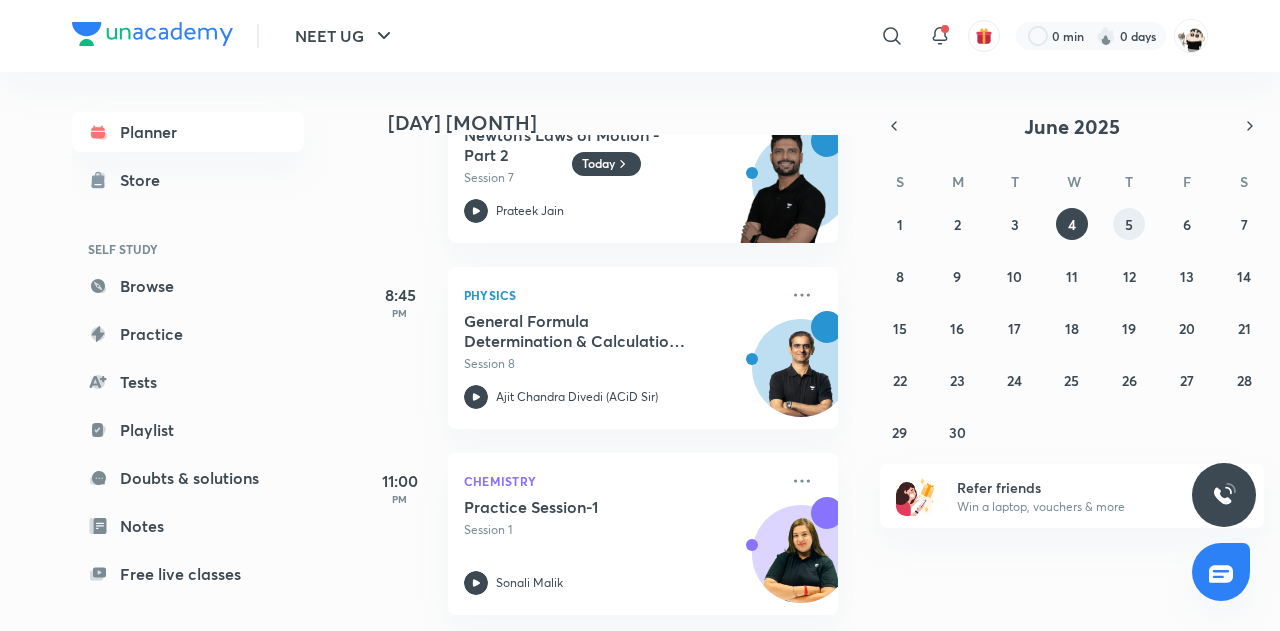 click on "5" at bounding box center [1129, 224] 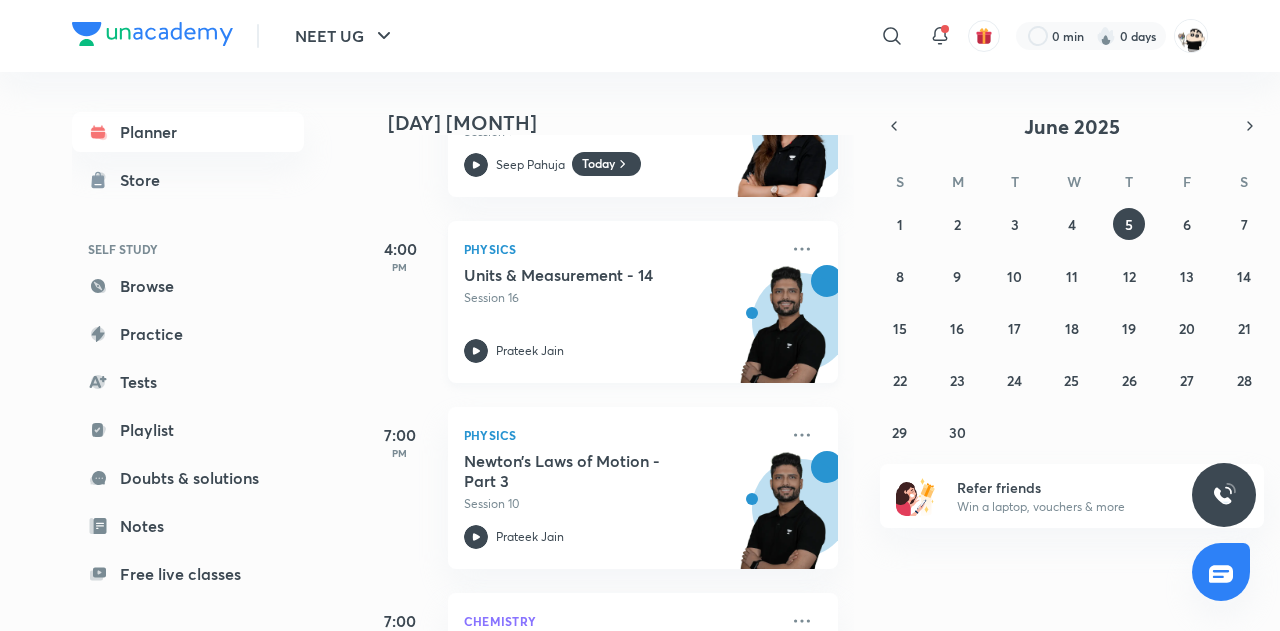 scroll, scrollTop: 816, scrollLeft: 0, axis: vertical 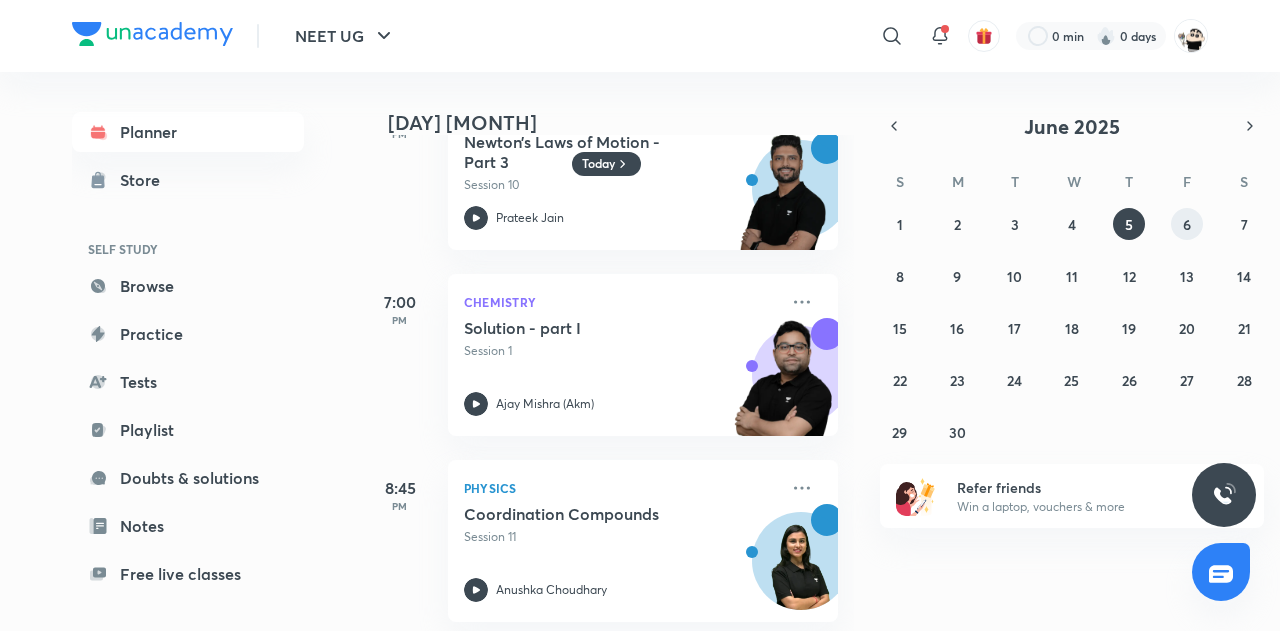 click on "6" at bounding box center [1187, 224] 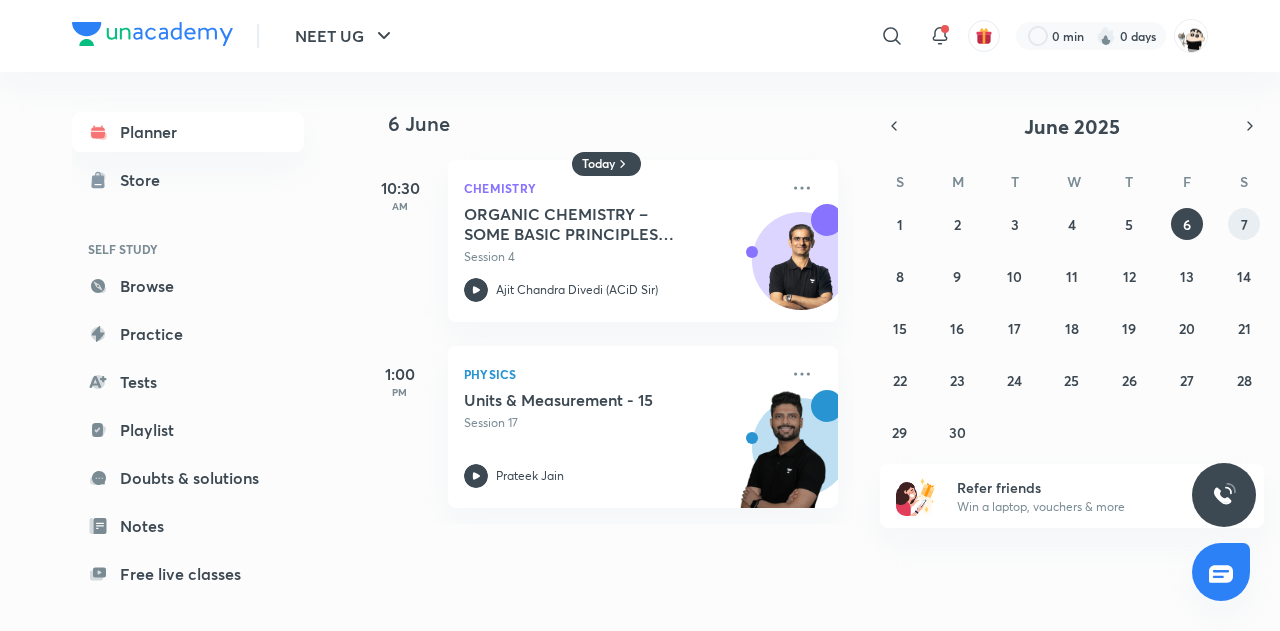 click on "7" at bounding box center (1244, 224) 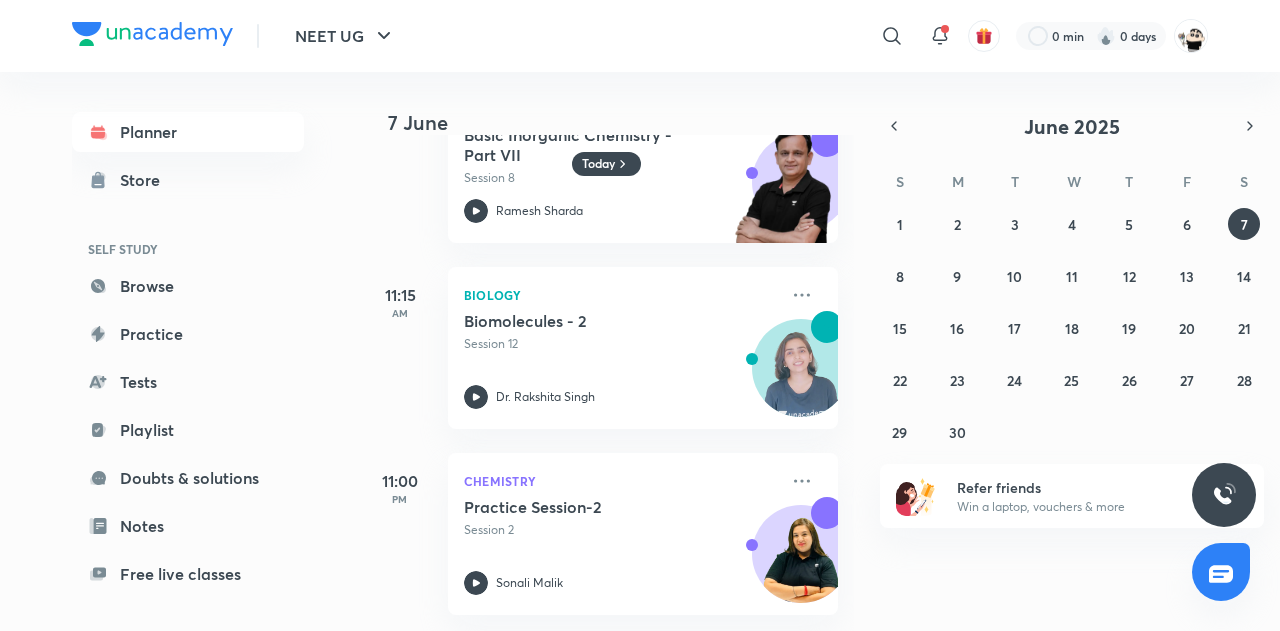 scroll, scrollTop: 94, scrollLeft: 0, axis: vertical 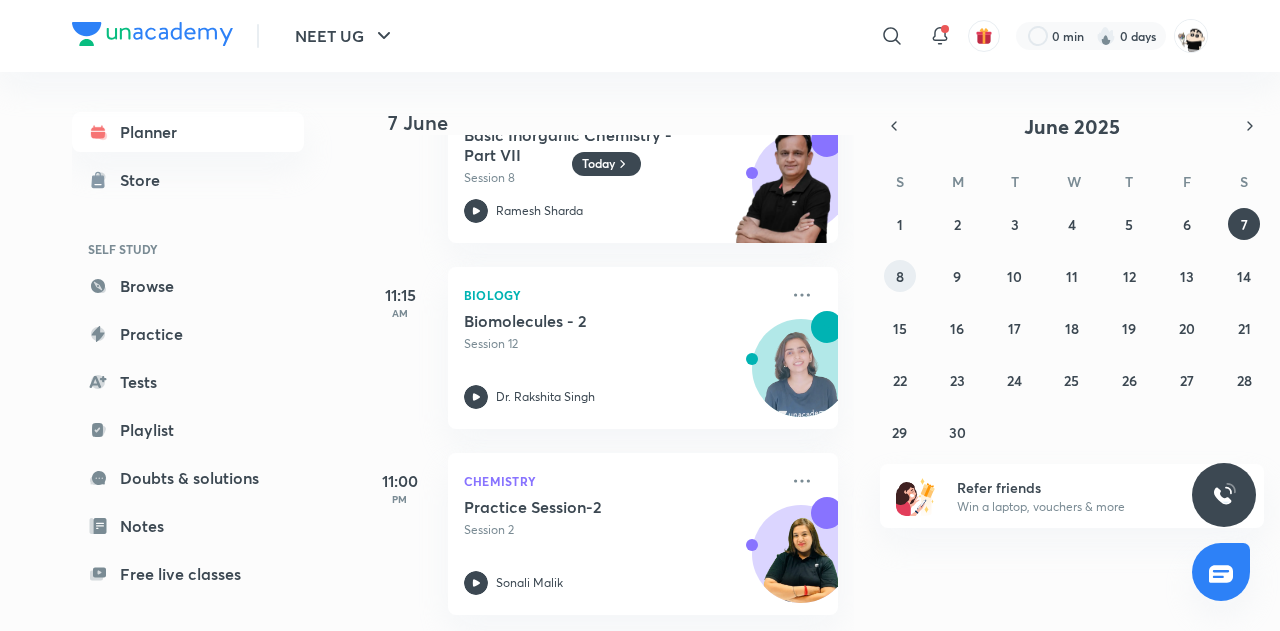 click on "8" at bounding box center (900, 276) 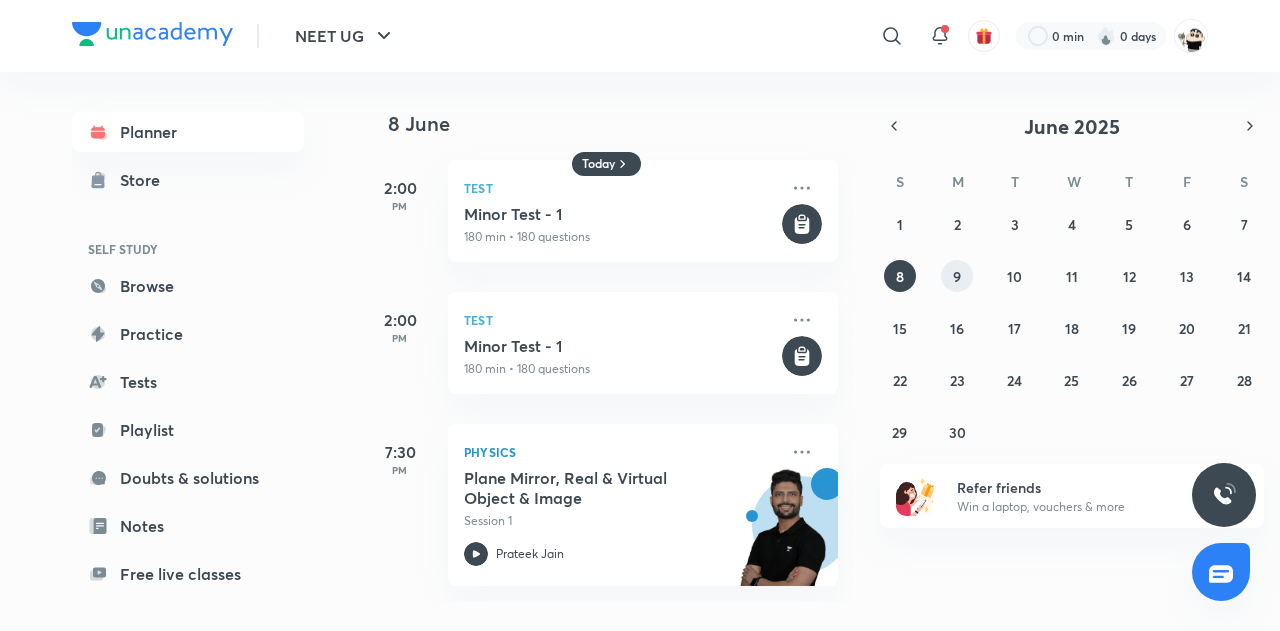 click on "9" at bounding box center [957, 276] 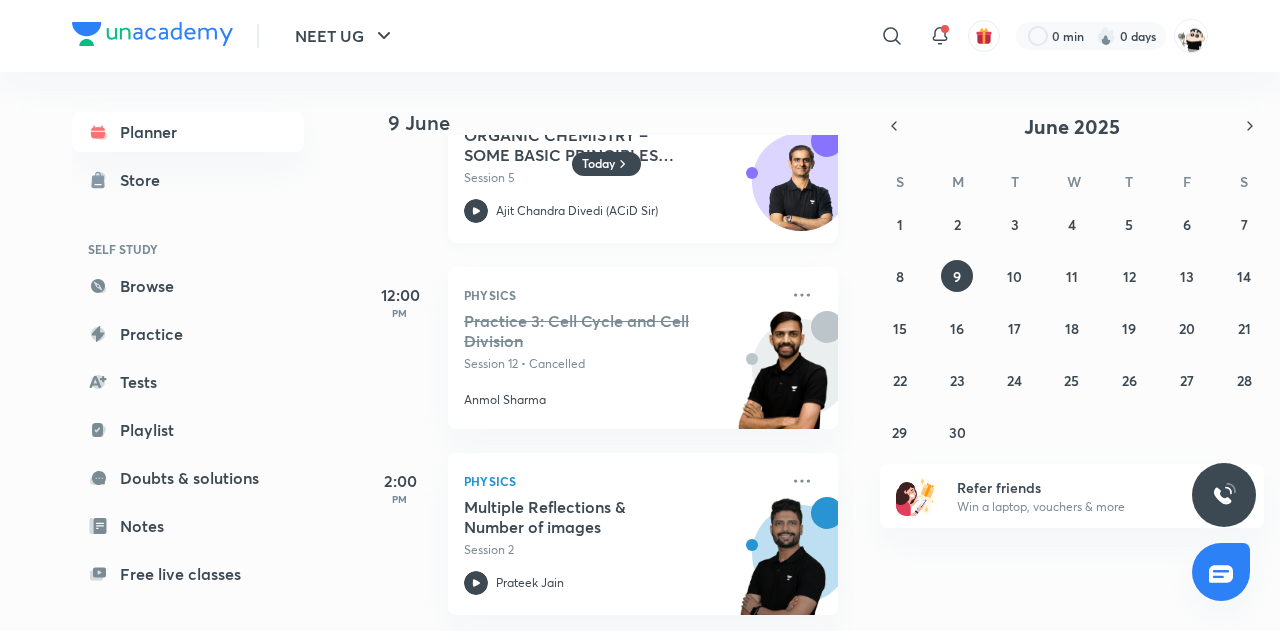 scroll, scrollTop: 280, scrollLeft: 0, axis: vertical 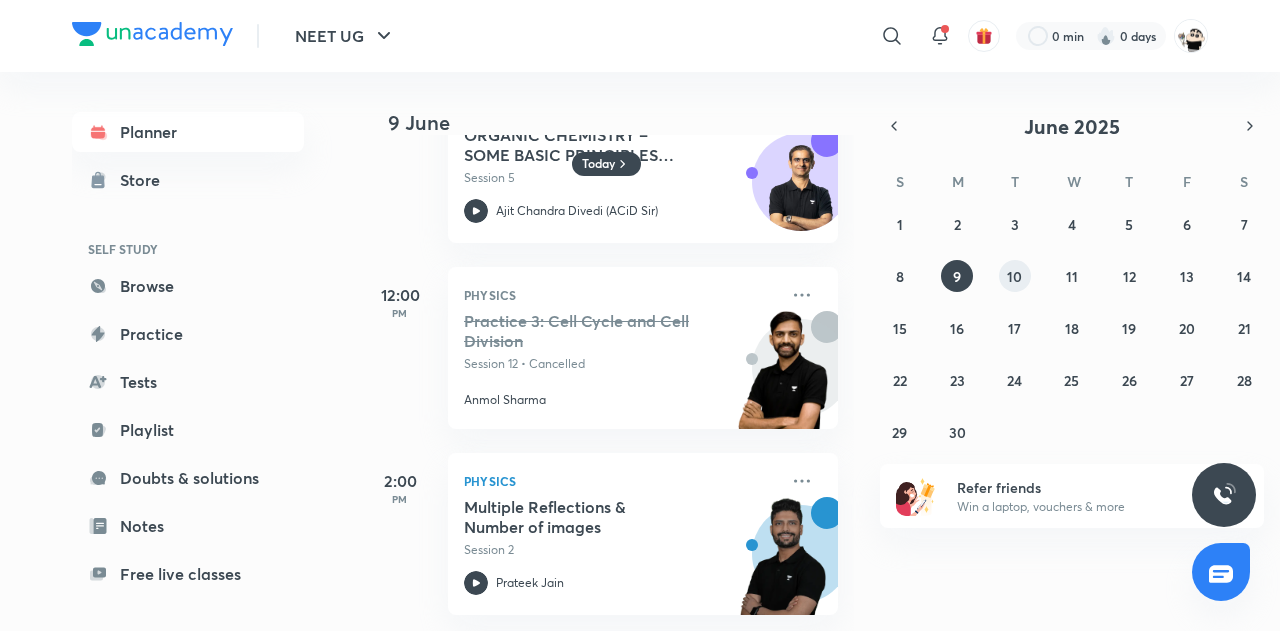 click on "10" at bounding box center [1014, 276] 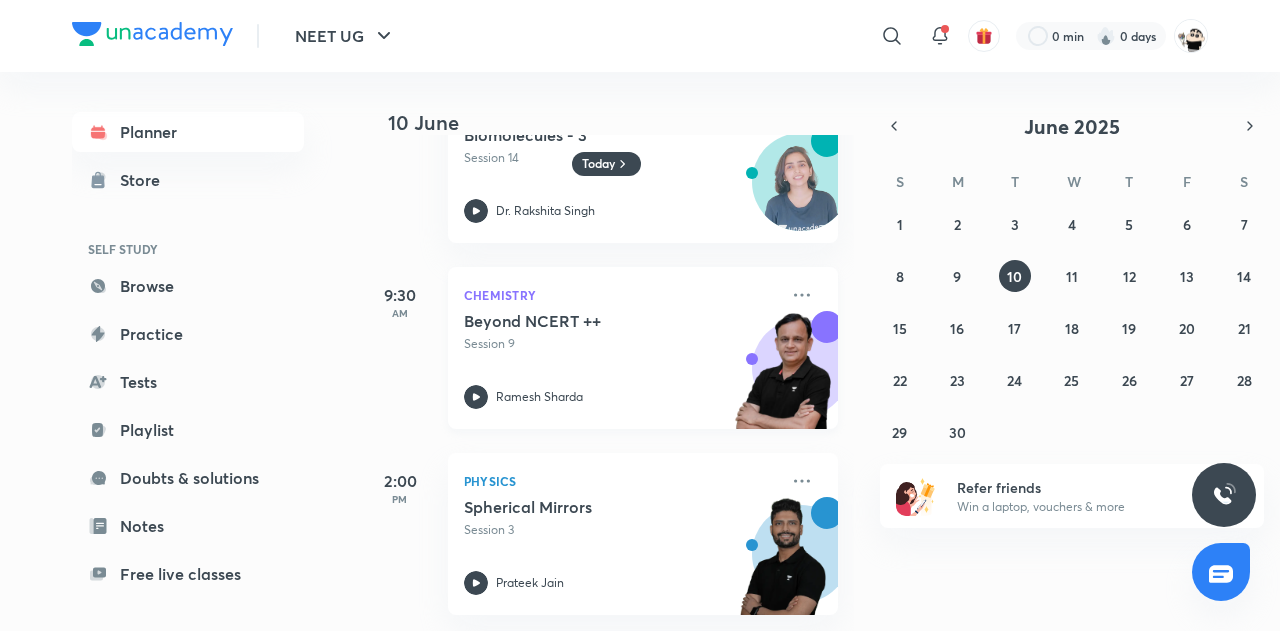 scroll, scrollTop: 0, scrollLeft: 0, axis: both 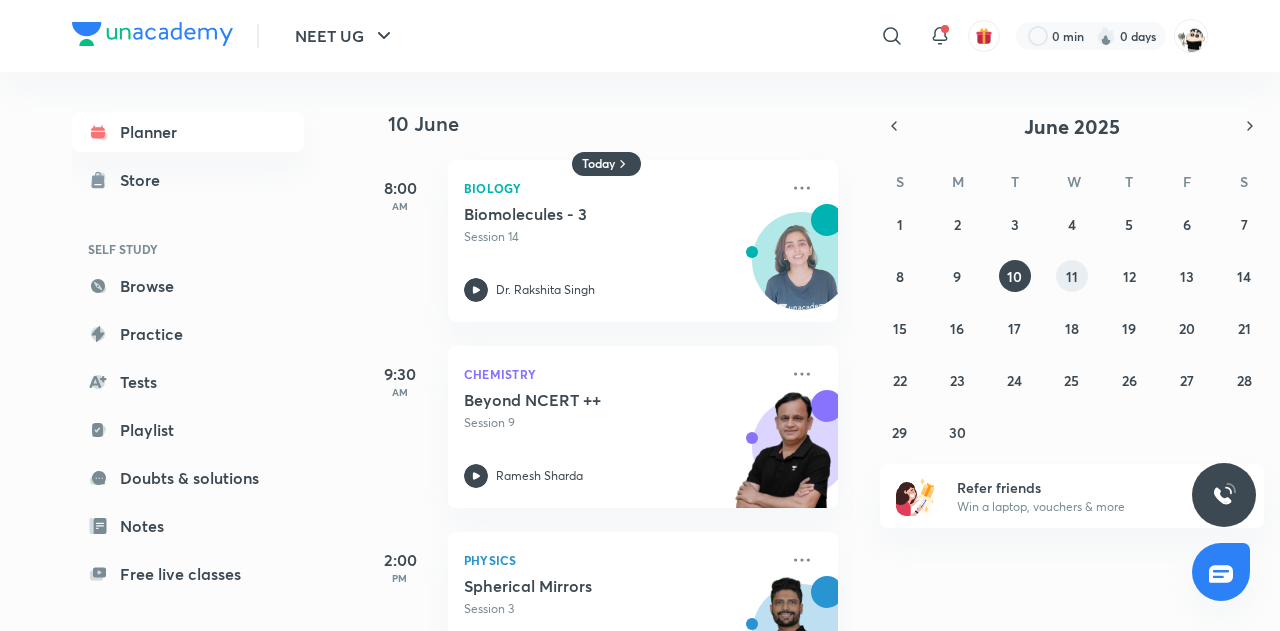 click on "11" at bounding box center (1072, 276) 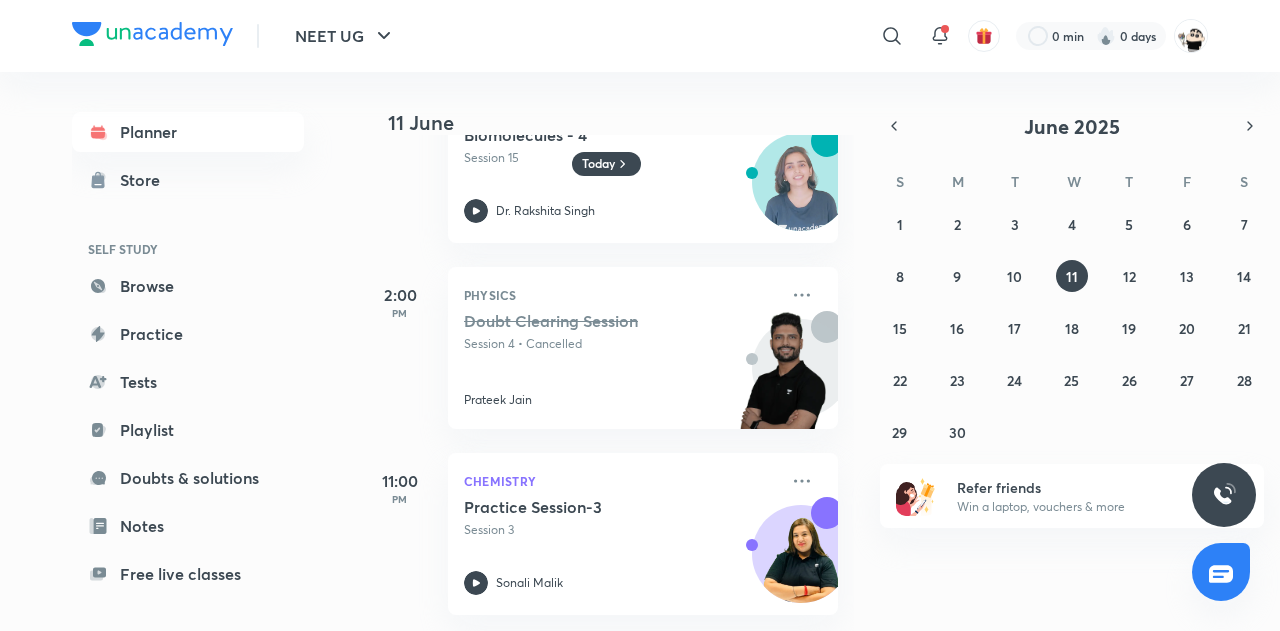 scroll, scrollTop: 0, scrollLeft: 0, axis: both 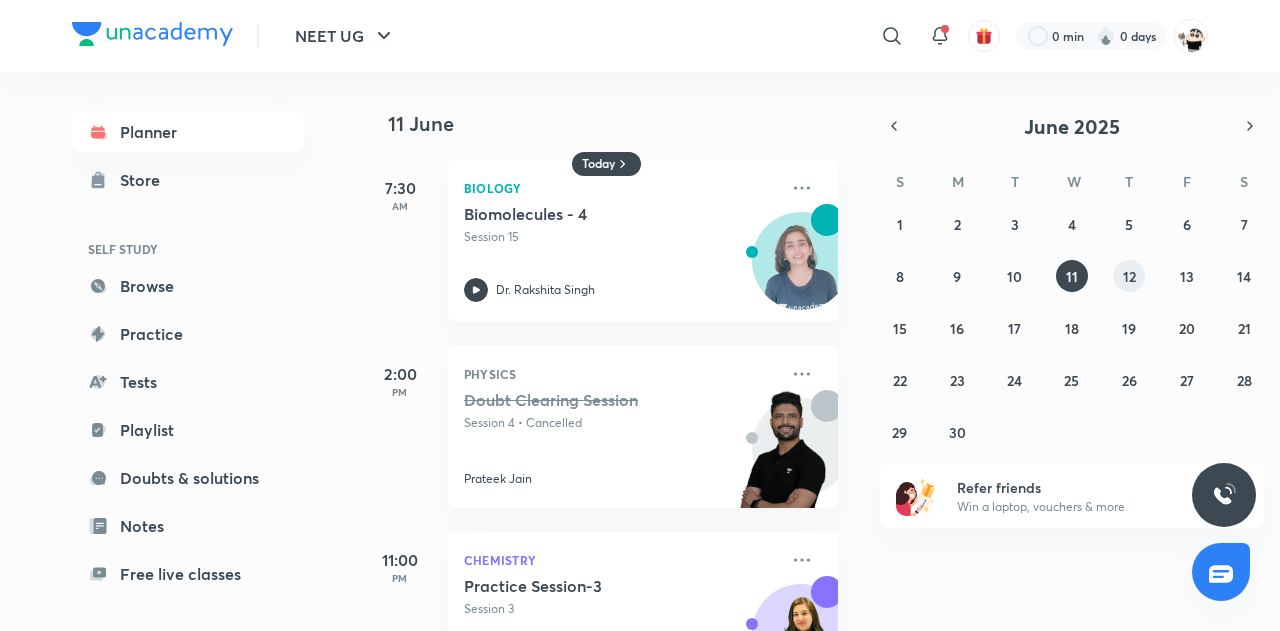 click on "12" at bounding box center (1129, 276) 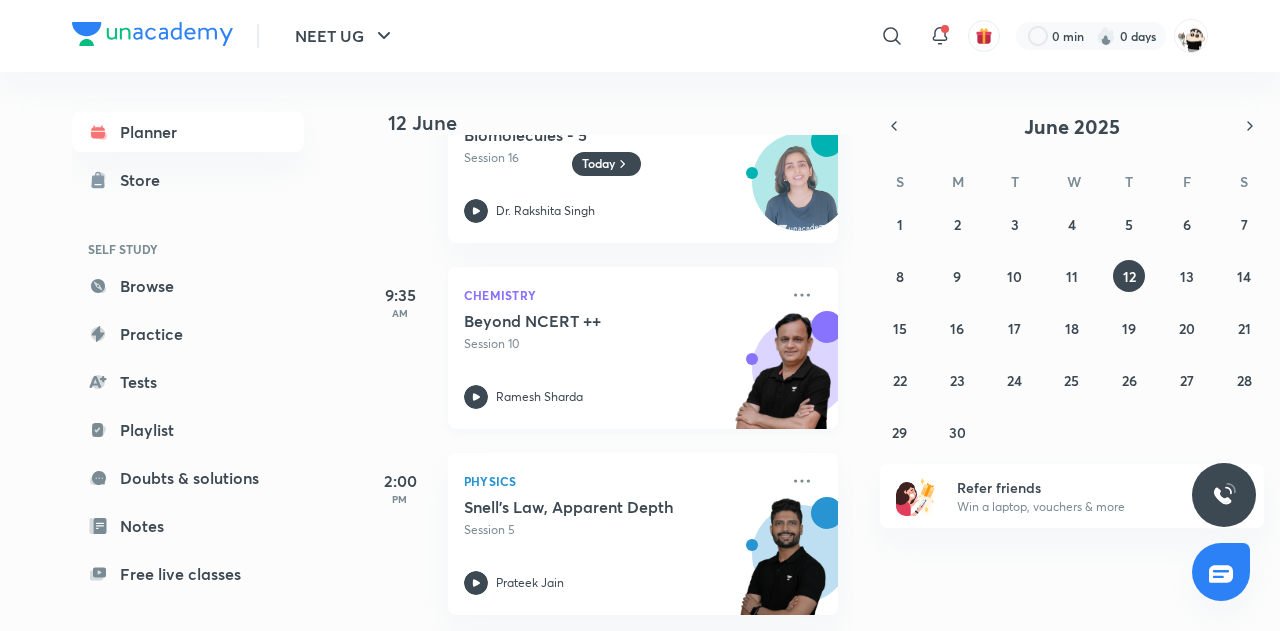 scroll, scrollTop: 0, scrollLeft: 0, axis: both 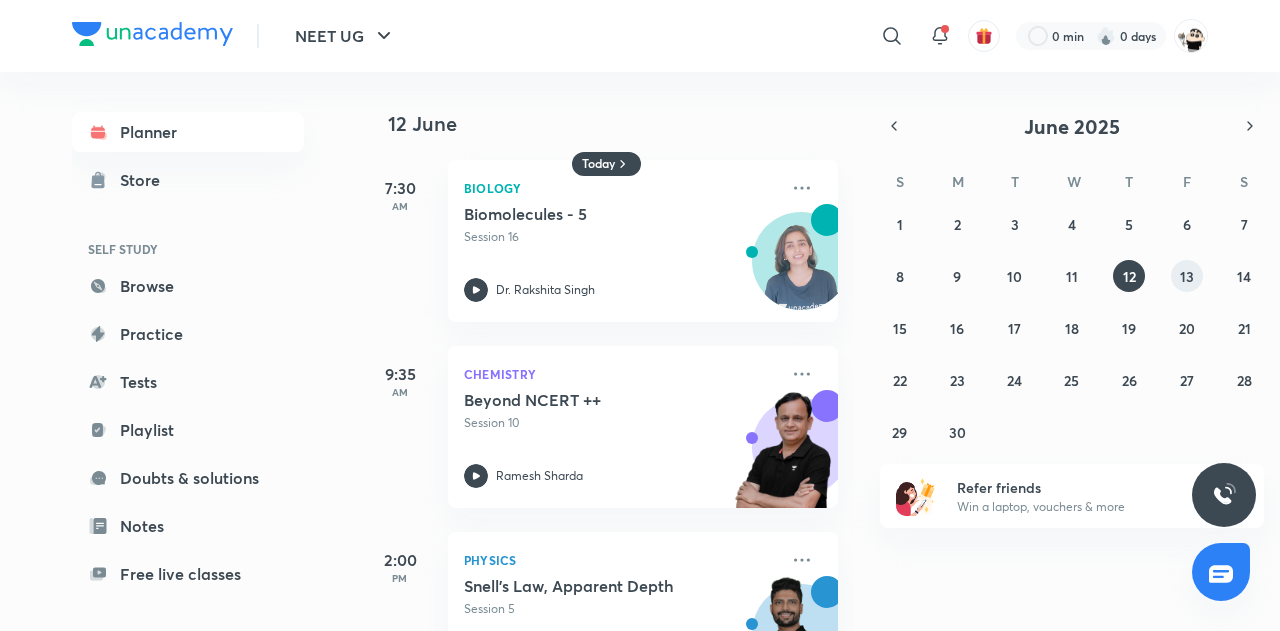 click on "13" at bounding box center [1187, 276] 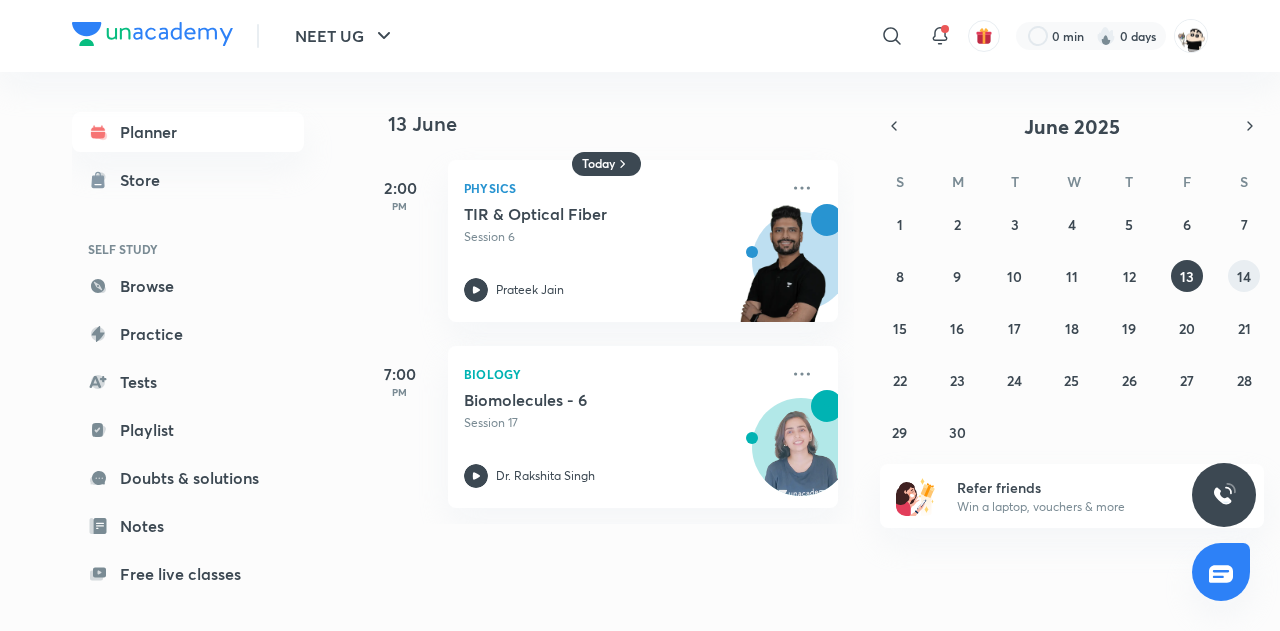 click on "14" at bounding box center (1244, 276) 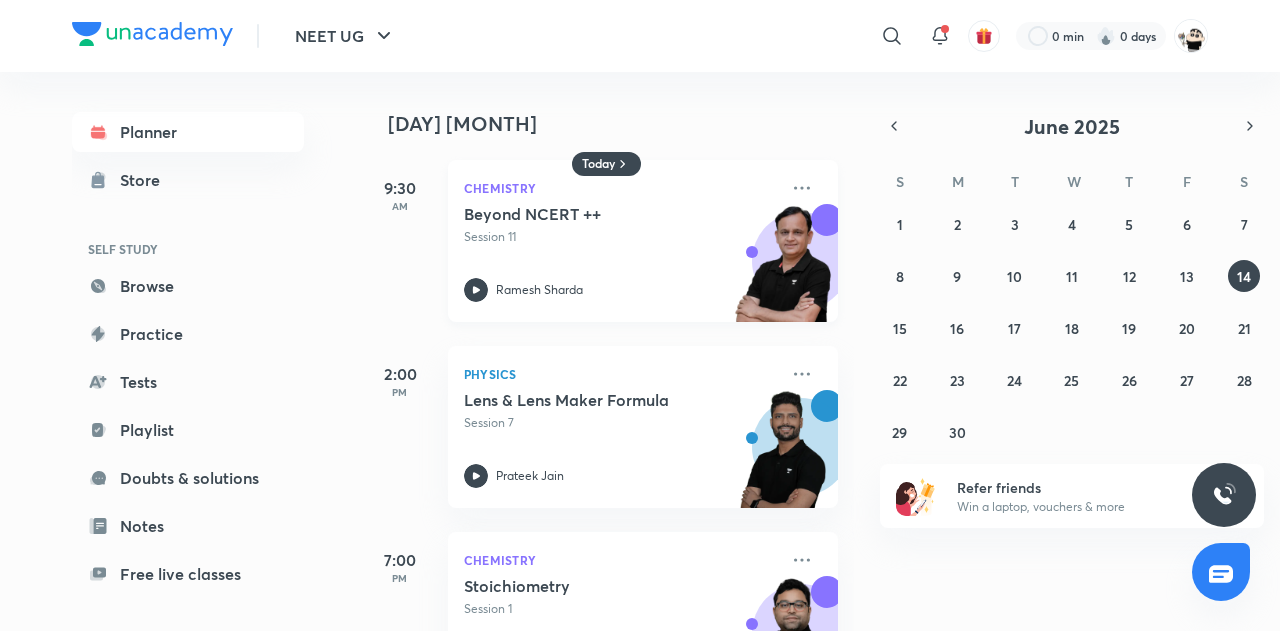 scroll, scrollTop: 94, scrollLeft: 0, axis: vertical 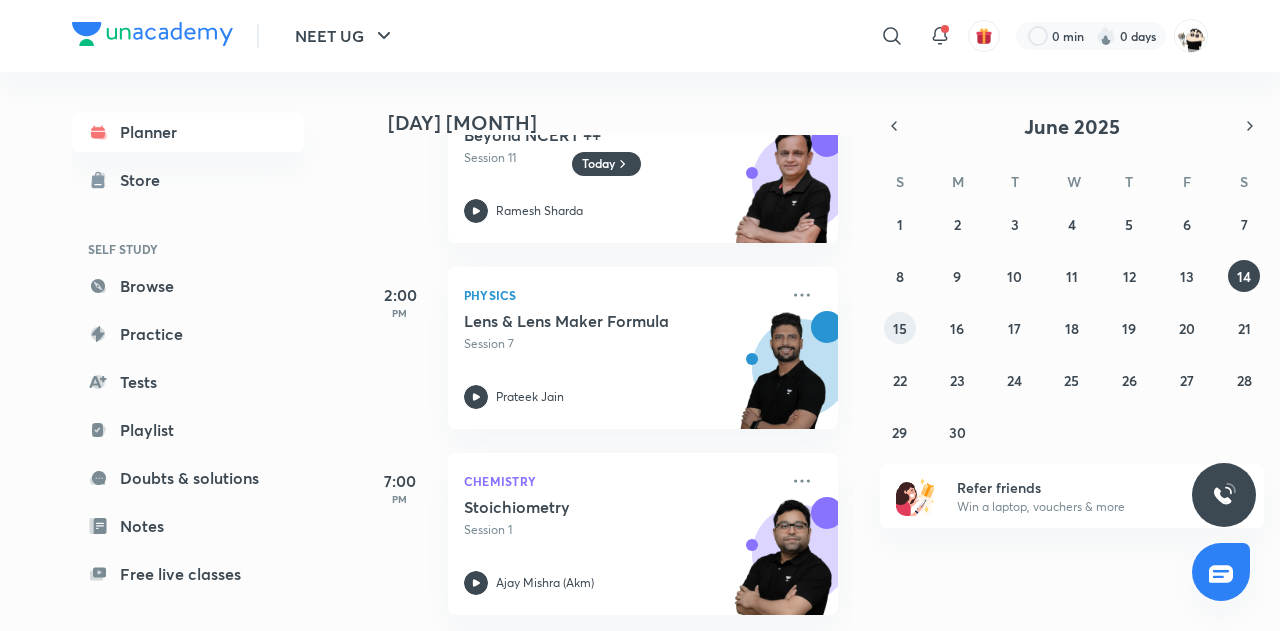 click on "15" at bounding box center (900, 328) 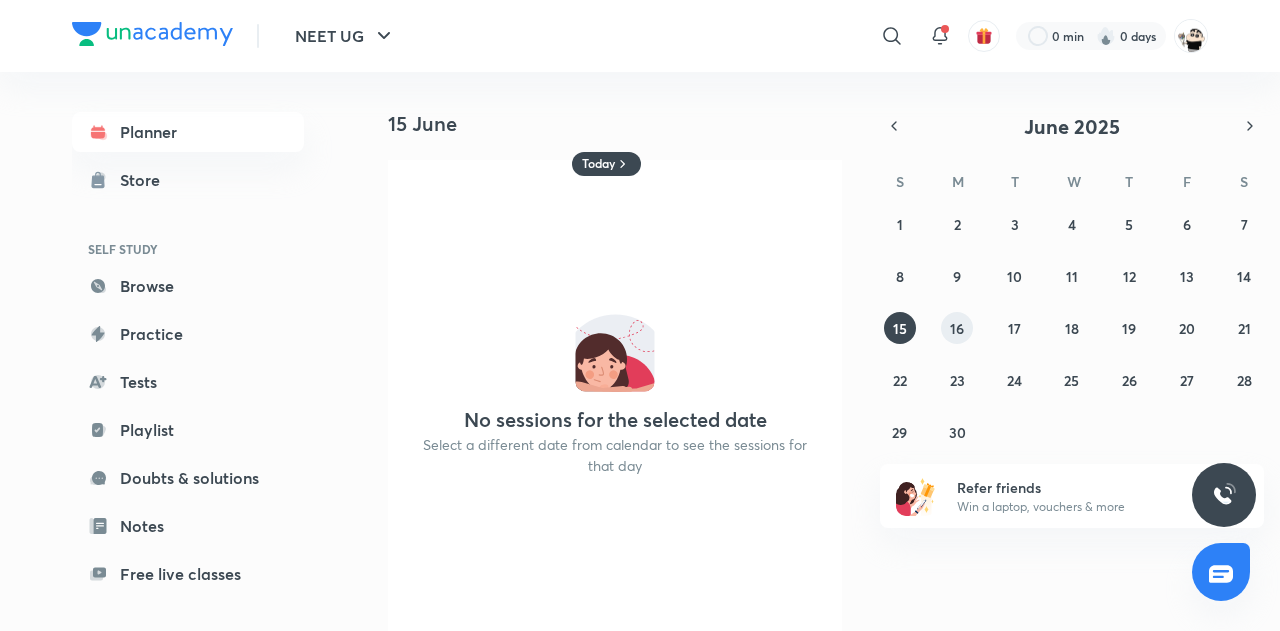 click on "16" at bounding box center (957, 328) 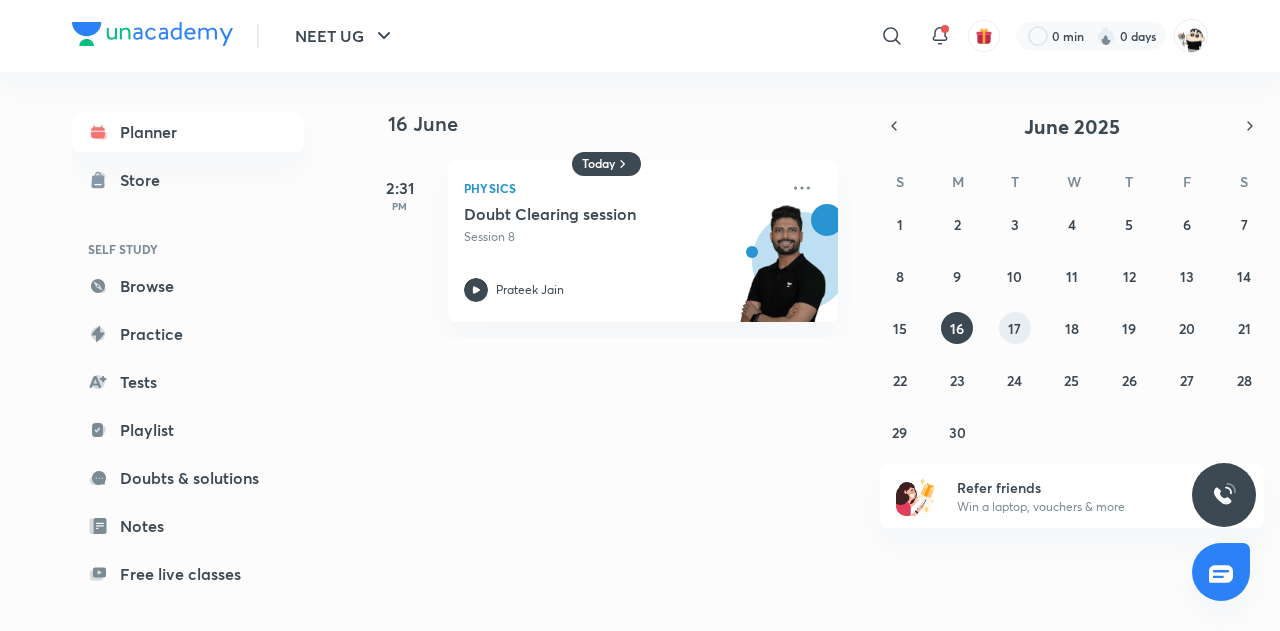 click on "17" at bounding box center [1015, 328] 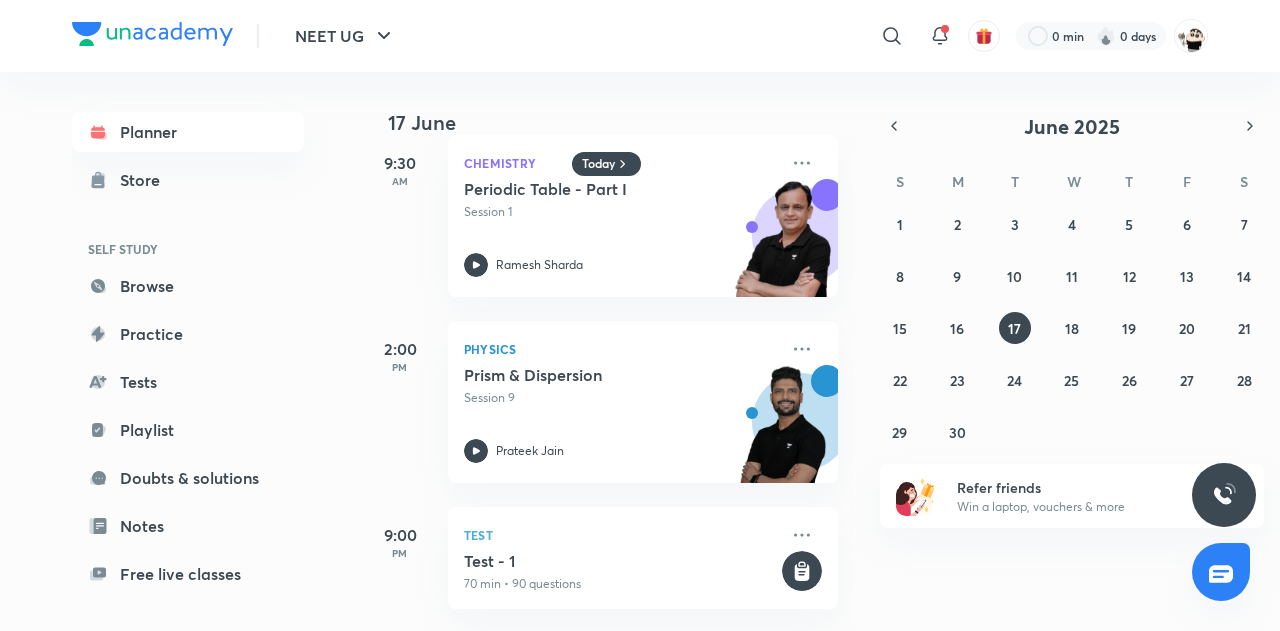 scroll, scrollTop: 0, scrollLeft: 0, axis: both 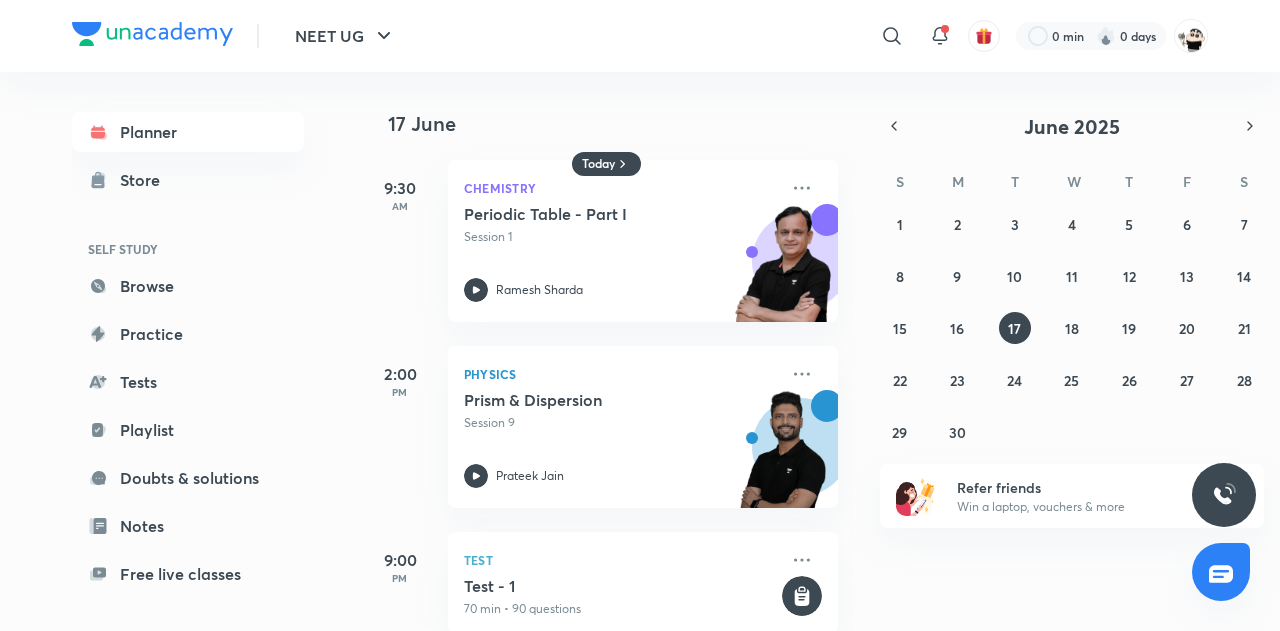 type 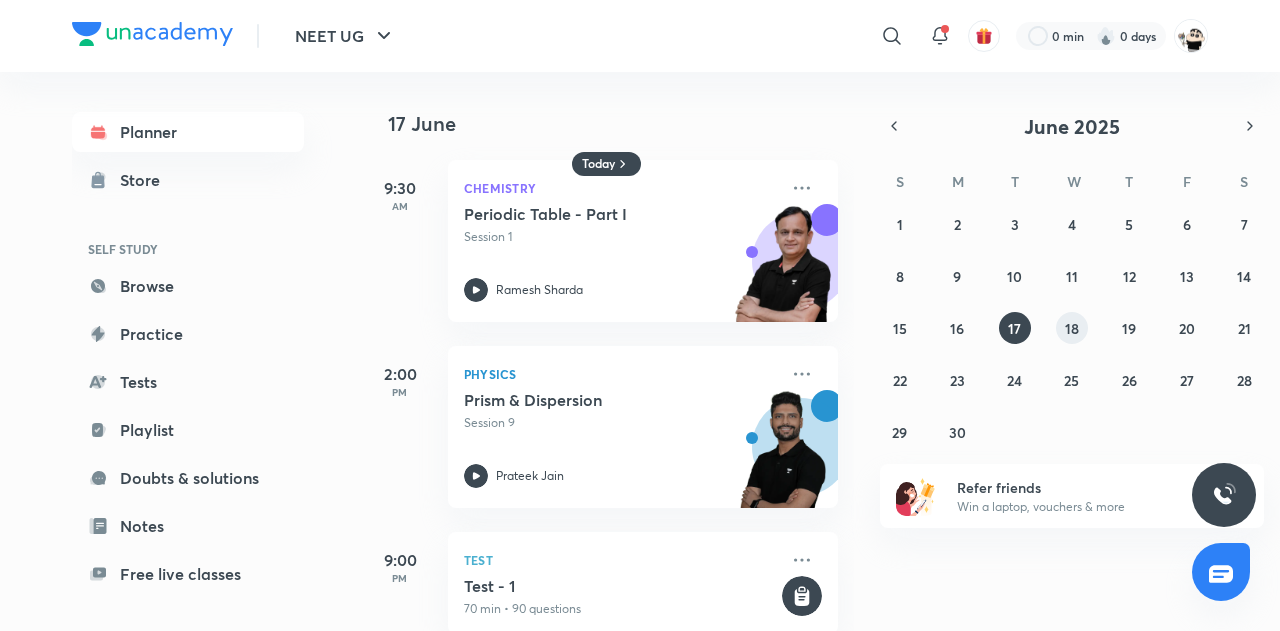 click on "18" at bounding box center [1072, 328] 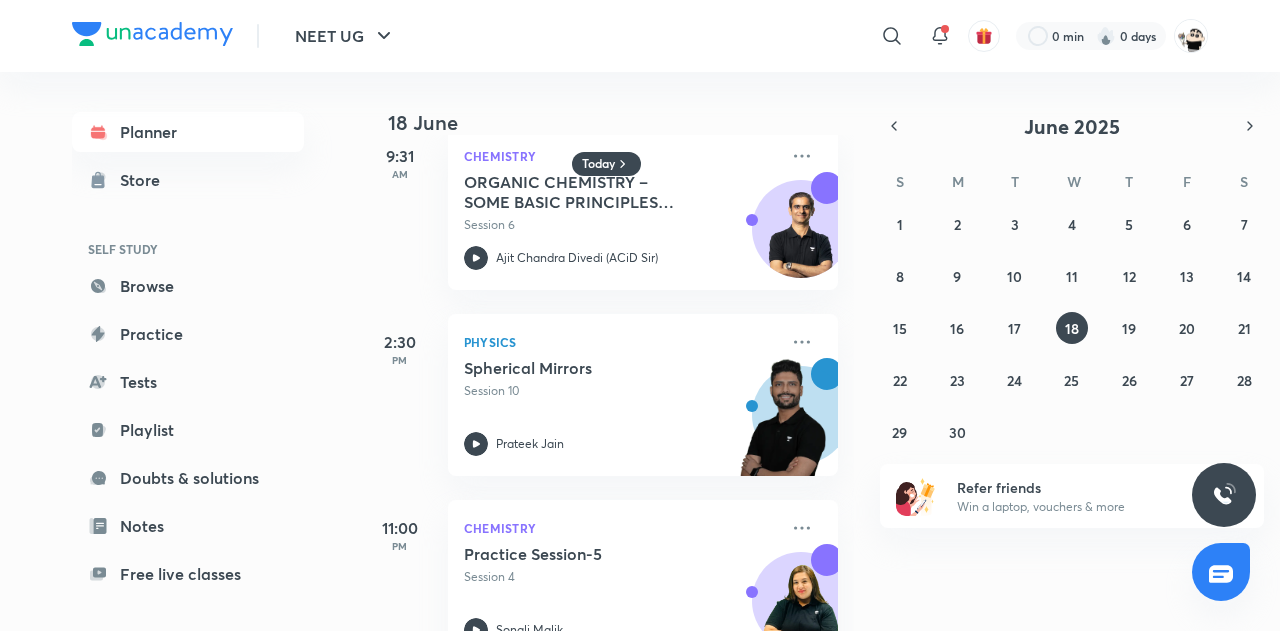 scroll, scrollTop: 280, scrollLeft: 0, axis: vertical 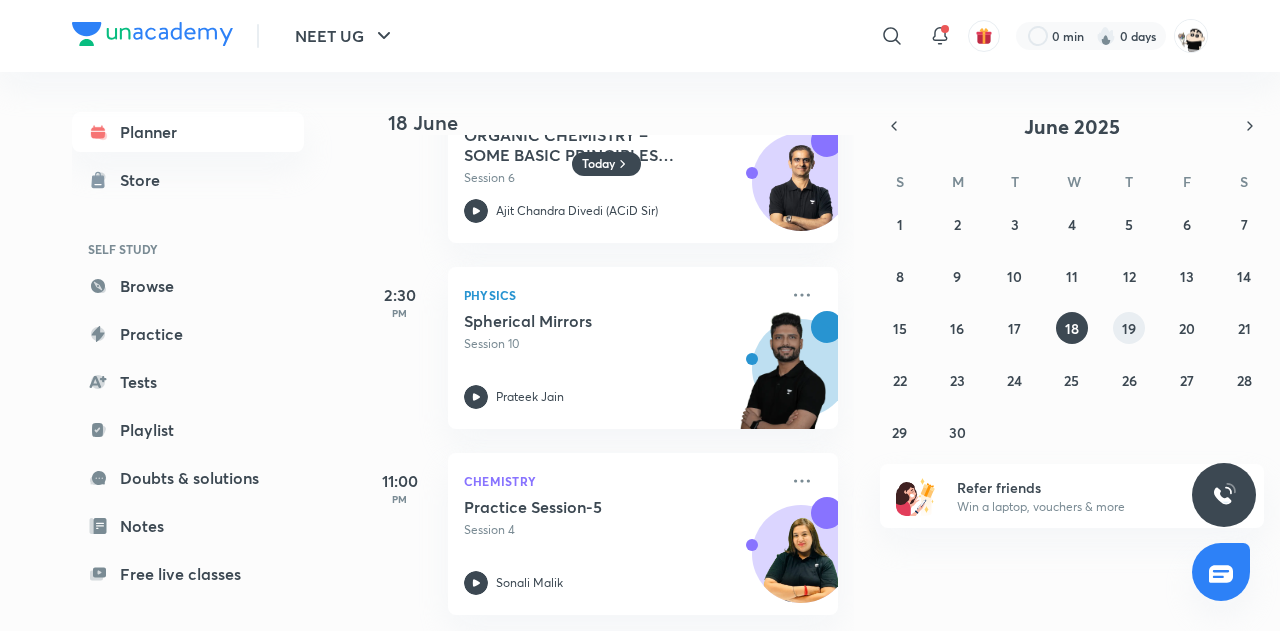 click on "19" at bounding box center [1129, 328] 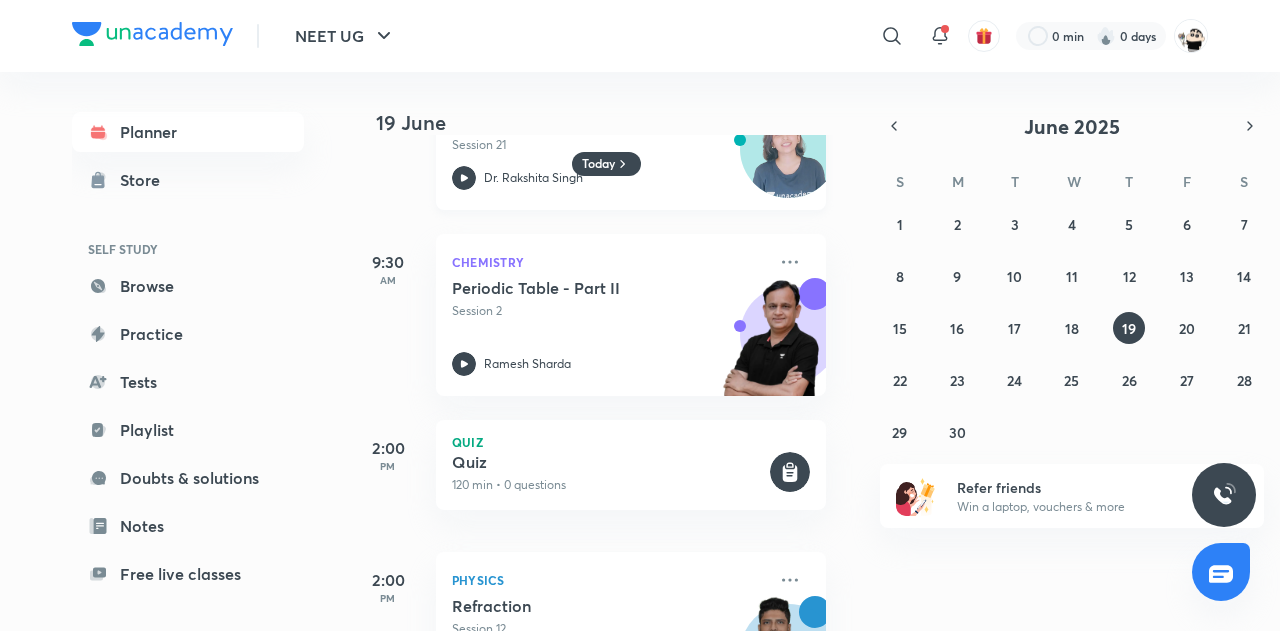 scroll, scrollTop: 412, scrollLeft: 12, axis: both 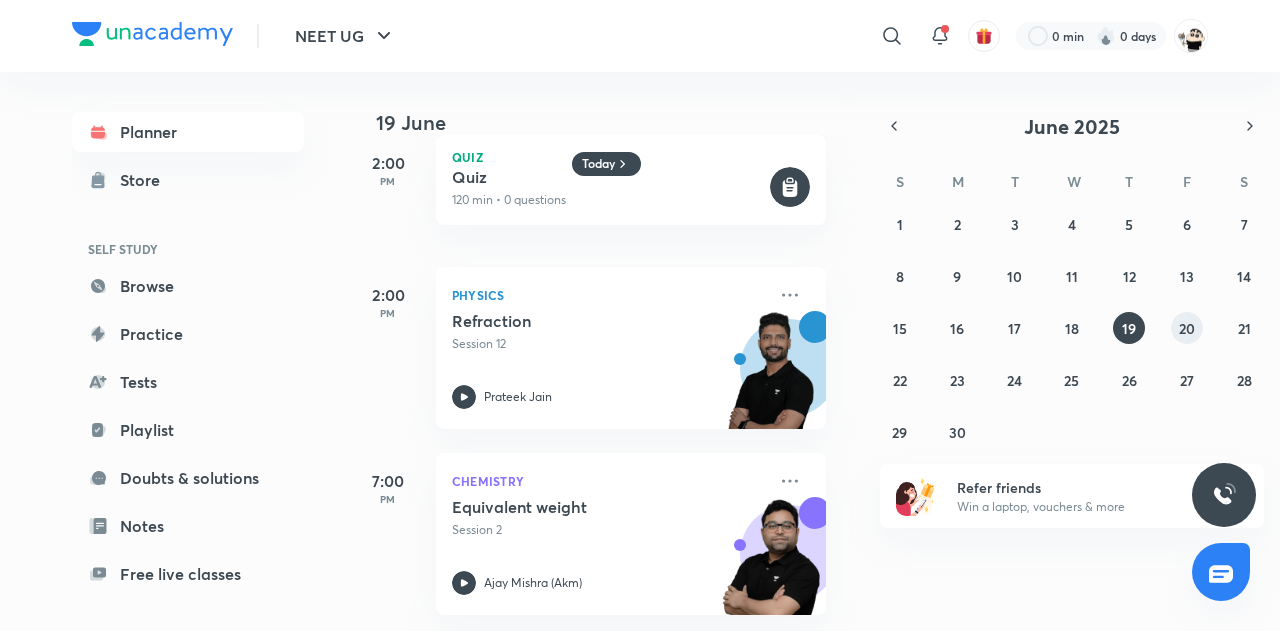 click on "20" at bounding box center [1187, 328] 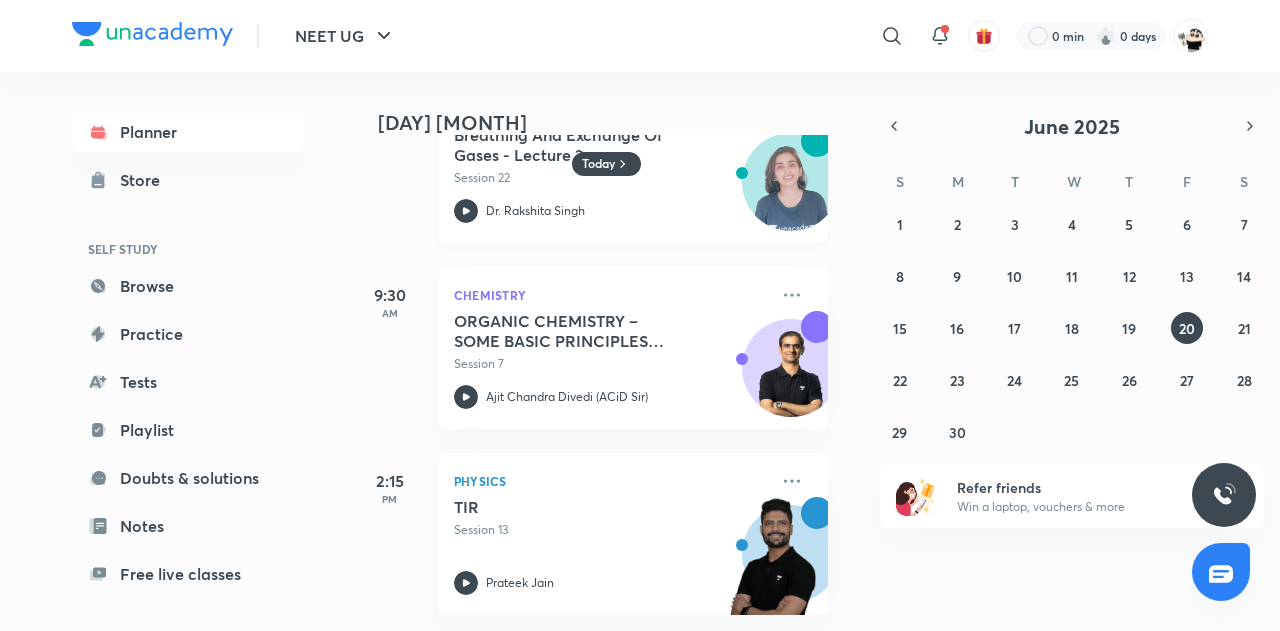 scroll, scrollTop: 94, scrollLeft: 8, axis: both 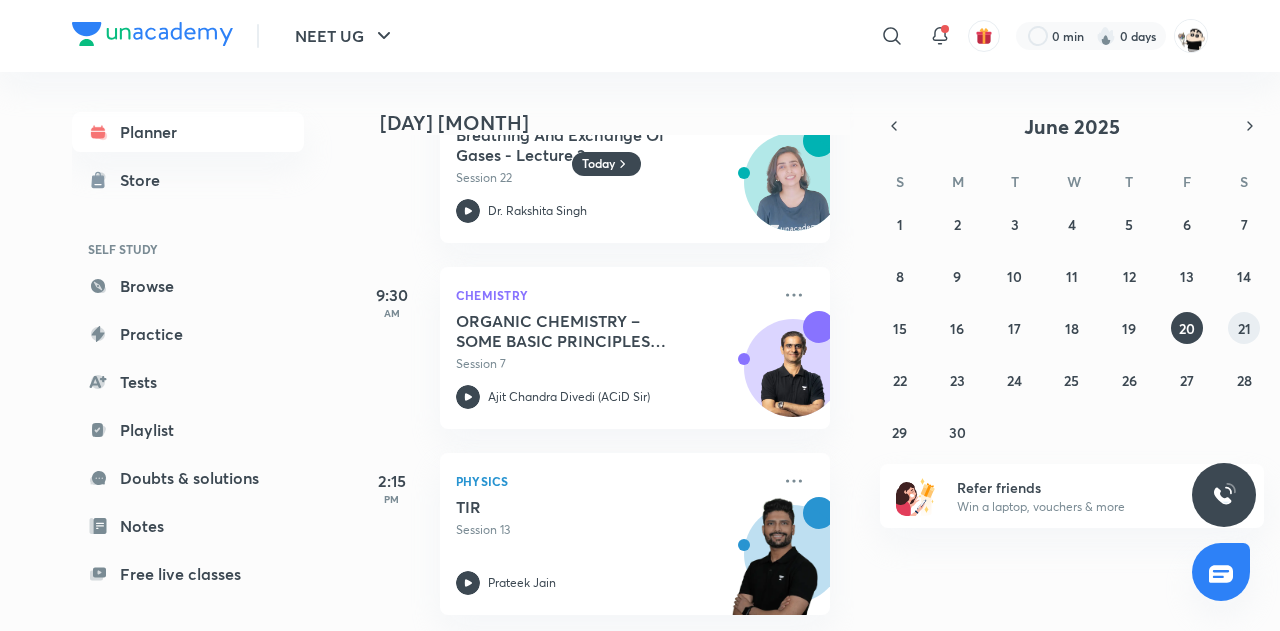 click on "21" at bounding box center [1244, 328] 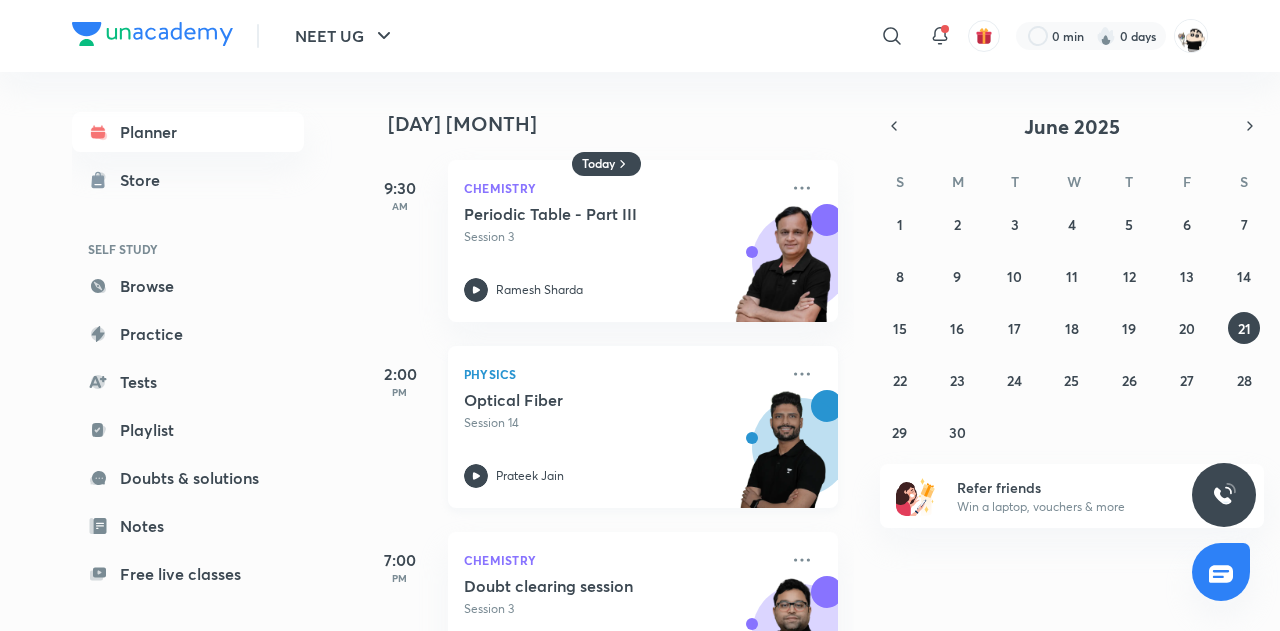 scroll, scrollTop: 280, scrollLeft: 0, axis: vertical 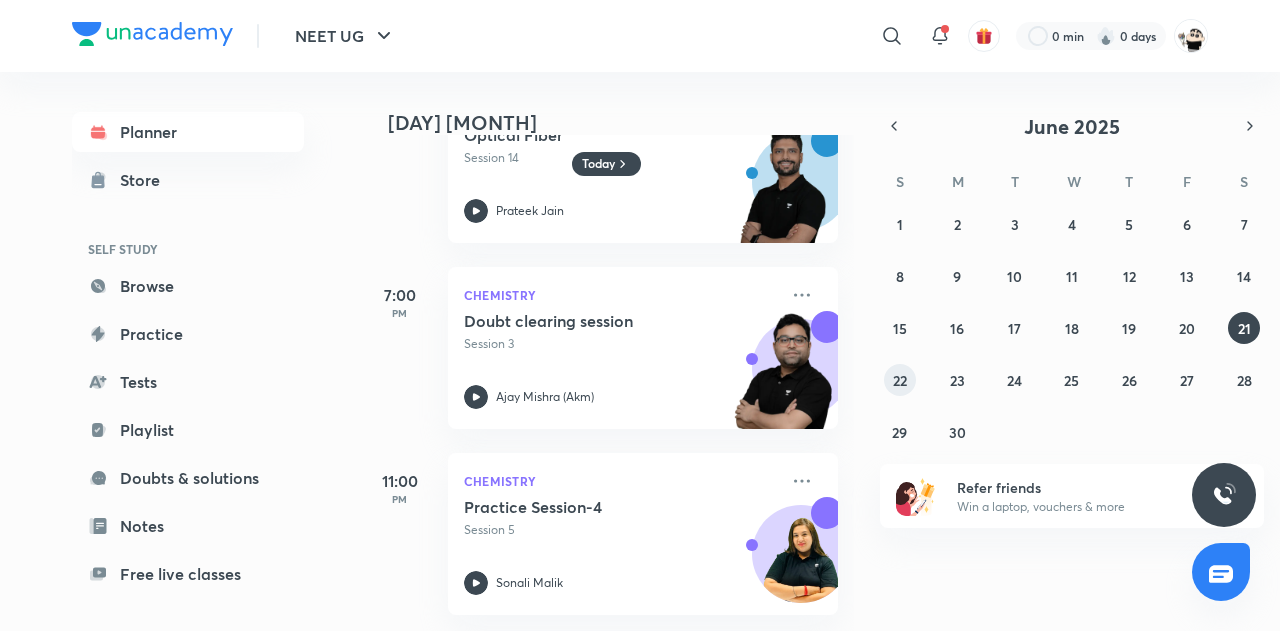 click on "22" at bounding box center (900, 380) 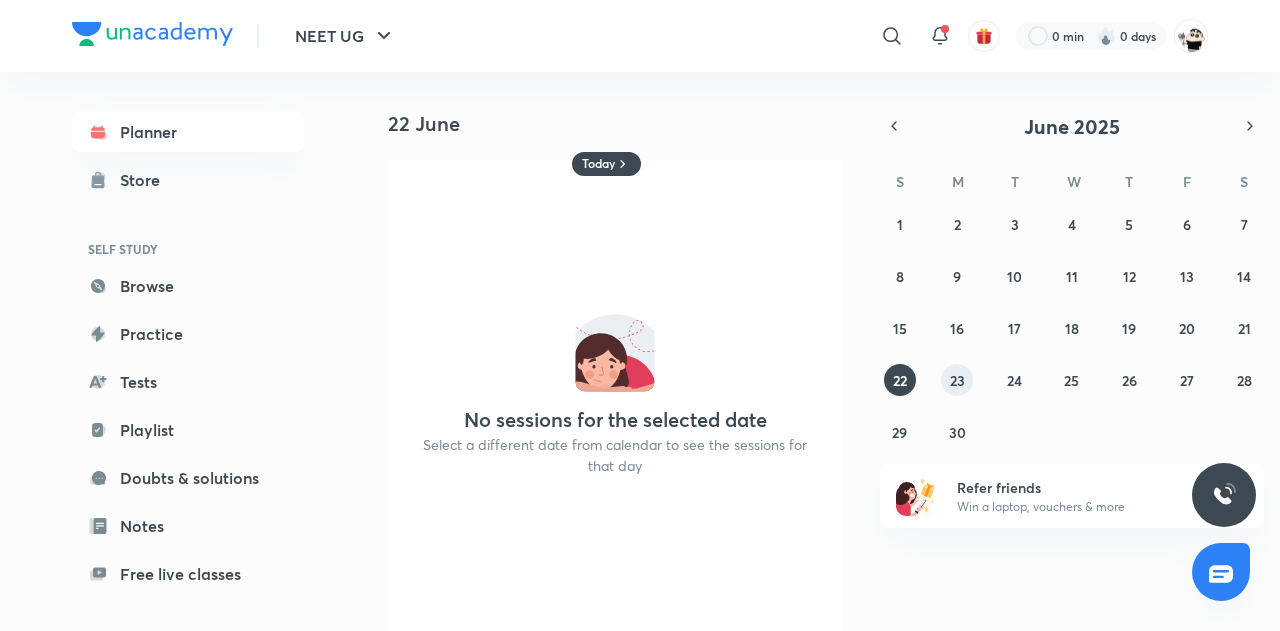 click on "23" at bounding box center [957, 380] 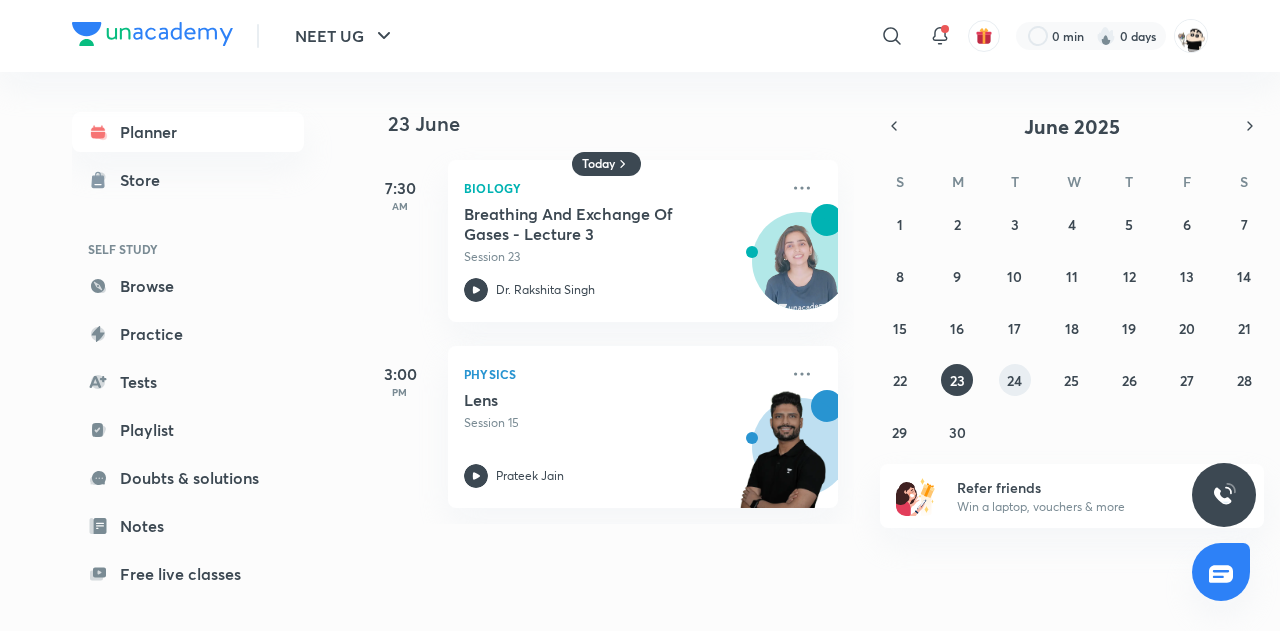 click on "24" at bounding box center [1014, 380] 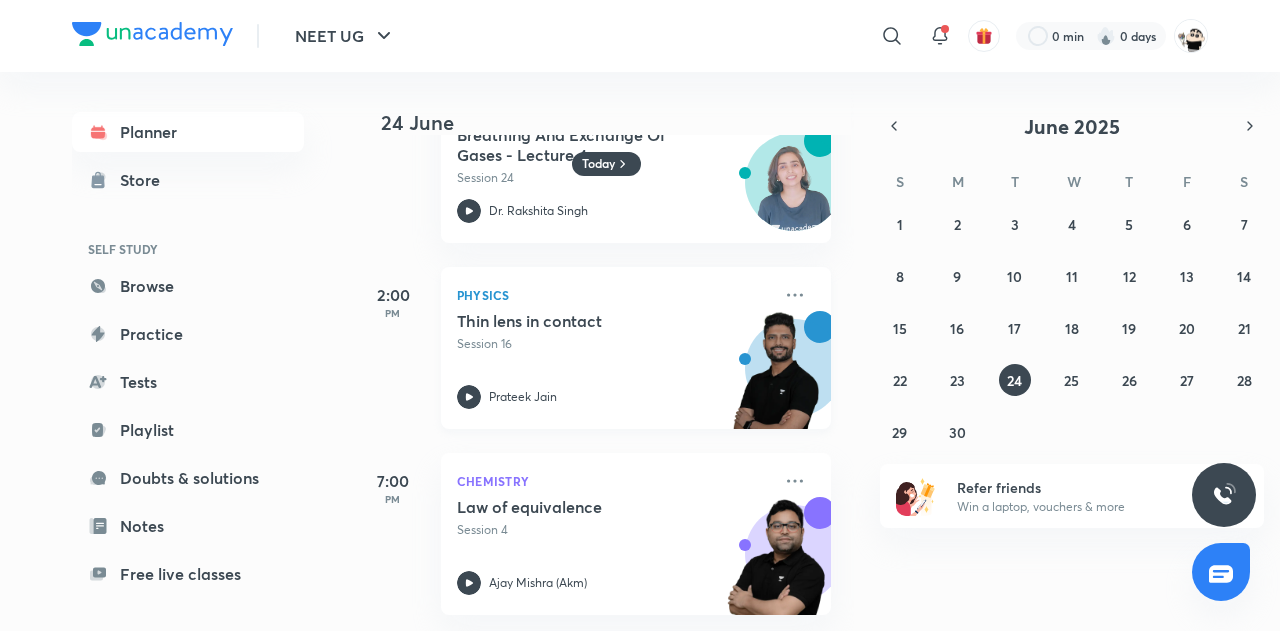 scroll, scrollTop: 94, scrollLeft: 4, axis: both 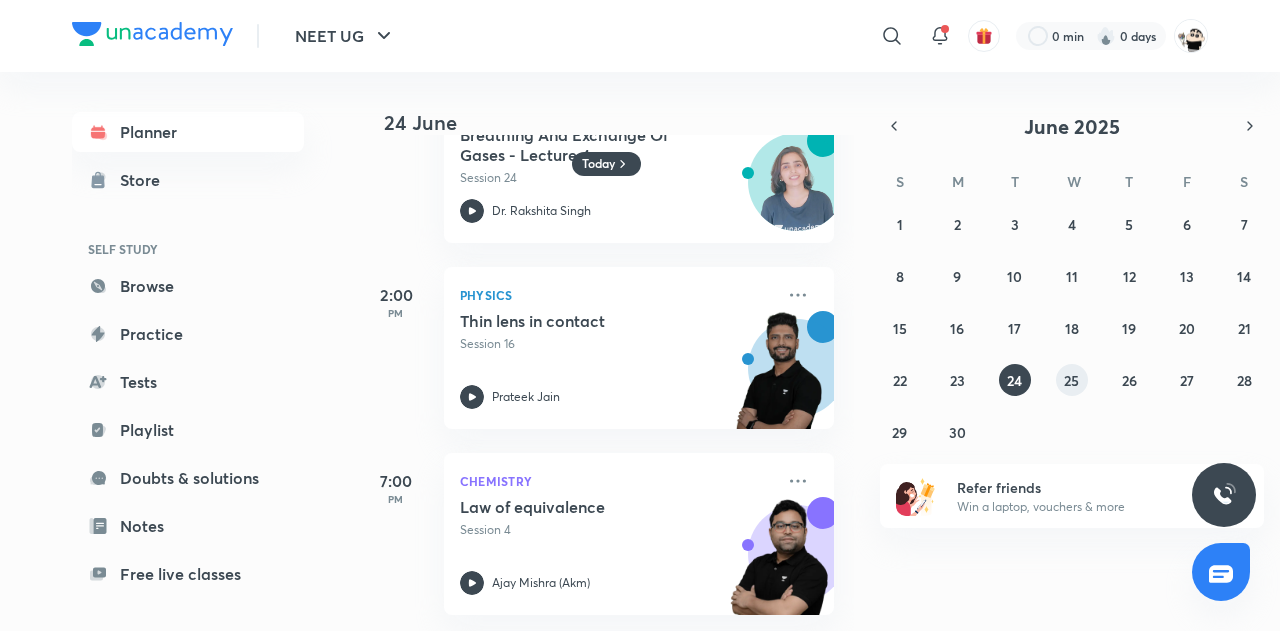 click on "25" at bounding box center (1071, 380) 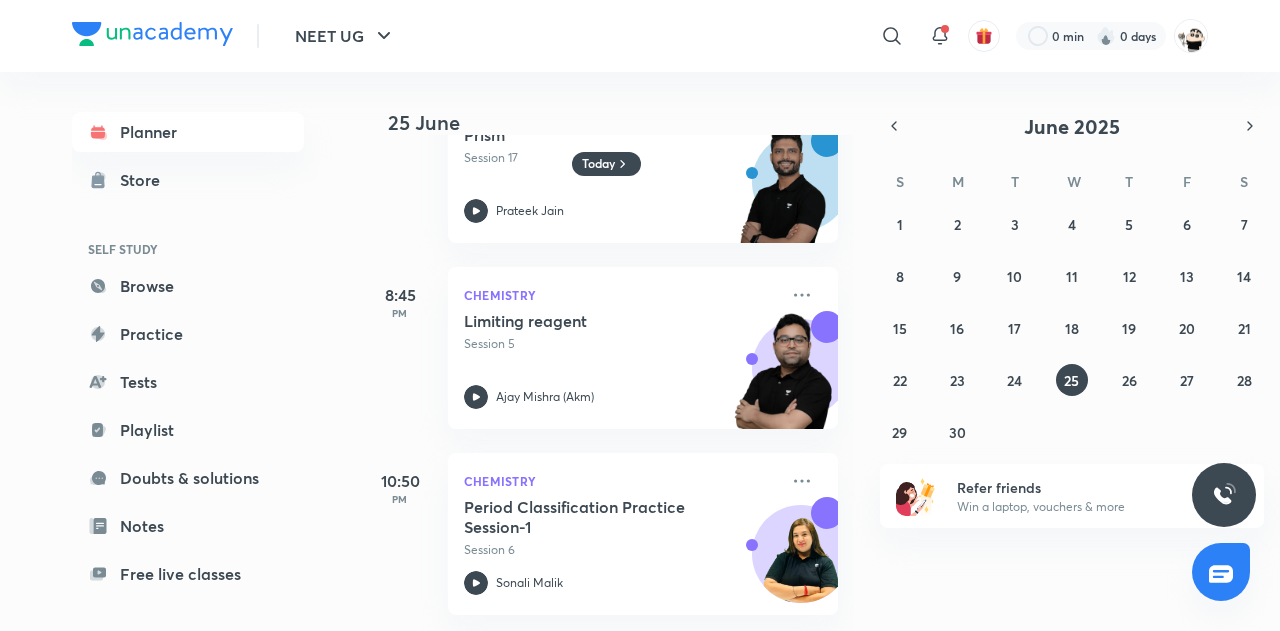 scroll, scrollTop: 0, scrollLeft: 0, axis: both 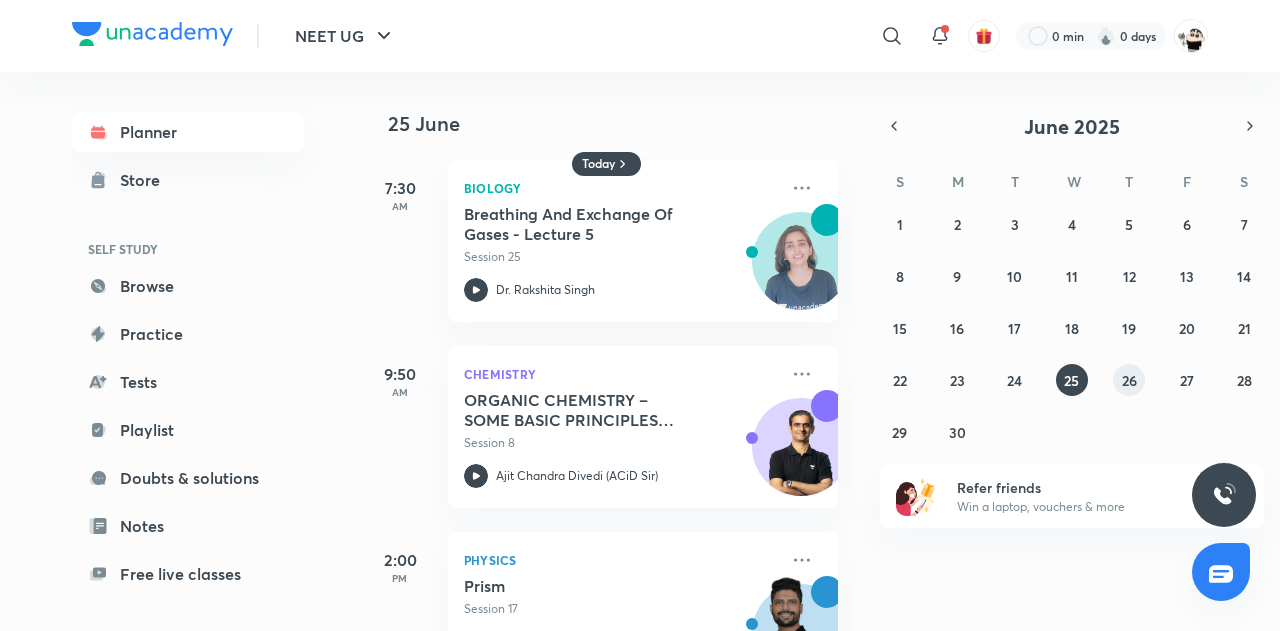click on "26" at bounding box center [1129, 380] 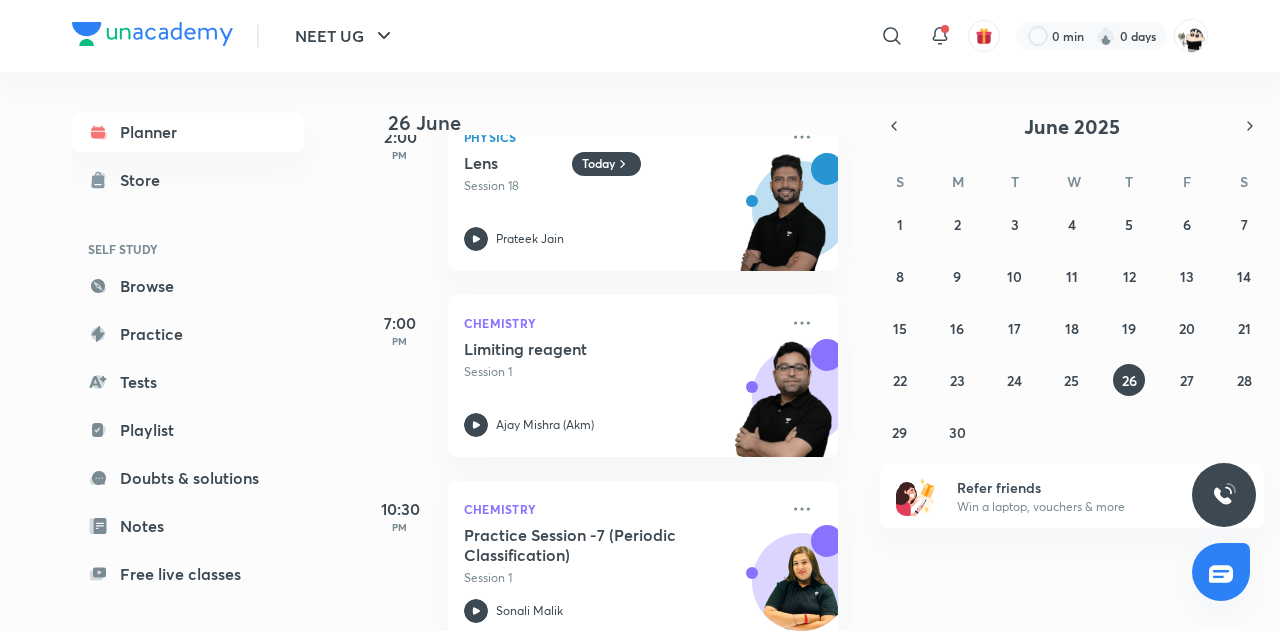 scroll, scrollTop: 466, scrollLeft: 0, axis: vertical 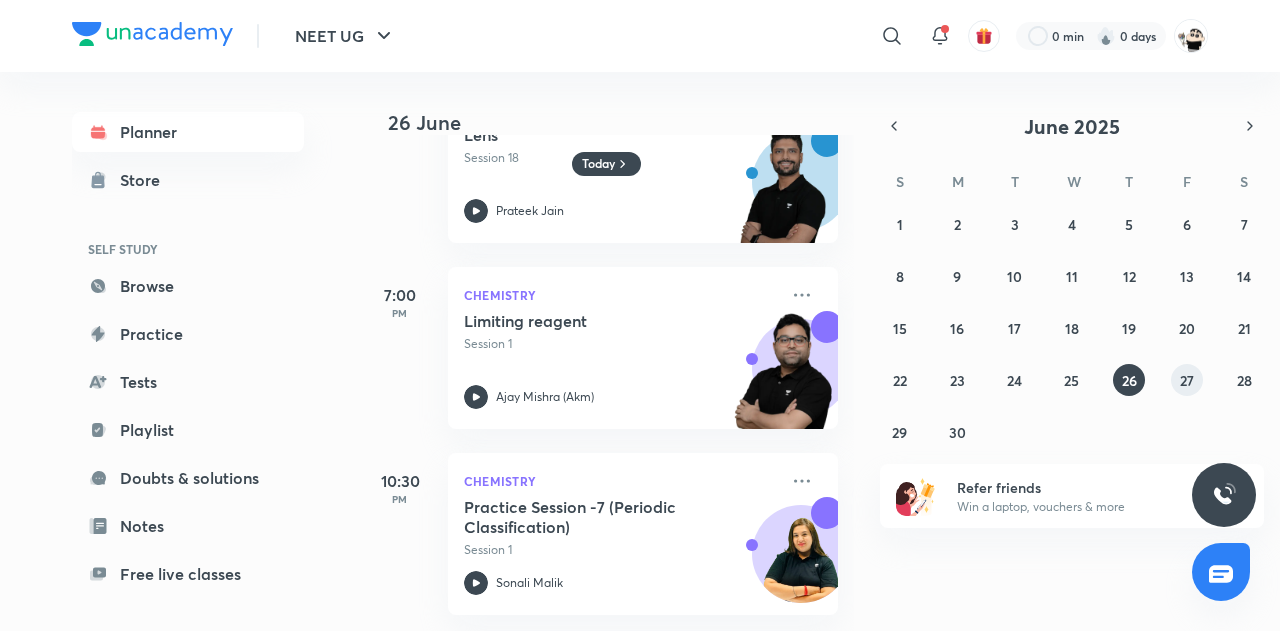 click on "27" at bounding box center (1187, 380) 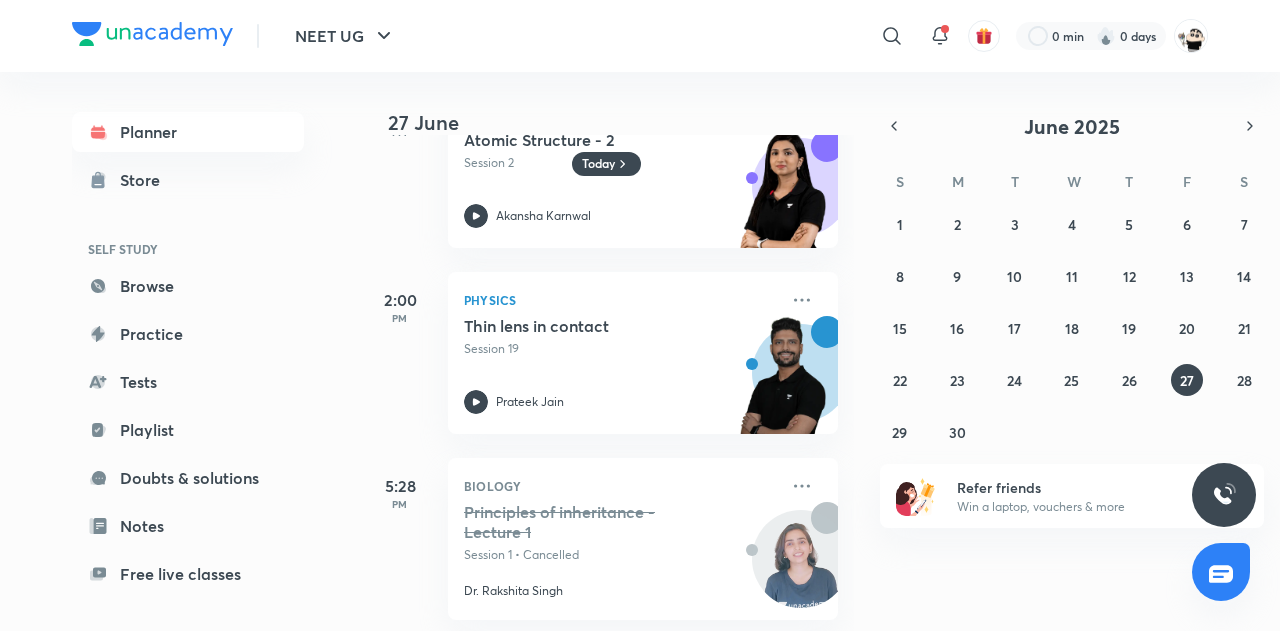 scroll, scrollTop: 1024, scrollLeft: 0, axis: vertical 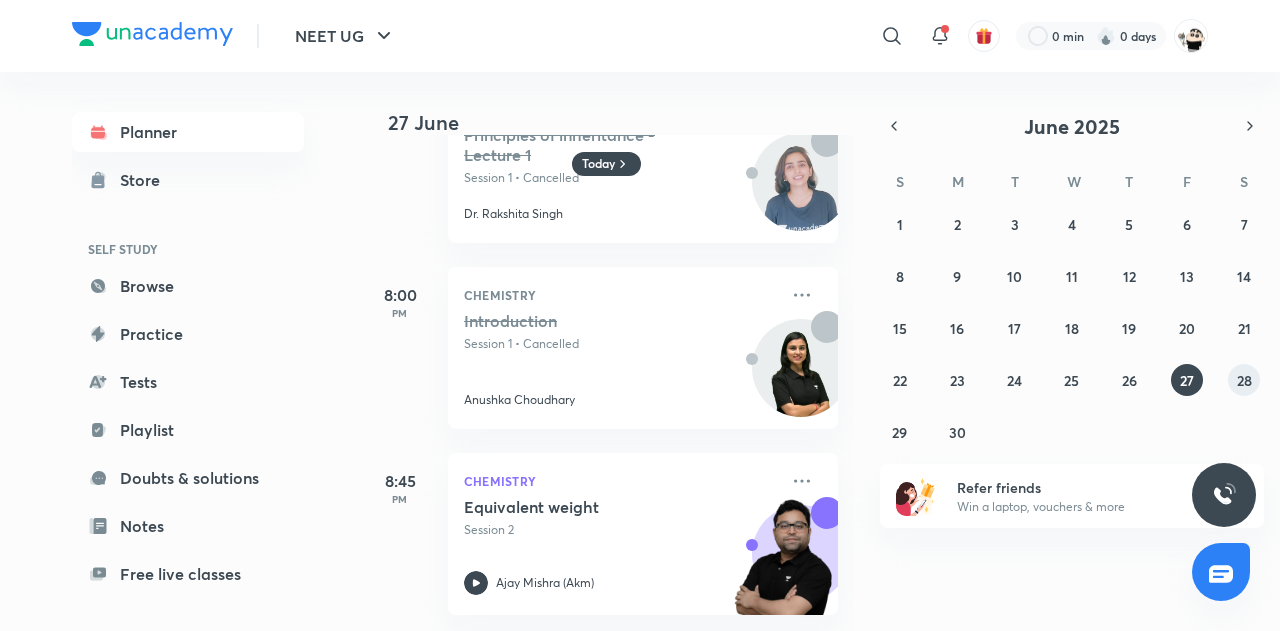 click on "28" at bounding box center (1244, 380) 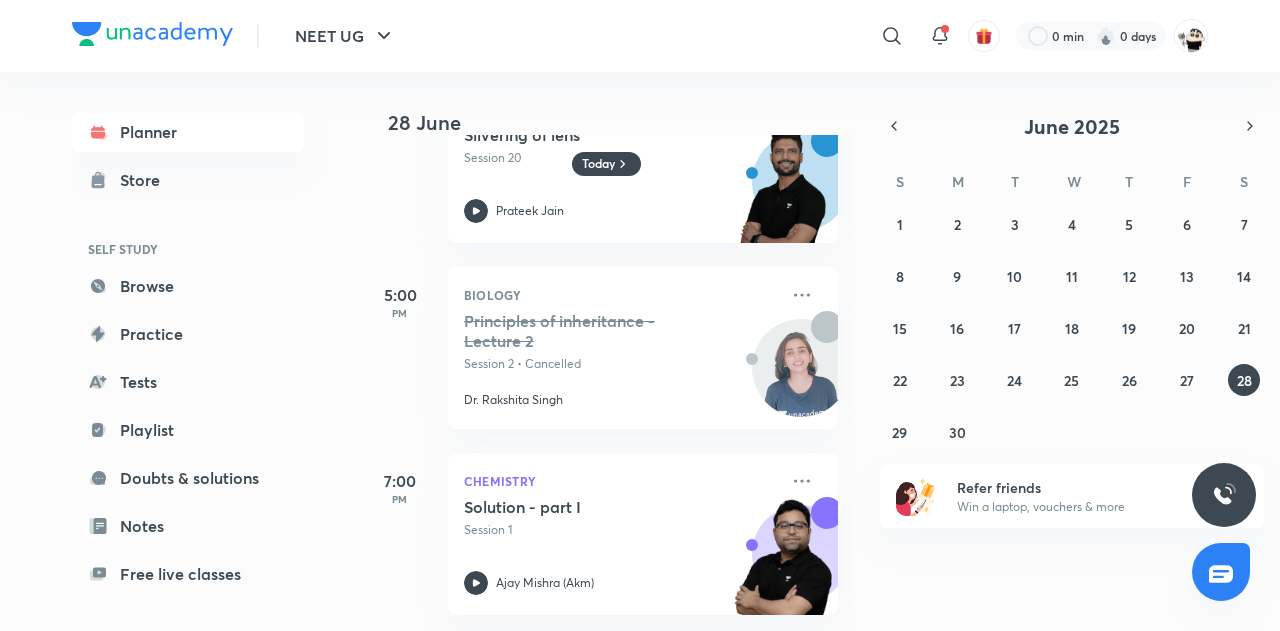 scroll, scrollTop: 0, scrollLeft: 0, axis: both 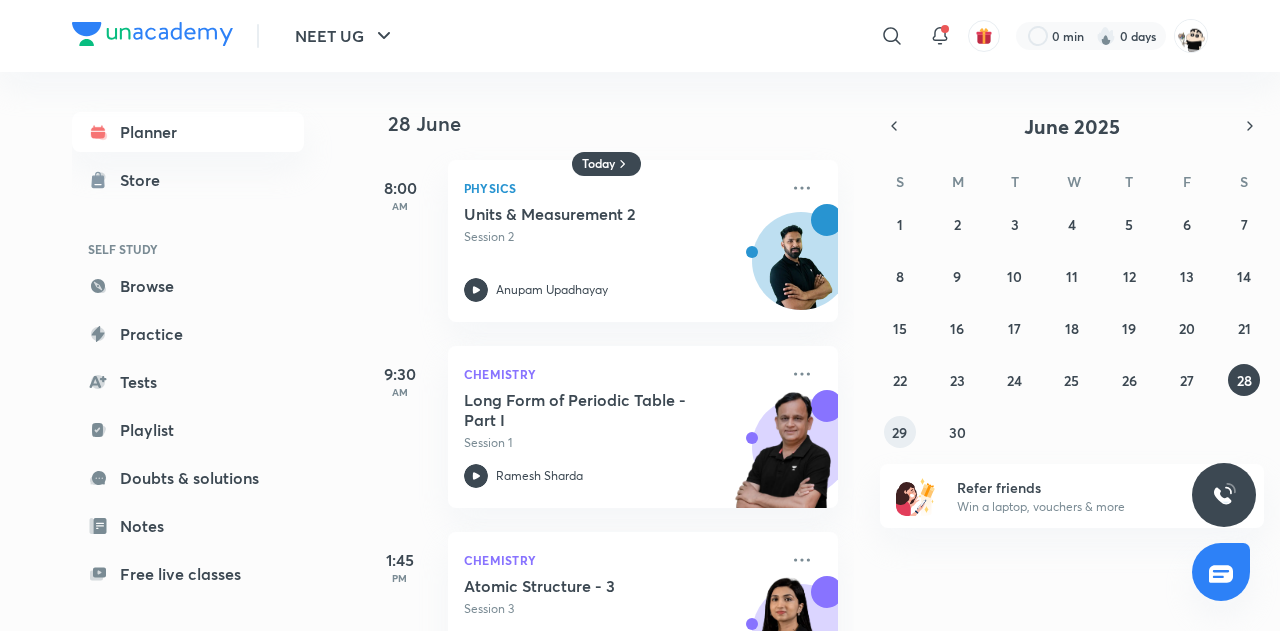 click on "29" at bounding box center [899, 432] 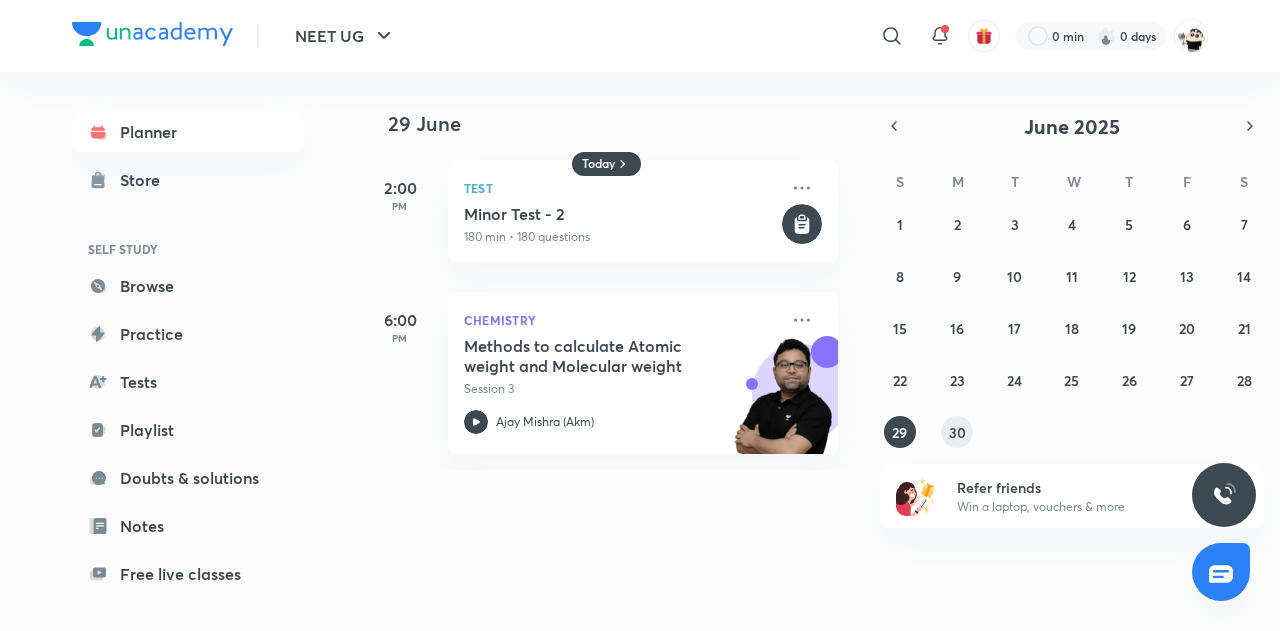 click on "30" at bounding box center [957, 432] 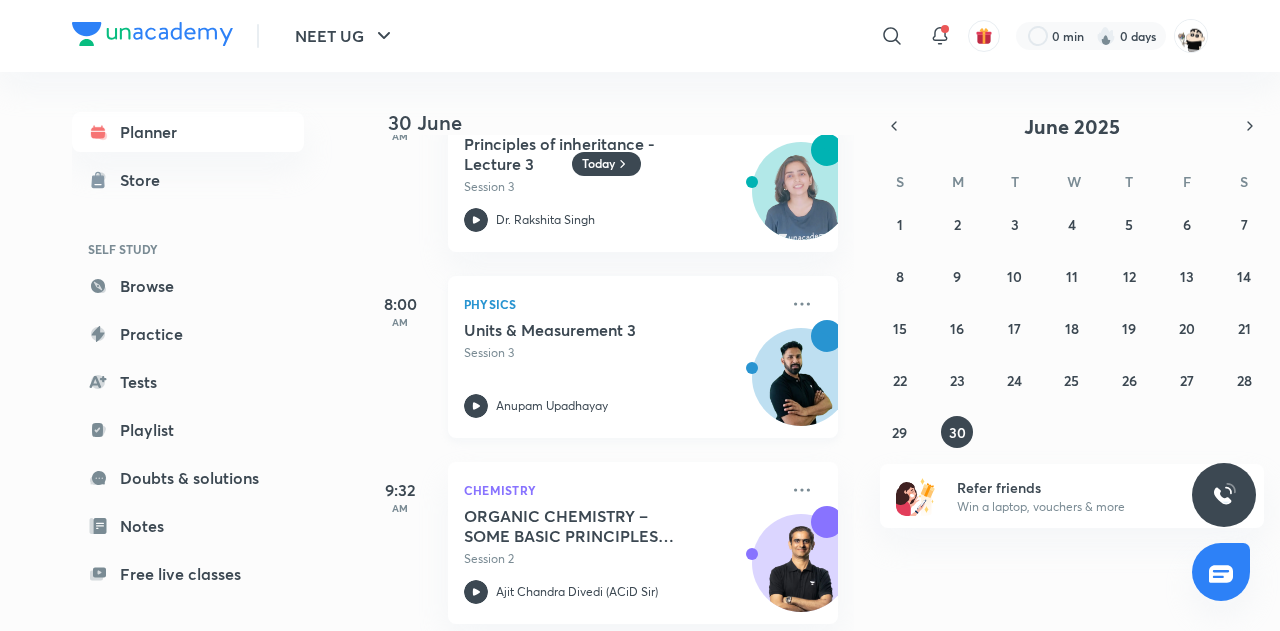 scroll, scrollTop: 0, scrollLeft: 0, axis: both 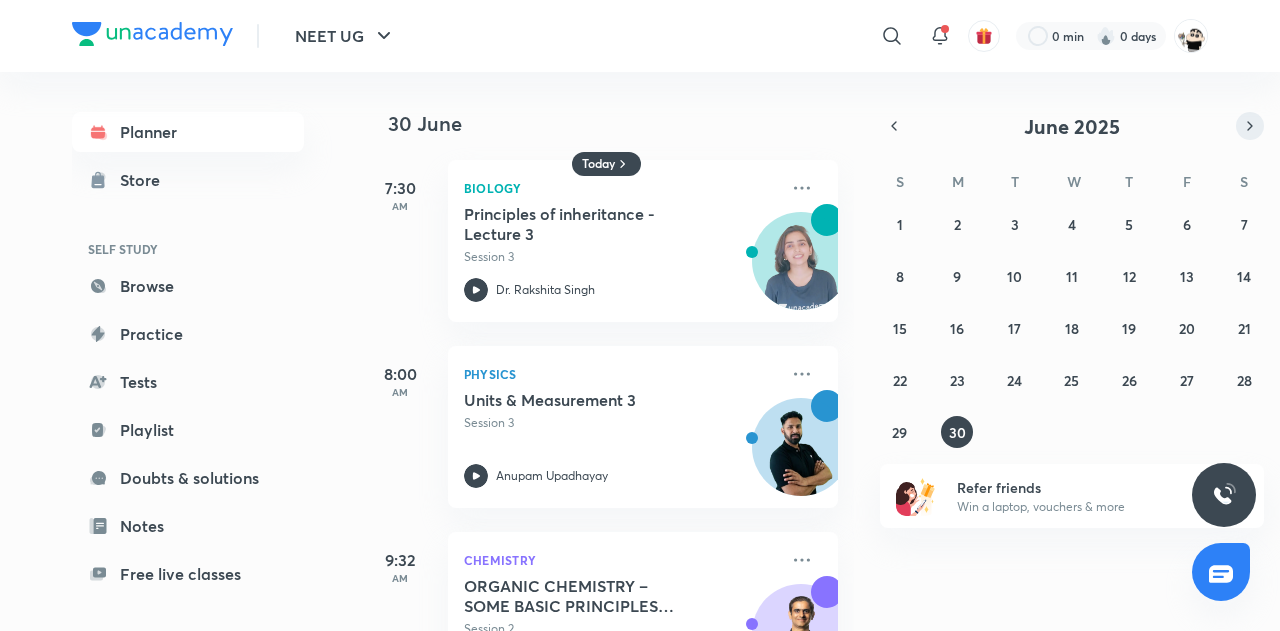 click 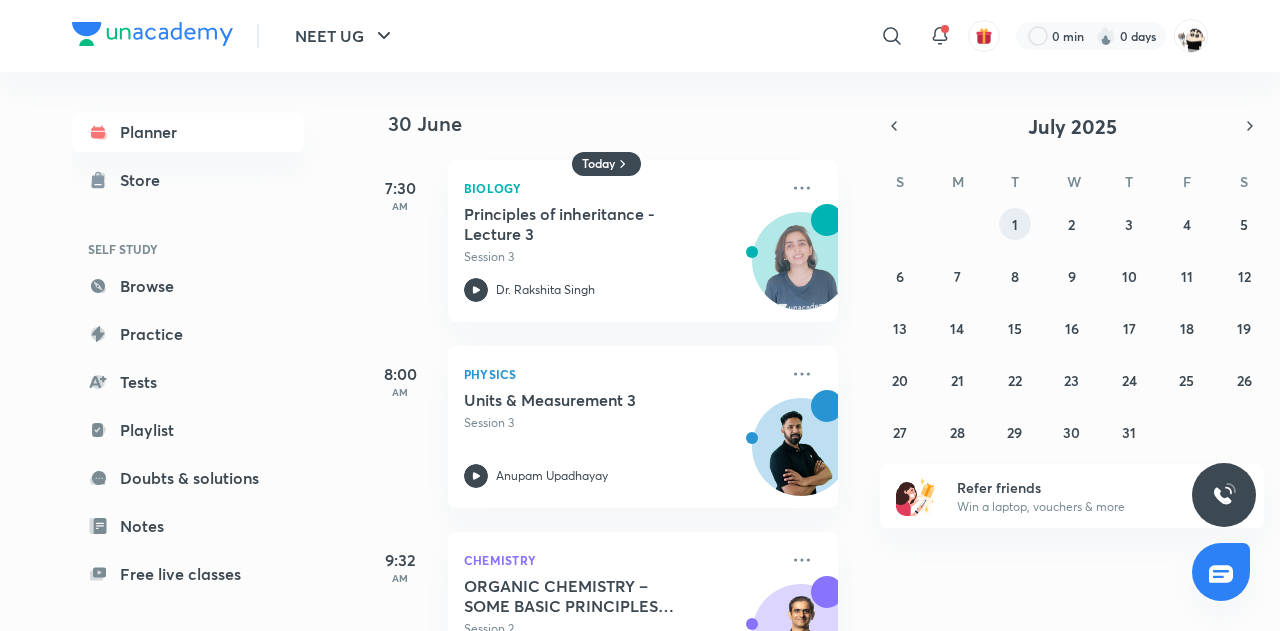 click on "1" at bounding box center [1015, 224] 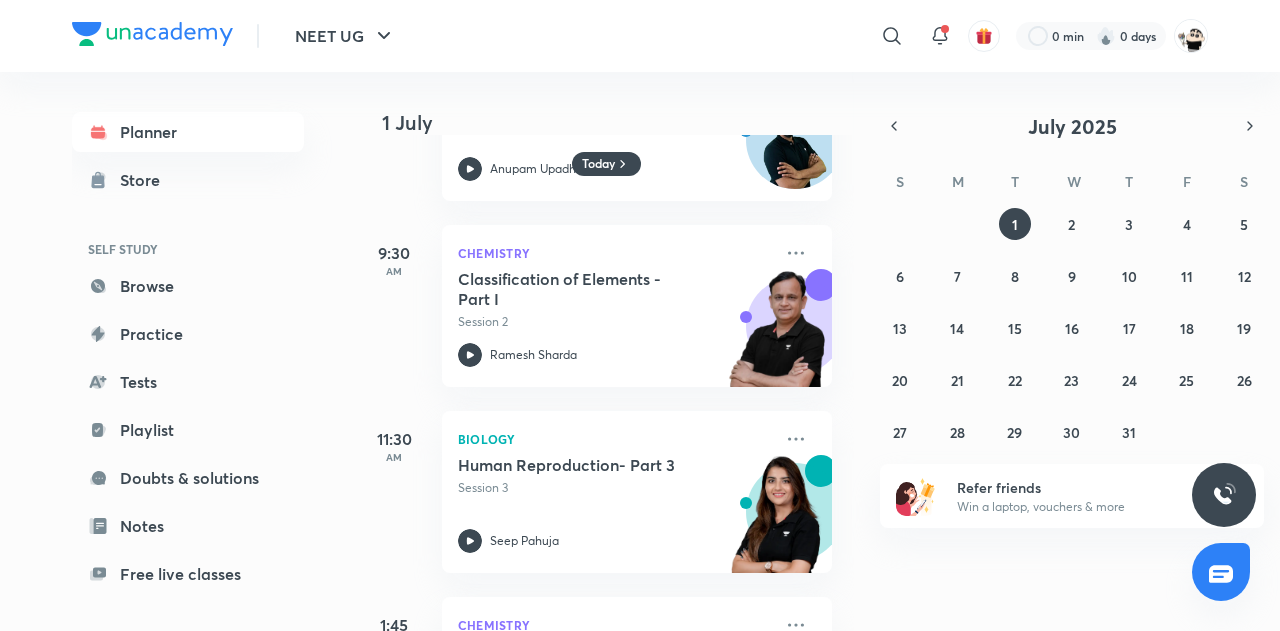 scroll, scrollTop: 307, scrollLeft: 6, axis: both 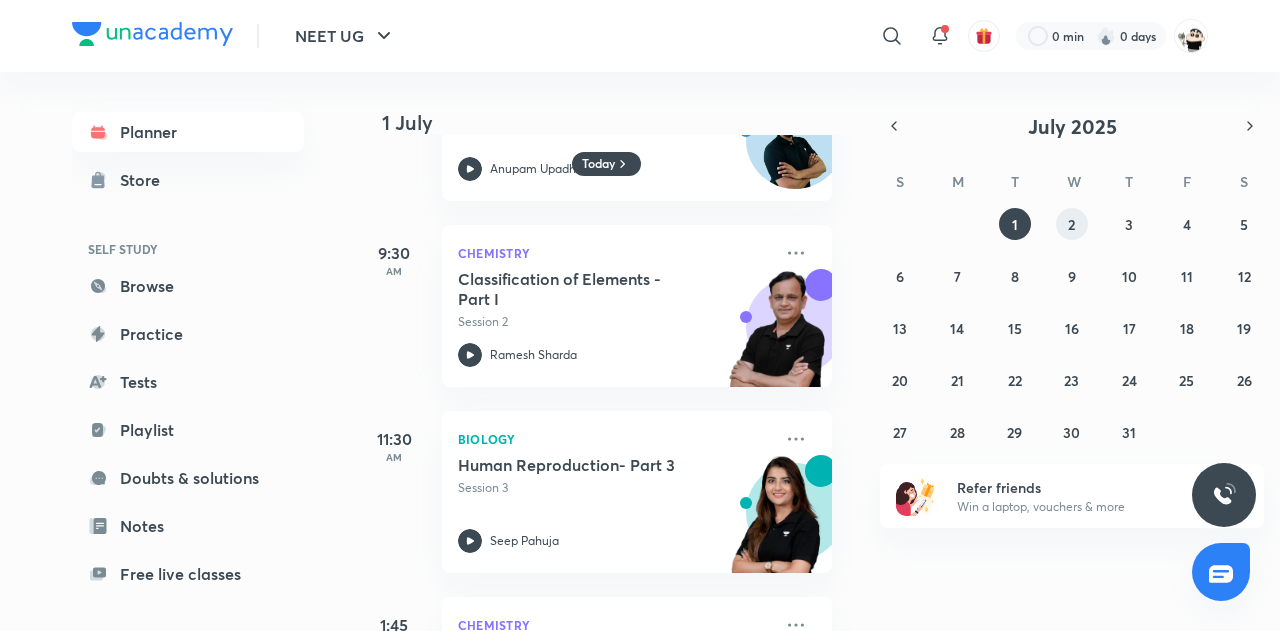 click on "2" at bounding box center (1071, 224) 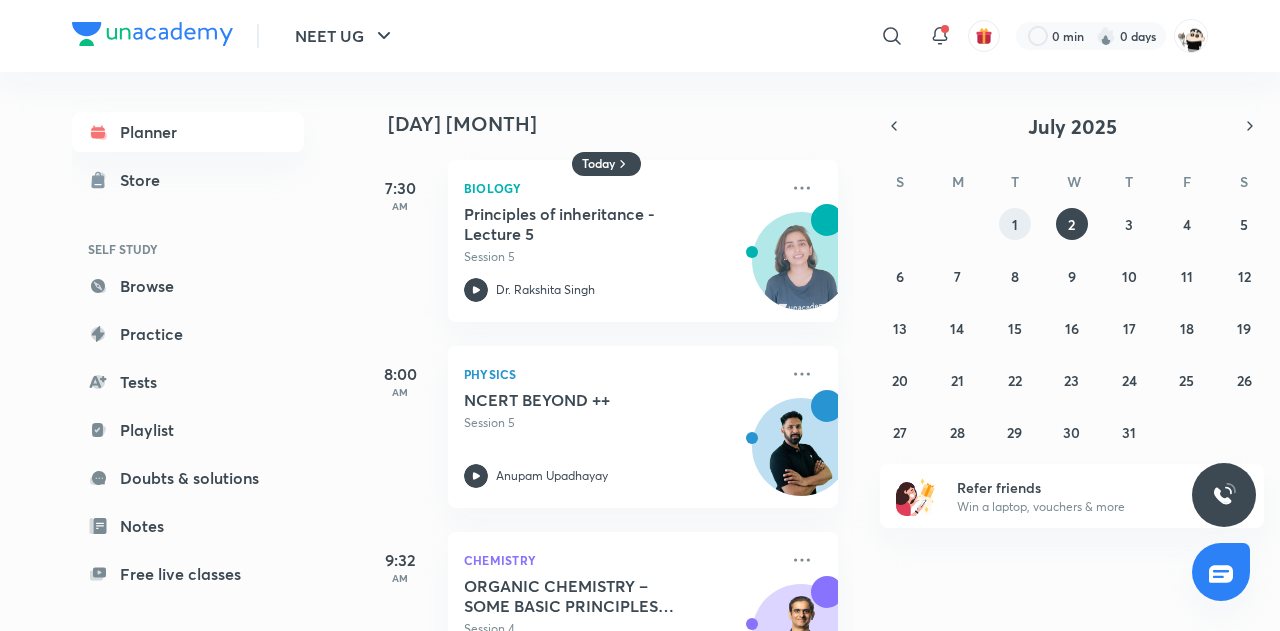 click on "1" at bounding box center (1015, 224) 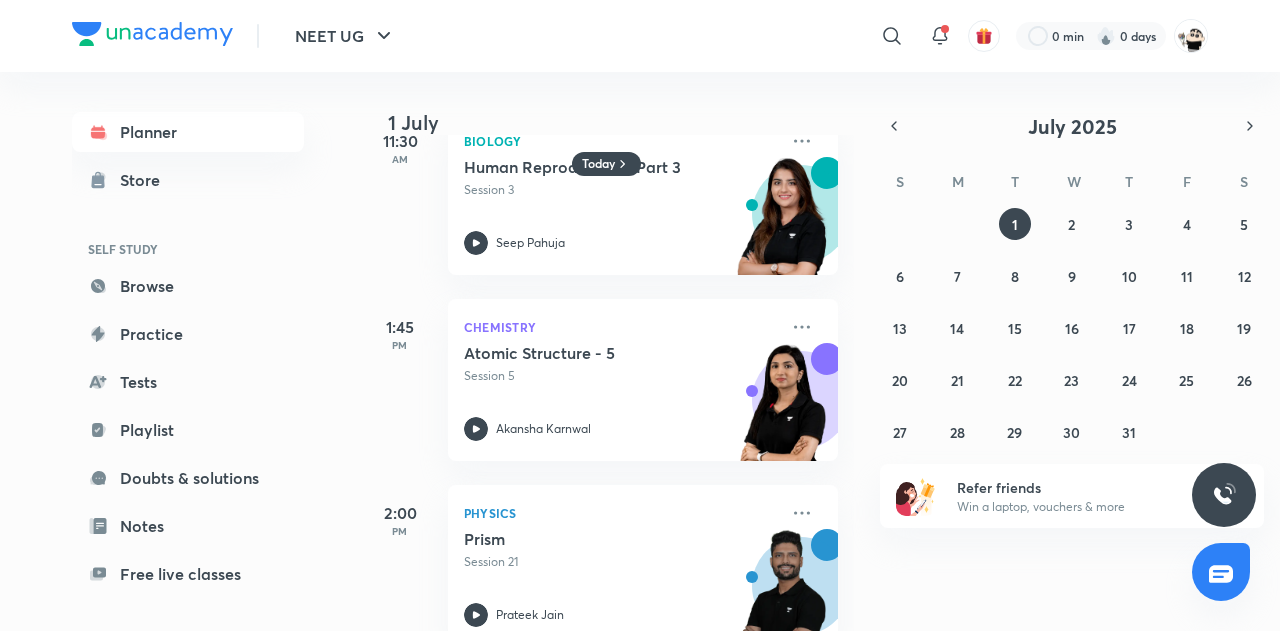 scroll, scrollTop: 652, scrollLeft: 0, axis: vertical 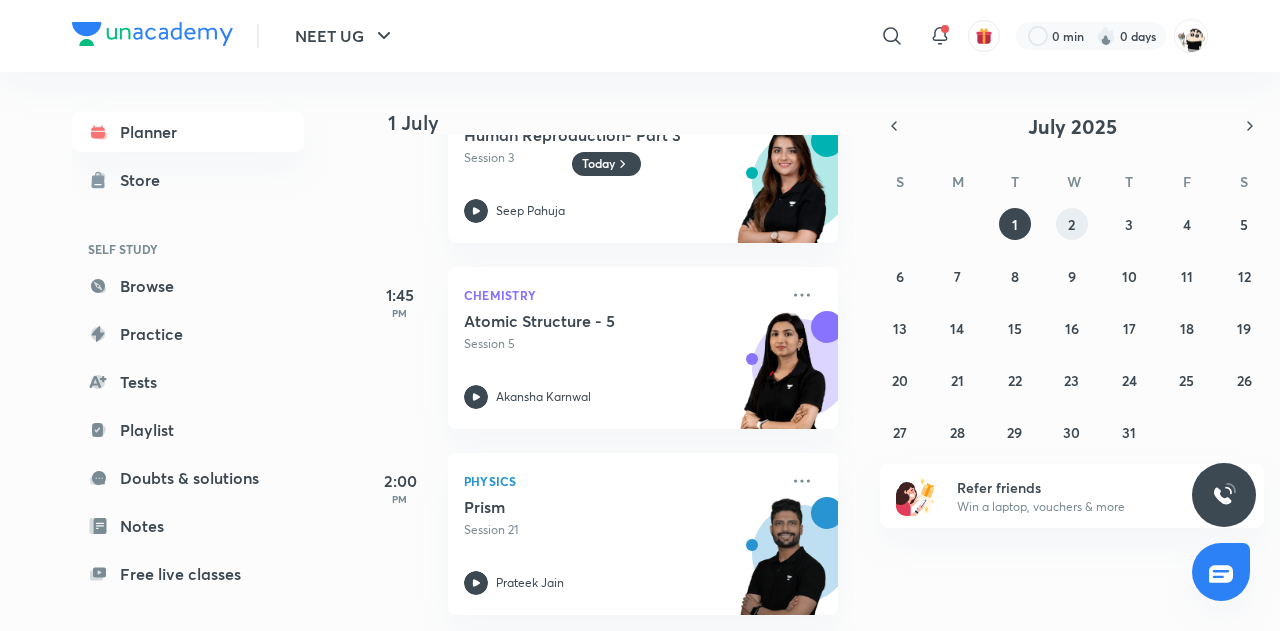 click on "2" at bounding box center (1071, 224) 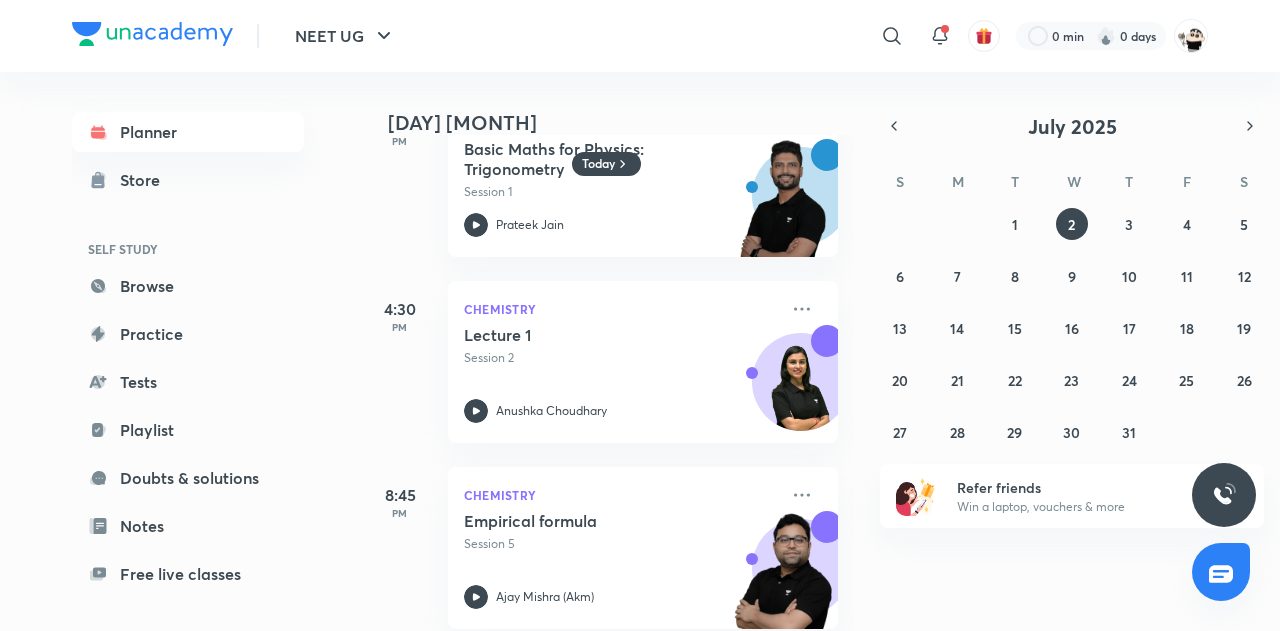 scroll, scrollTop: 838, scrollLeft: 0, axis: vertical 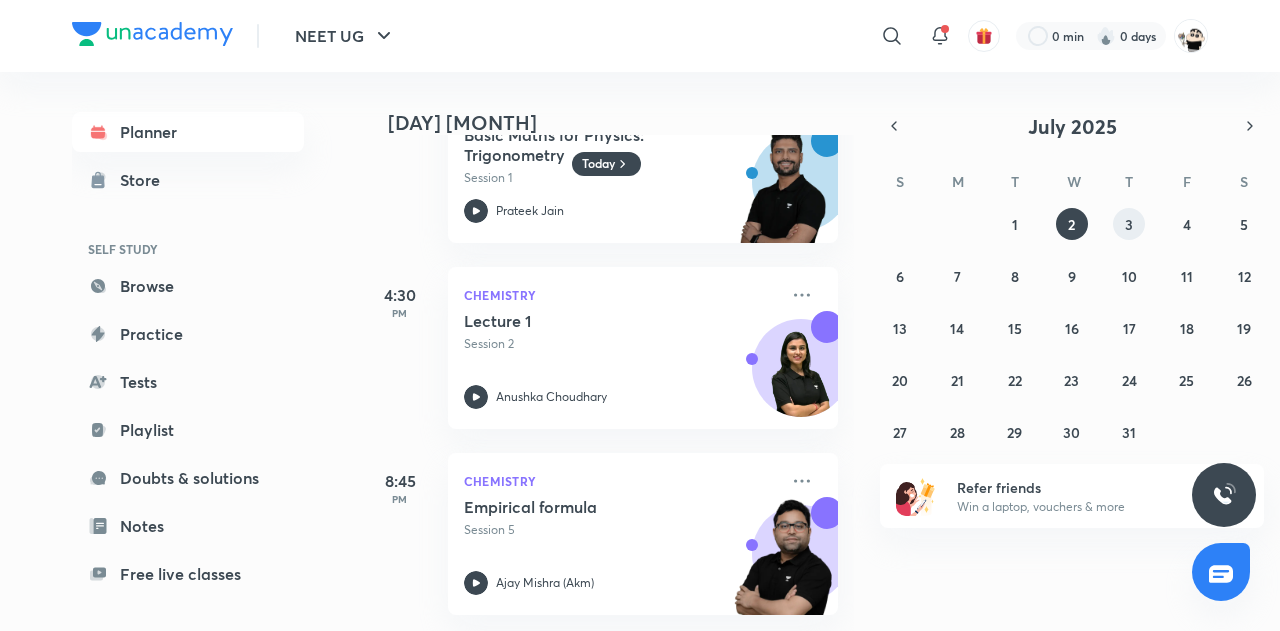 click on "3" at bounding box center (1129, 224) 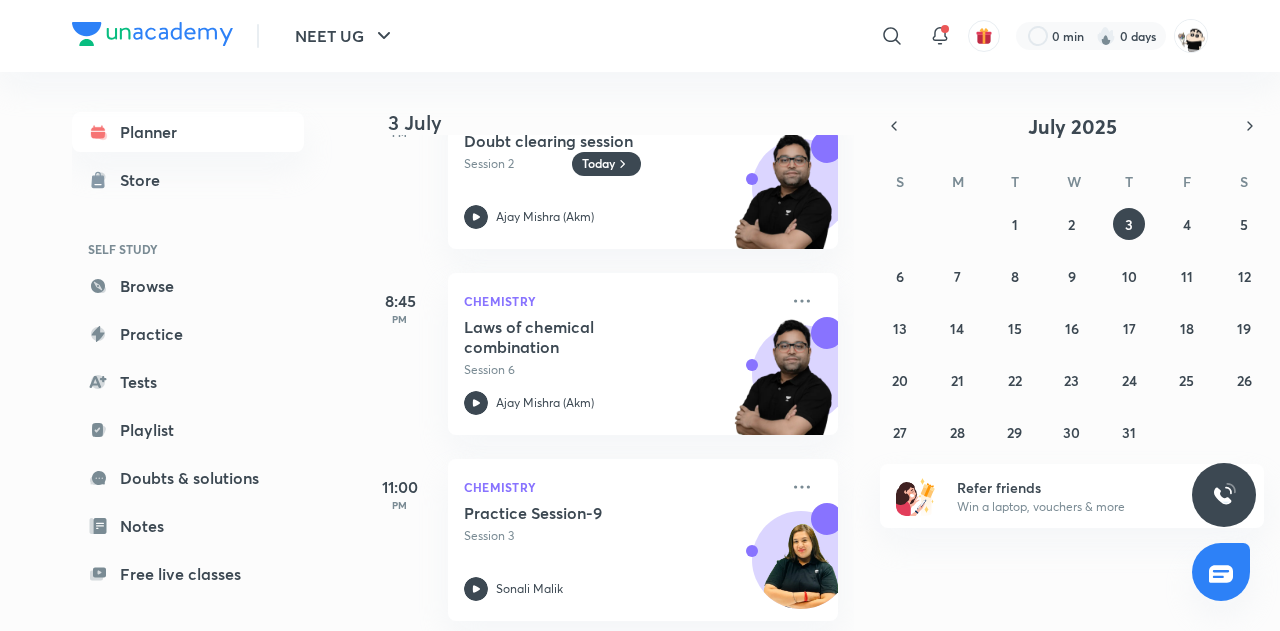 scroll, scrollTop: 1210, scrollLeft: 0, axis: vertical 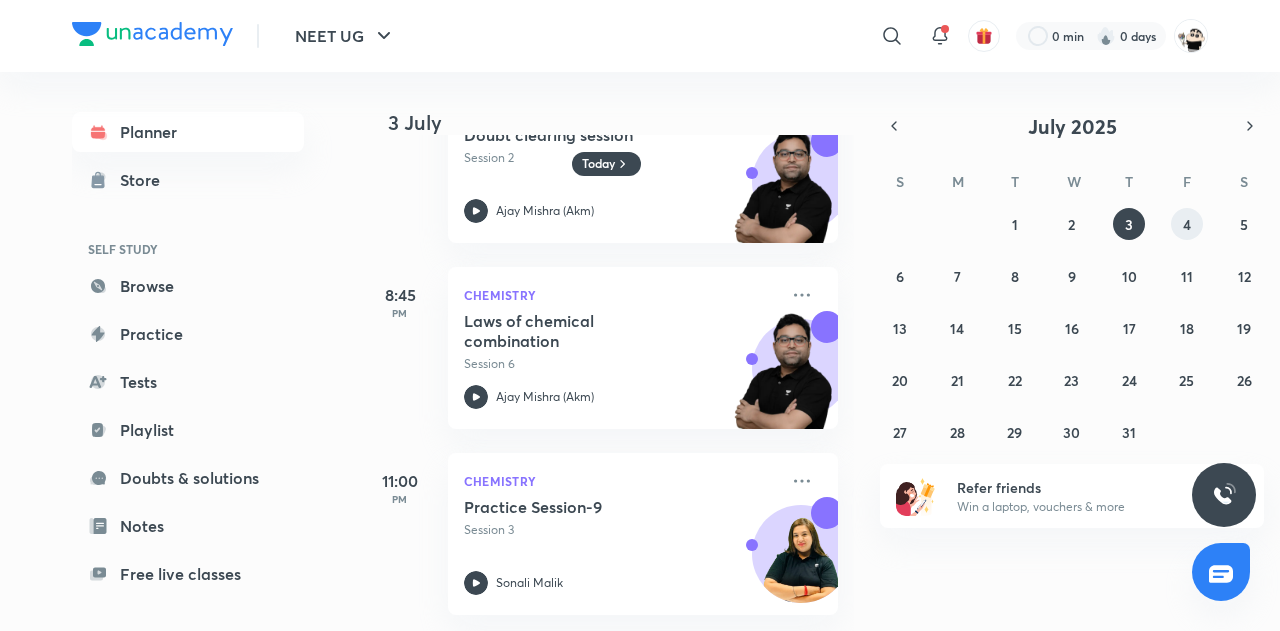 click on "4" at bounding box center [1187, 224] 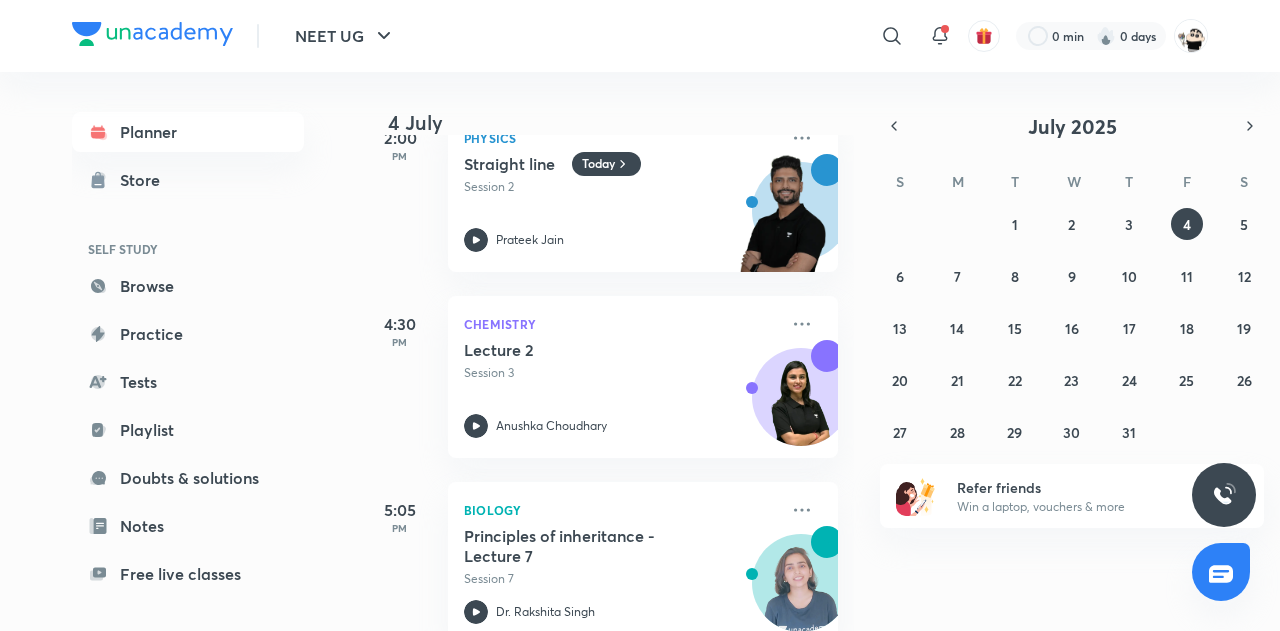 scroll, scrollTop: 466, scrollLeft: 0, axis: vertical 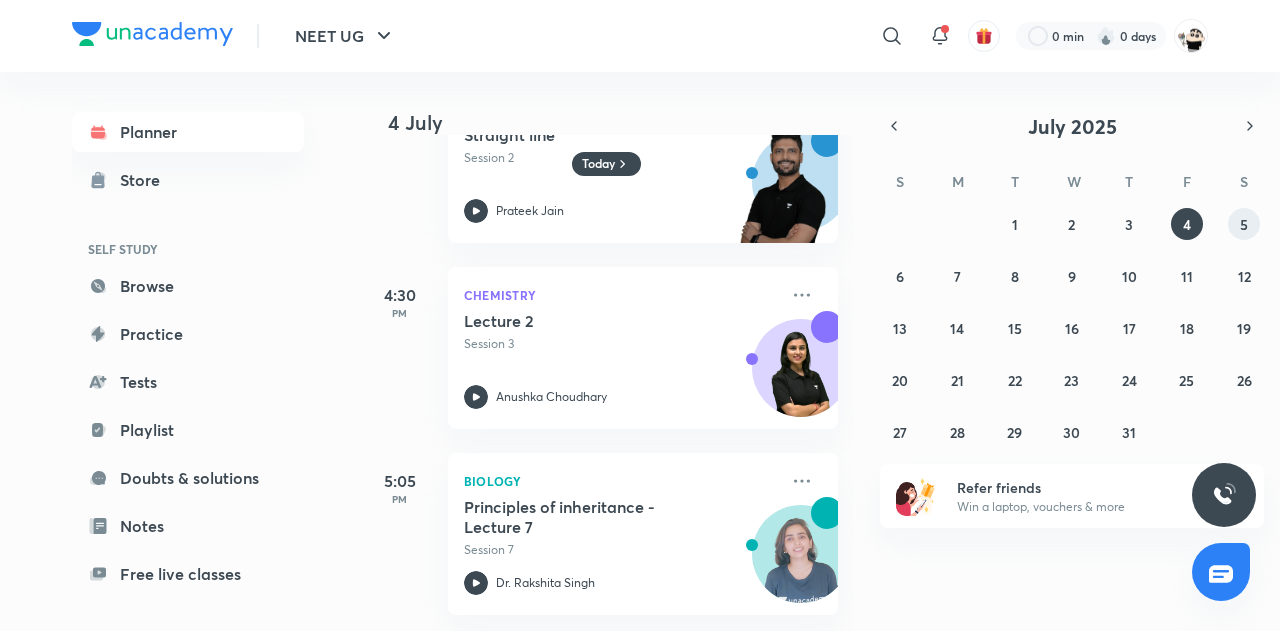 click on "5" at bounding box center (1244, 224) 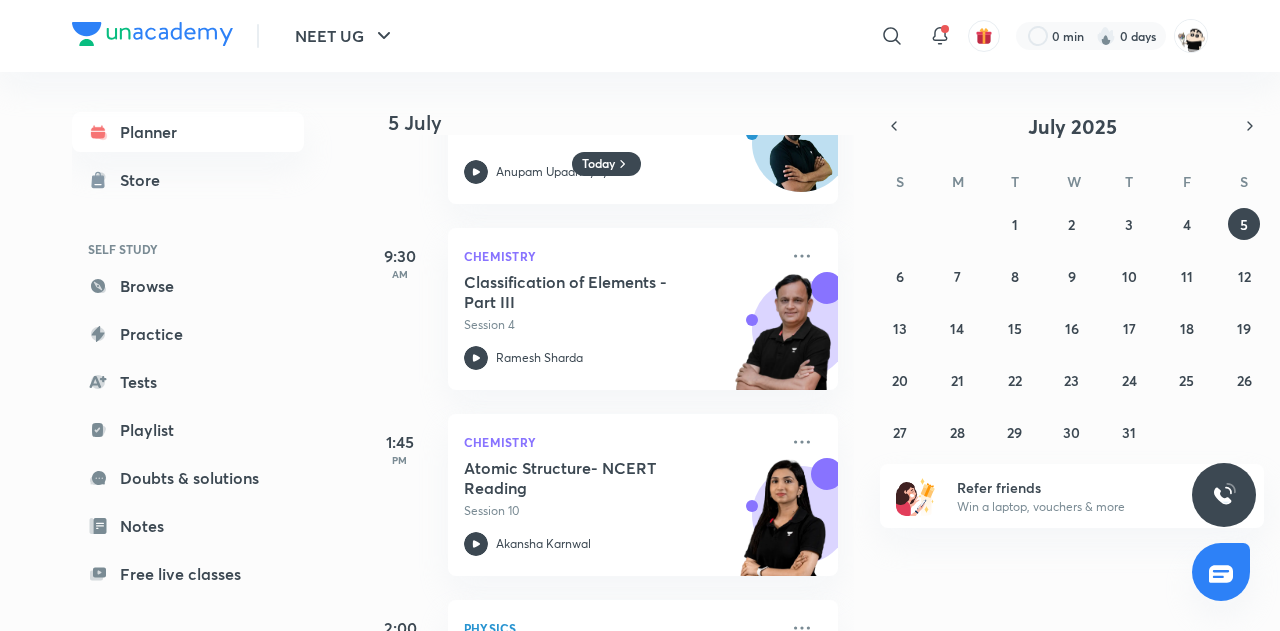 scroll, scrollTop: 280, scrollLeft: 0, axis: vertical 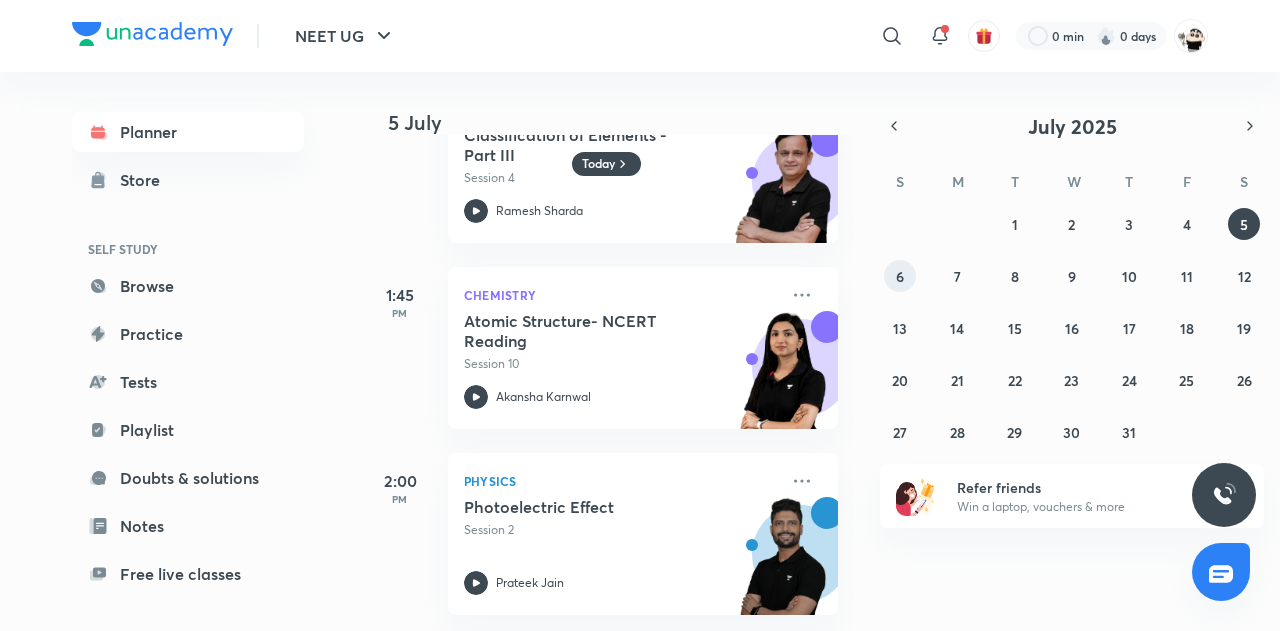 click on "6" at bounding box center (900, 276) 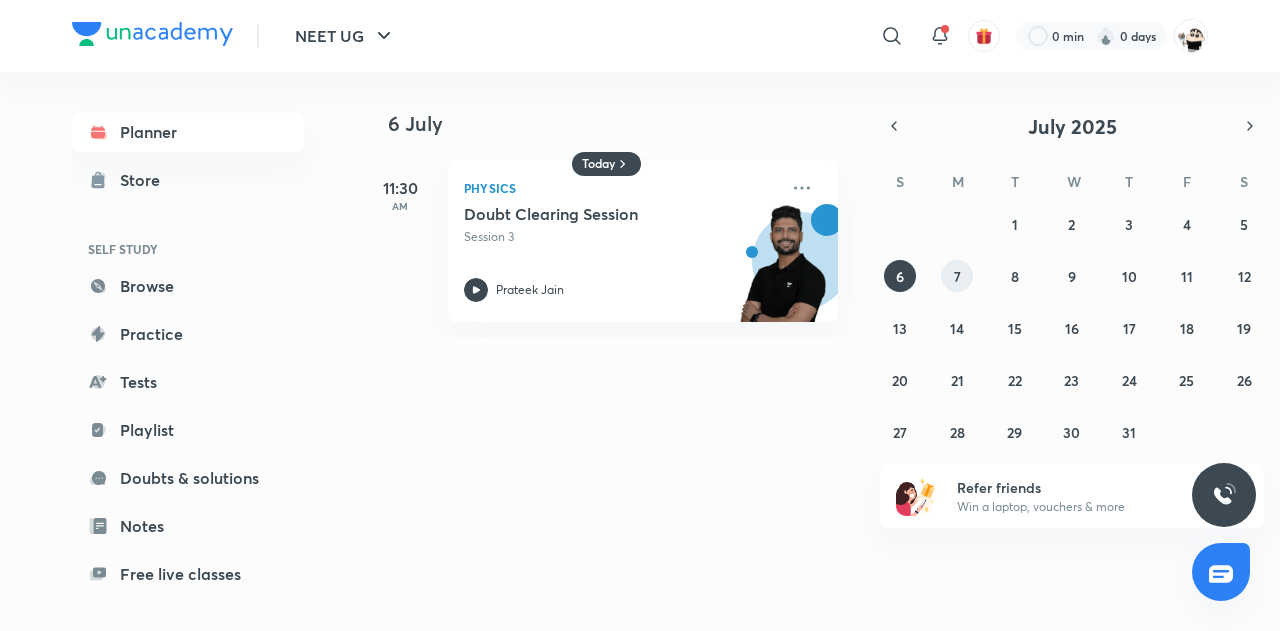 click on "7" at bounding box center [957, 276] 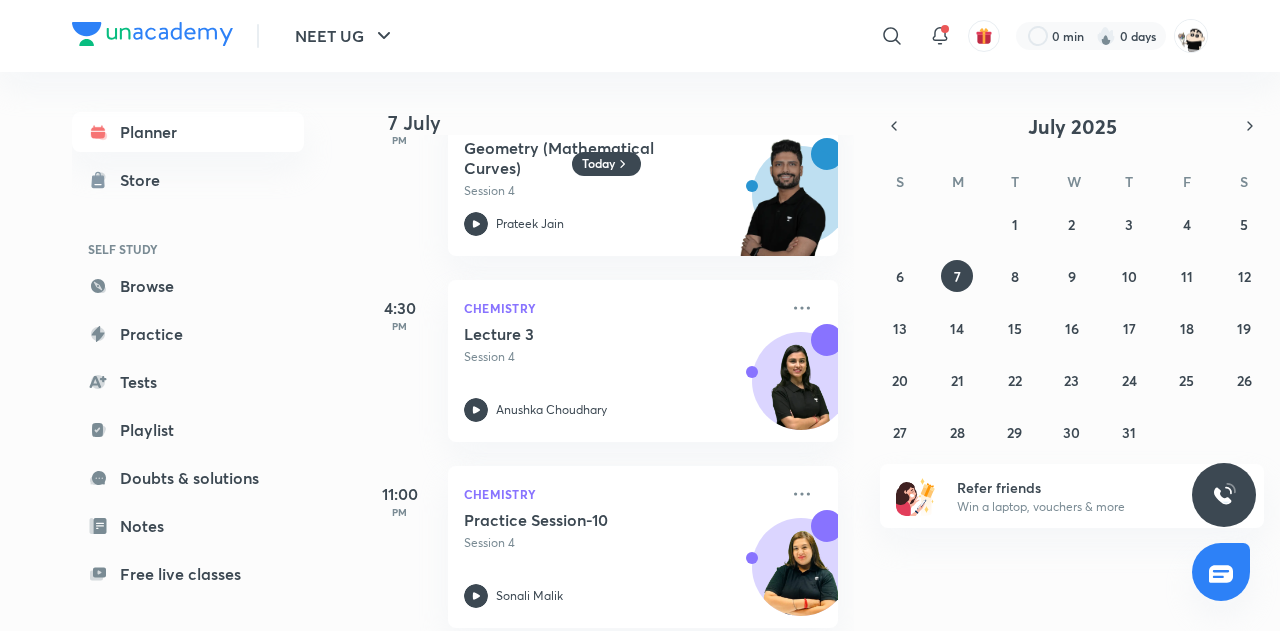 scroll, scrollTop: 838, scrollLeft: 0, axis: vertical 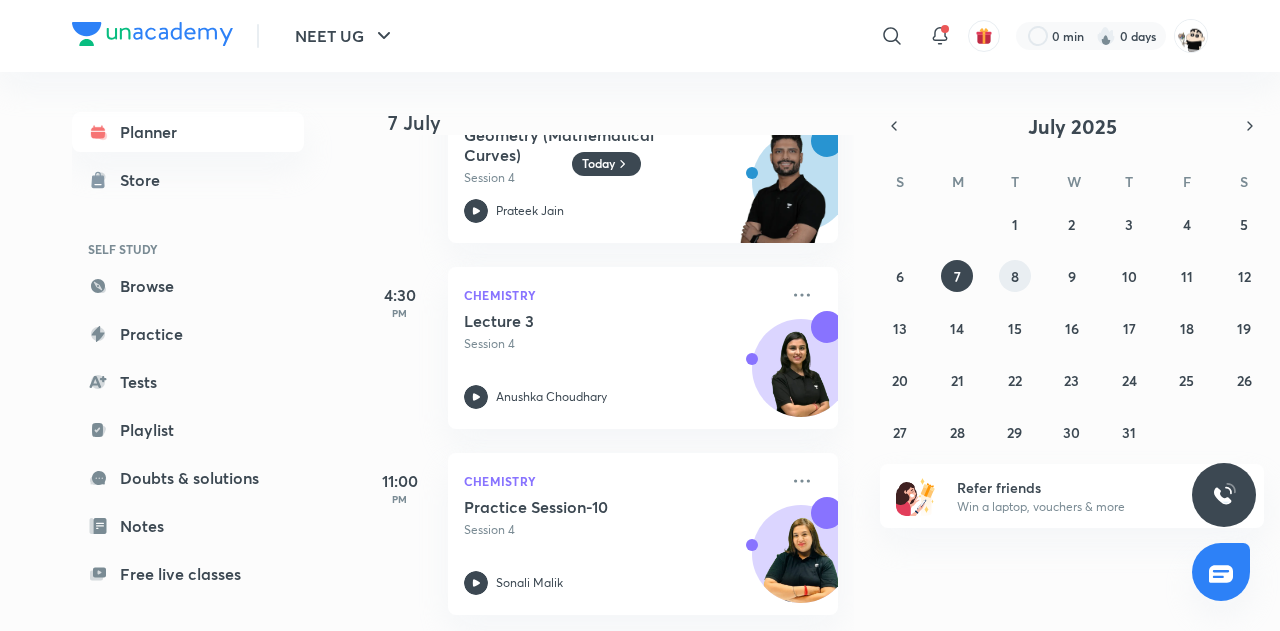click on "8" at bounding box center (1015, 276) 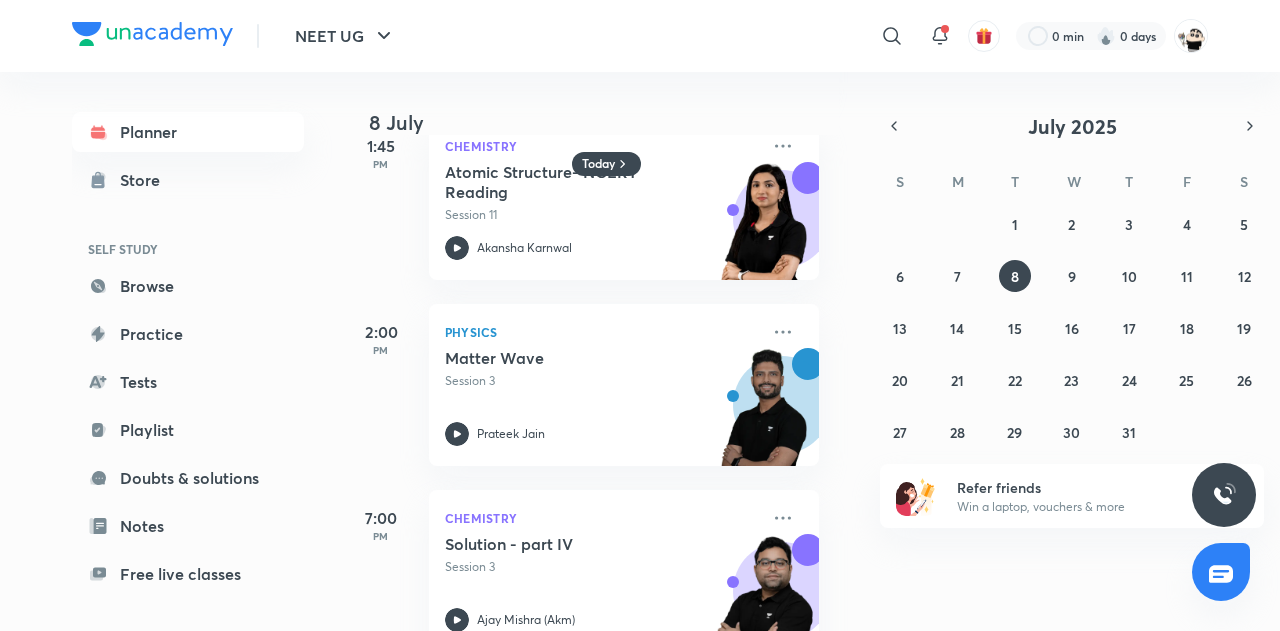 scroll, scrollTop: 652, scrollLeft: 20, axis: both 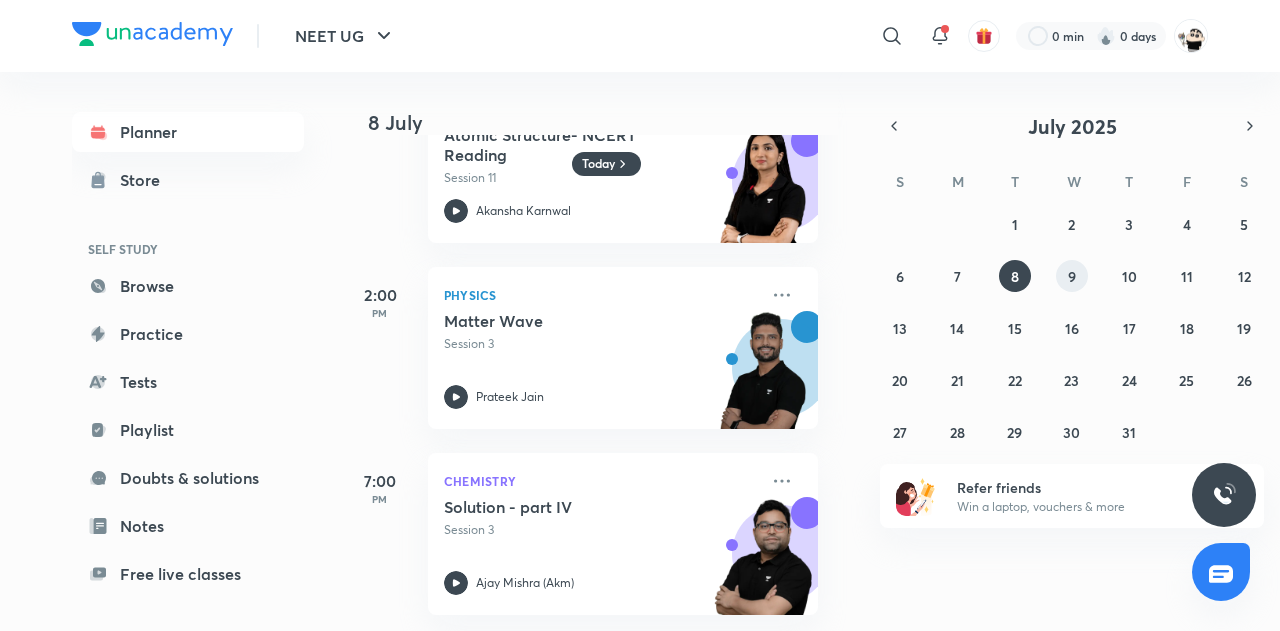 click on "9" at bounding box center (1072, 276) 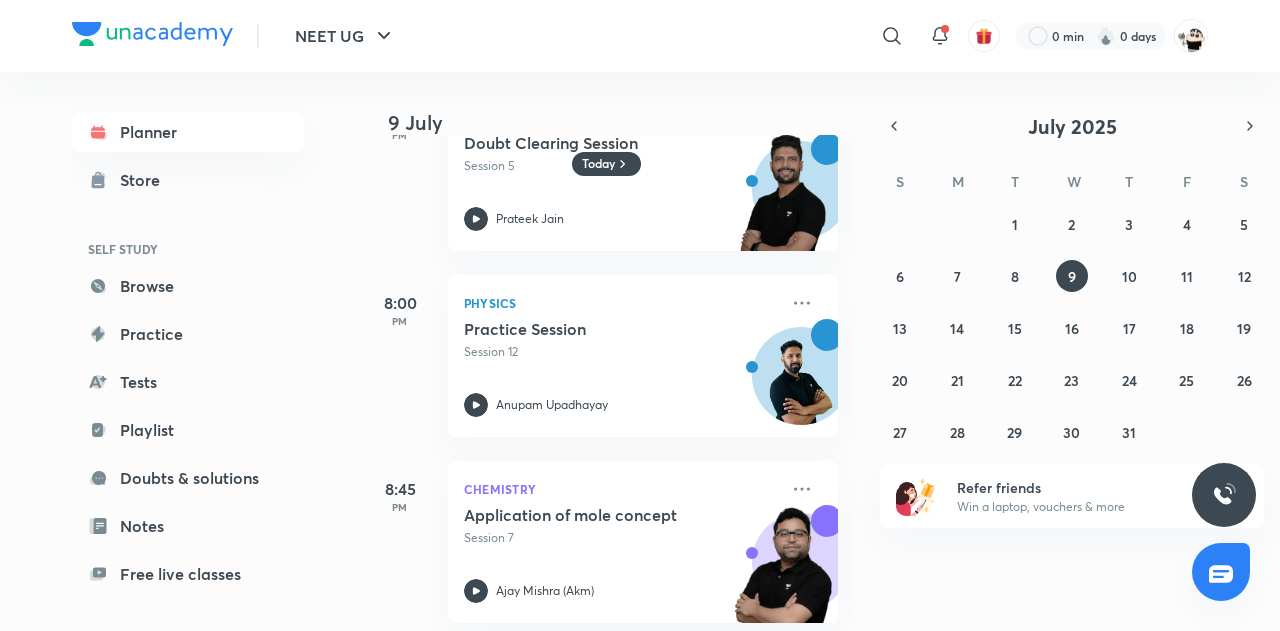 scroll, scrollTop: 838, scrollLeft: 0, axis: vertical 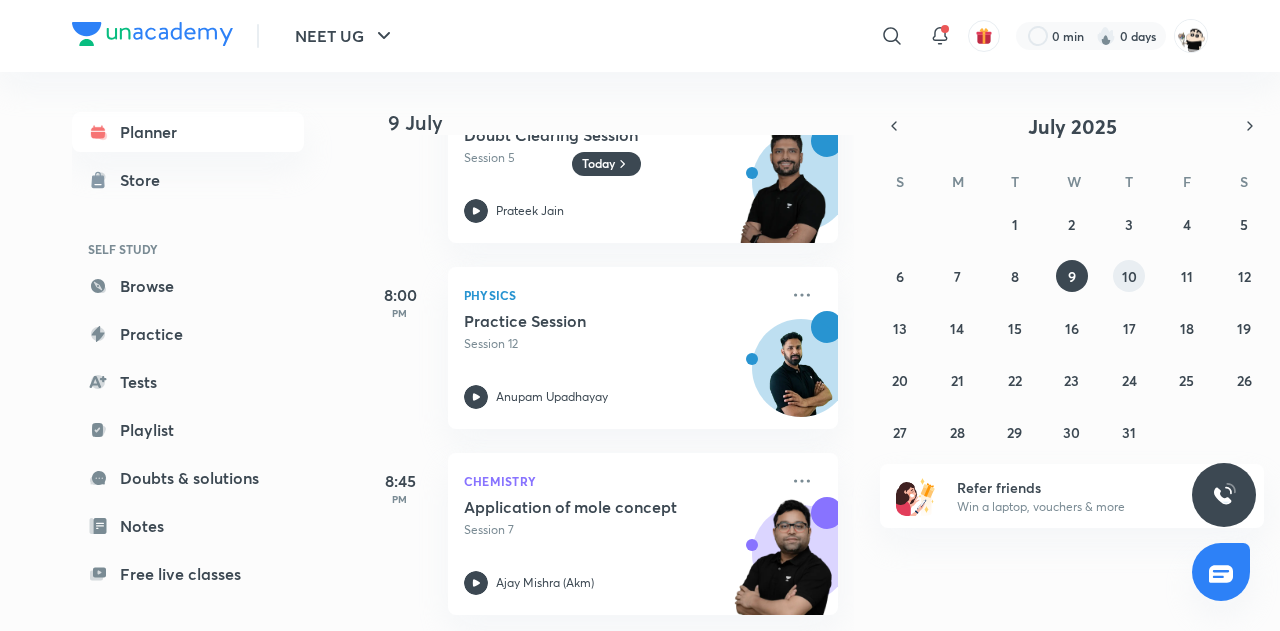 click on "10" at bounding box center [1129, 276] 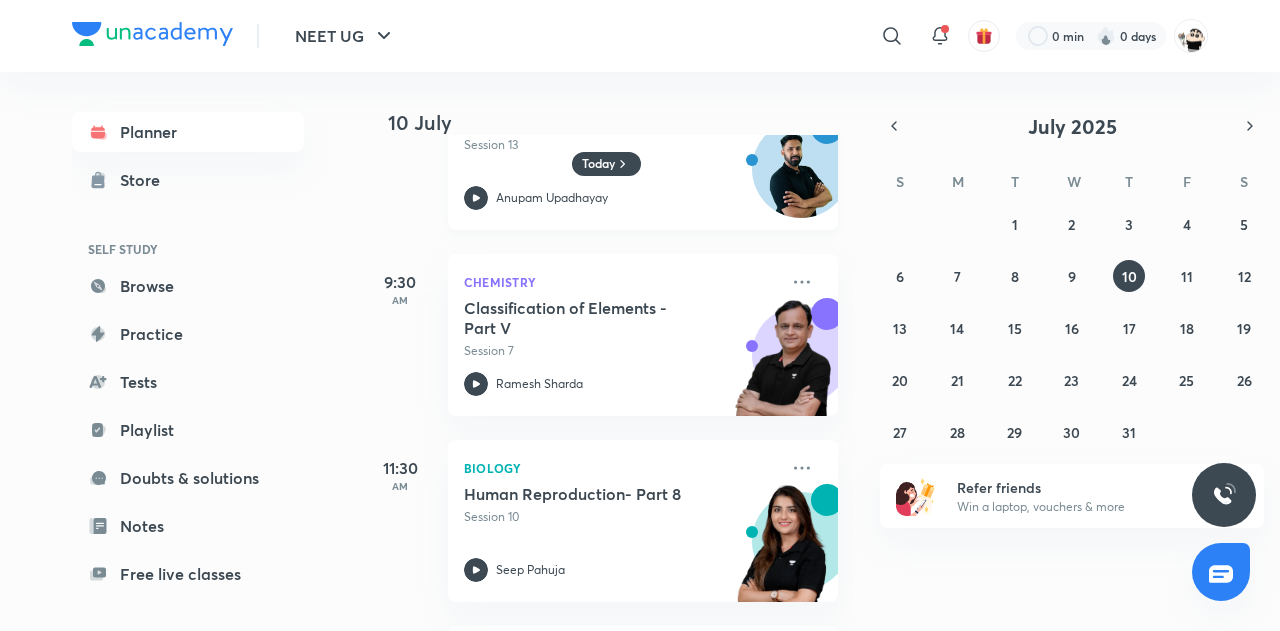 scroll, scrollTop: 652, scrollLeft: 0, axis: vertical 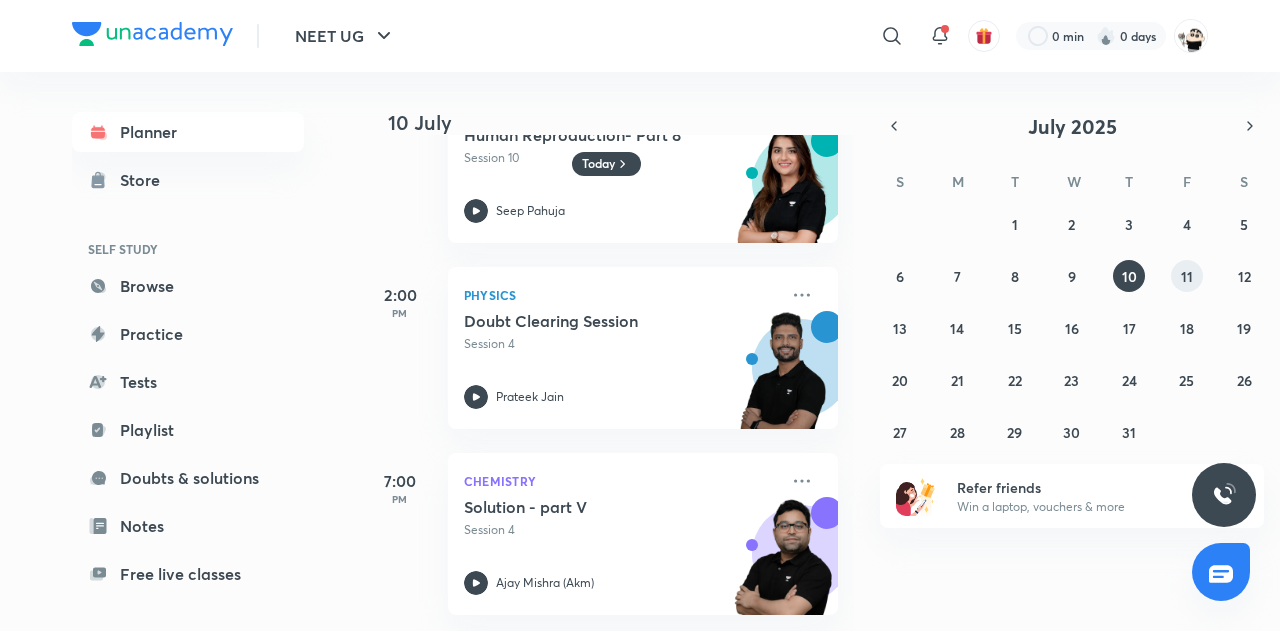 click on "11" at bounding box center (1187, 276) 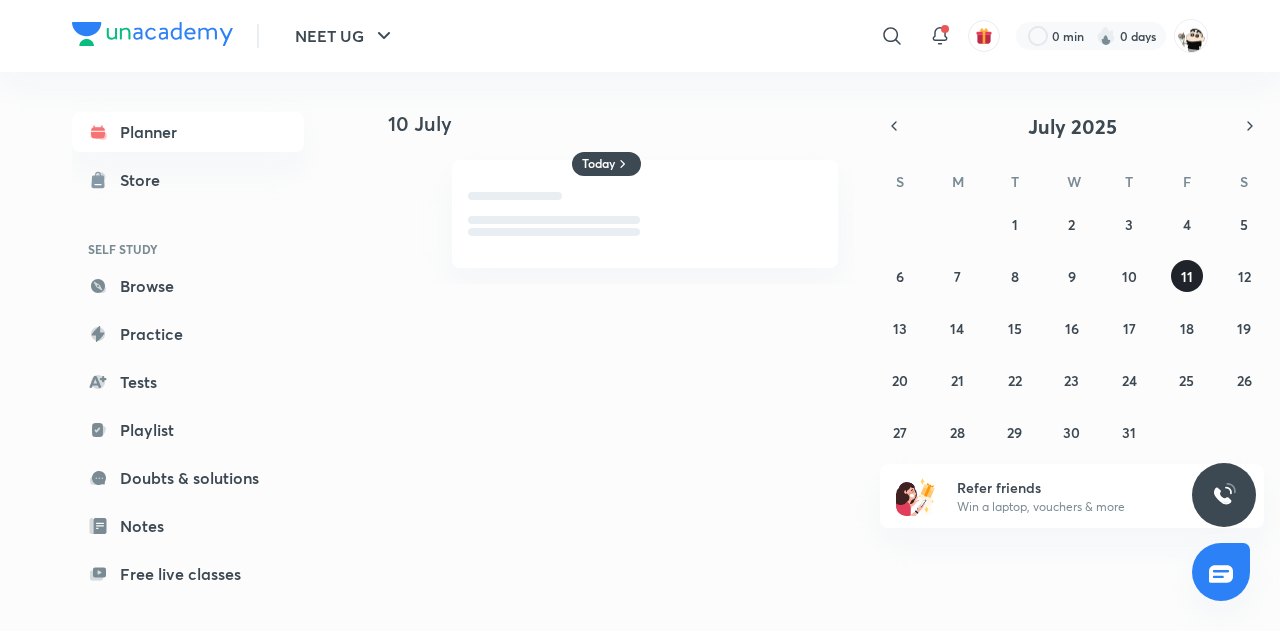 click on "11" at bounding box center [1187, 276] 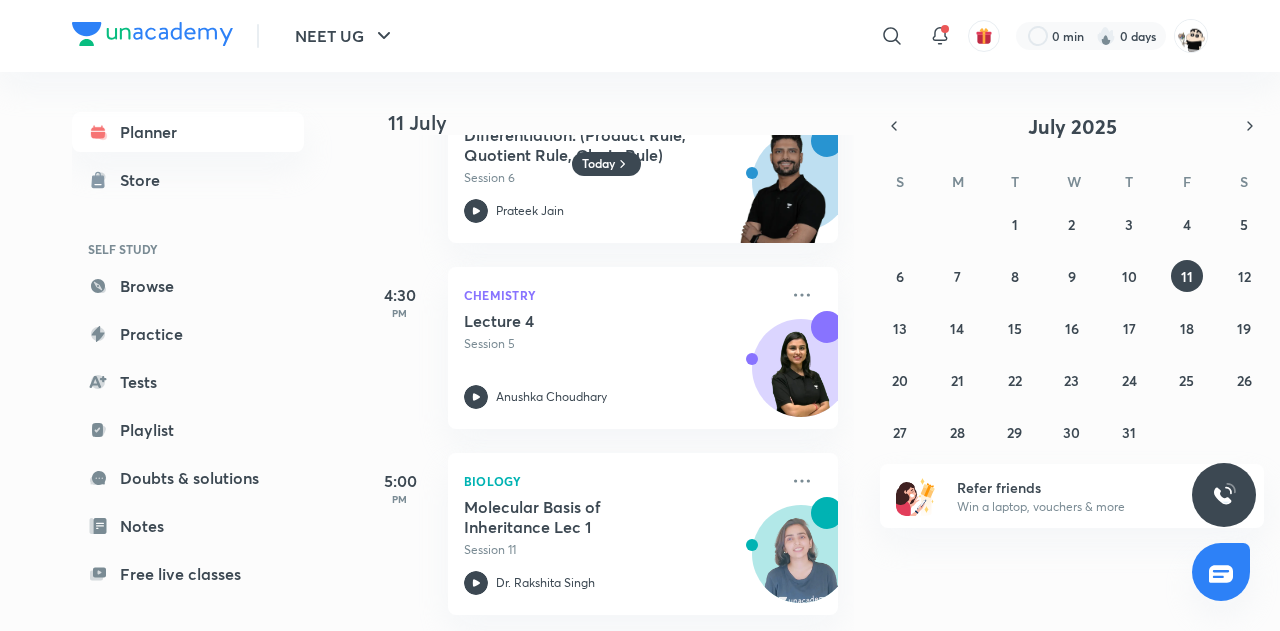 scroll, scrollTop: 466, scrollLeft: 0, axis: vertical 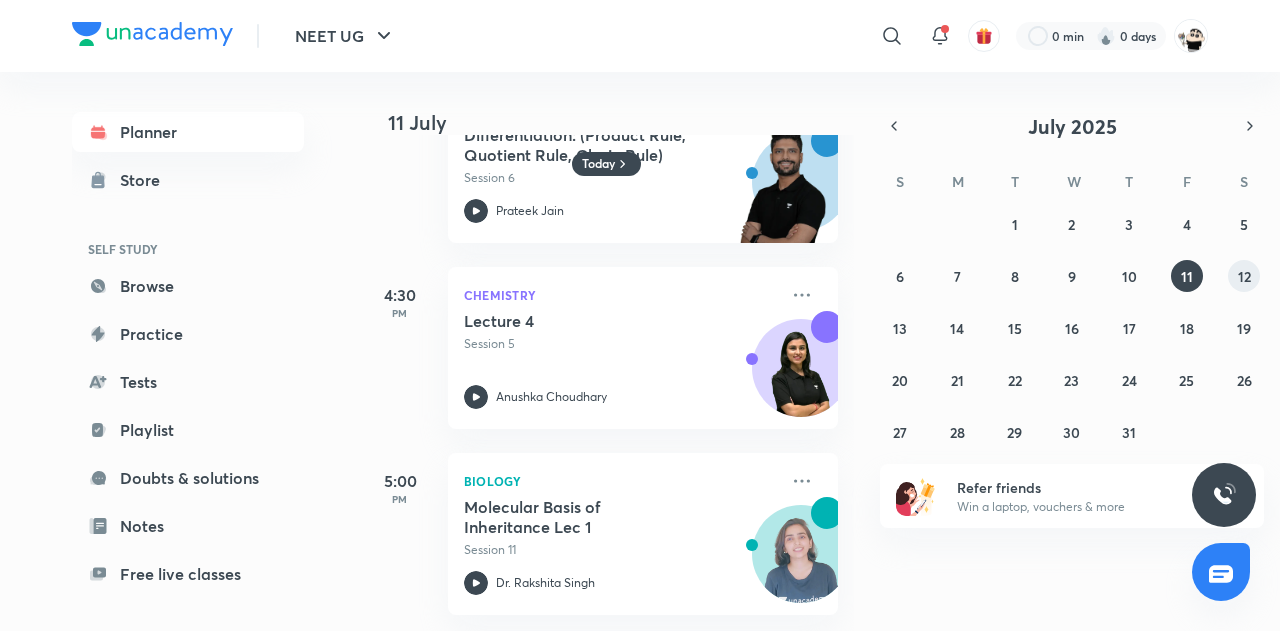 click on "12" at bounding box center [1244, 276] 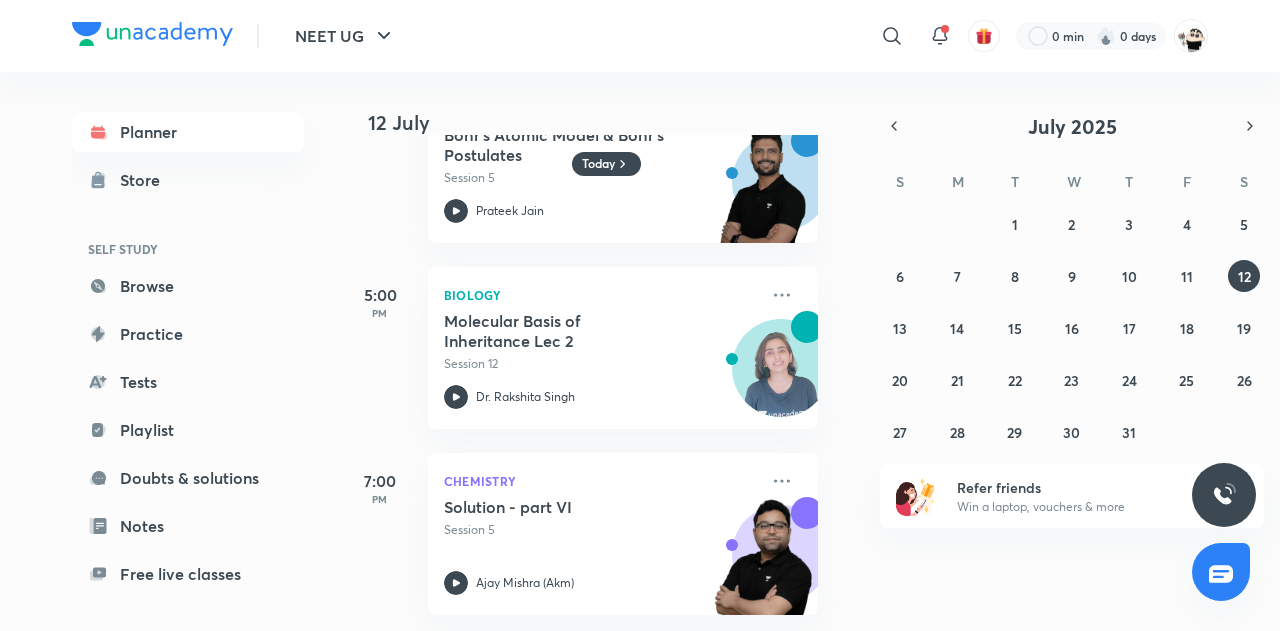 scroll, scrollTop: 652, scrollLeft: 20, axis: both 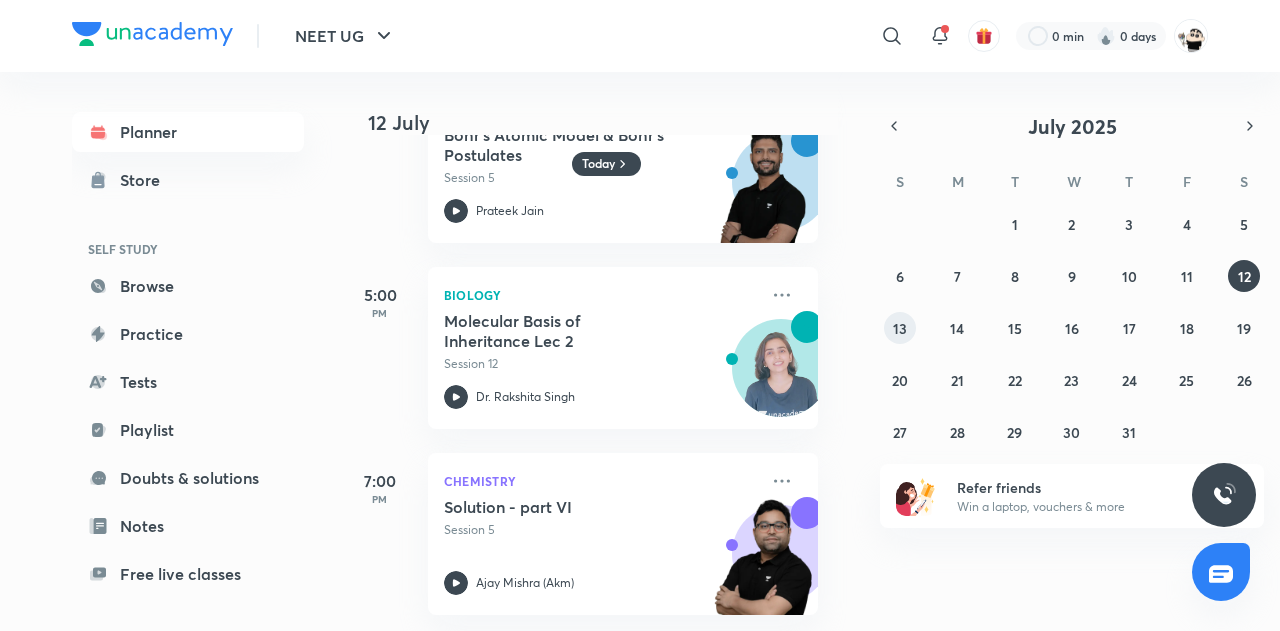 click on "13" at bounding box center [900, 328] 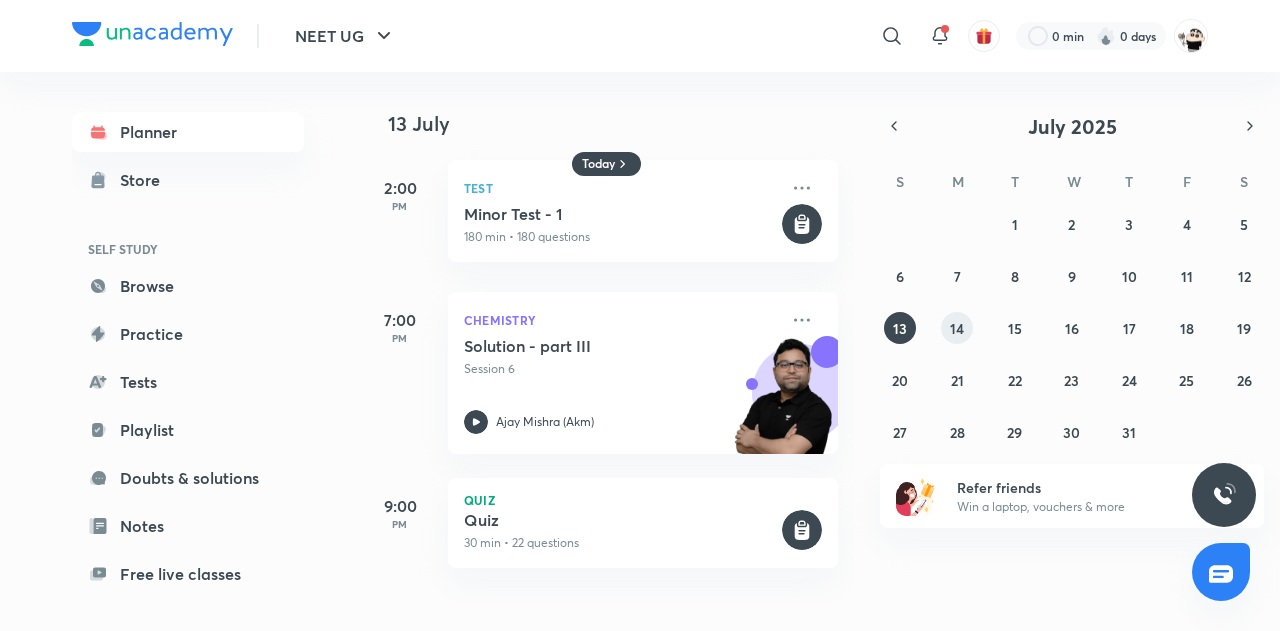 click on "14" at bounding box center [957, 328] 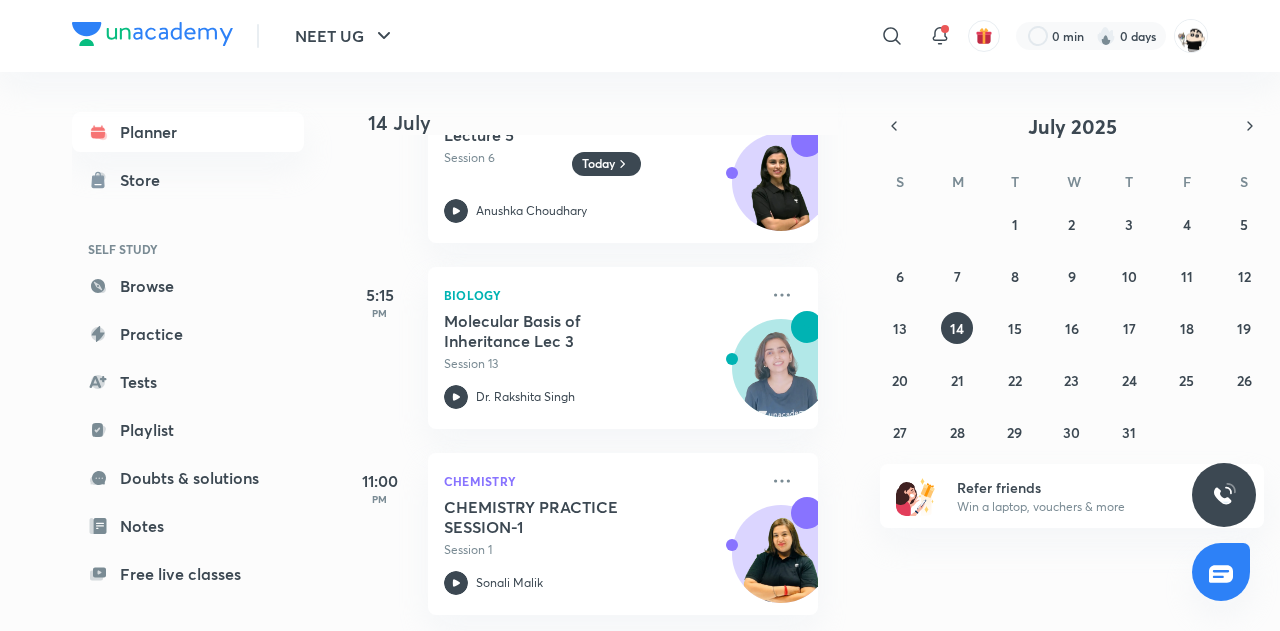 scroll, scrollTop: 838, scrollLeft: 20, axis: both 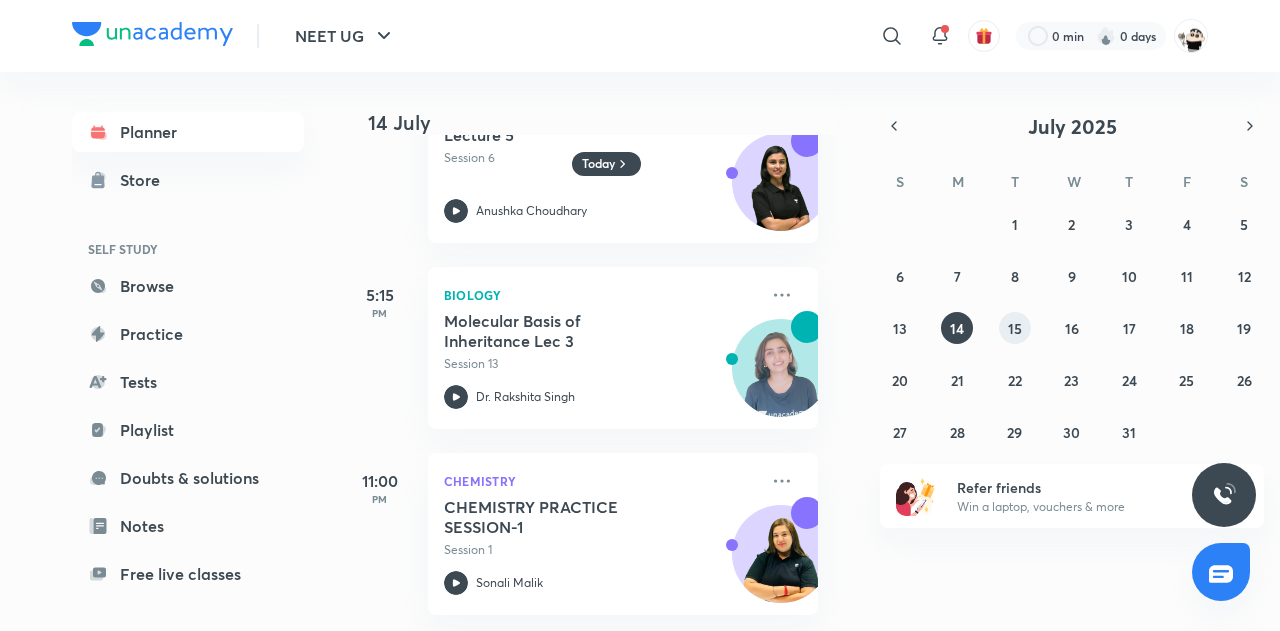 click on "15" at bounding box center (1015, 328) 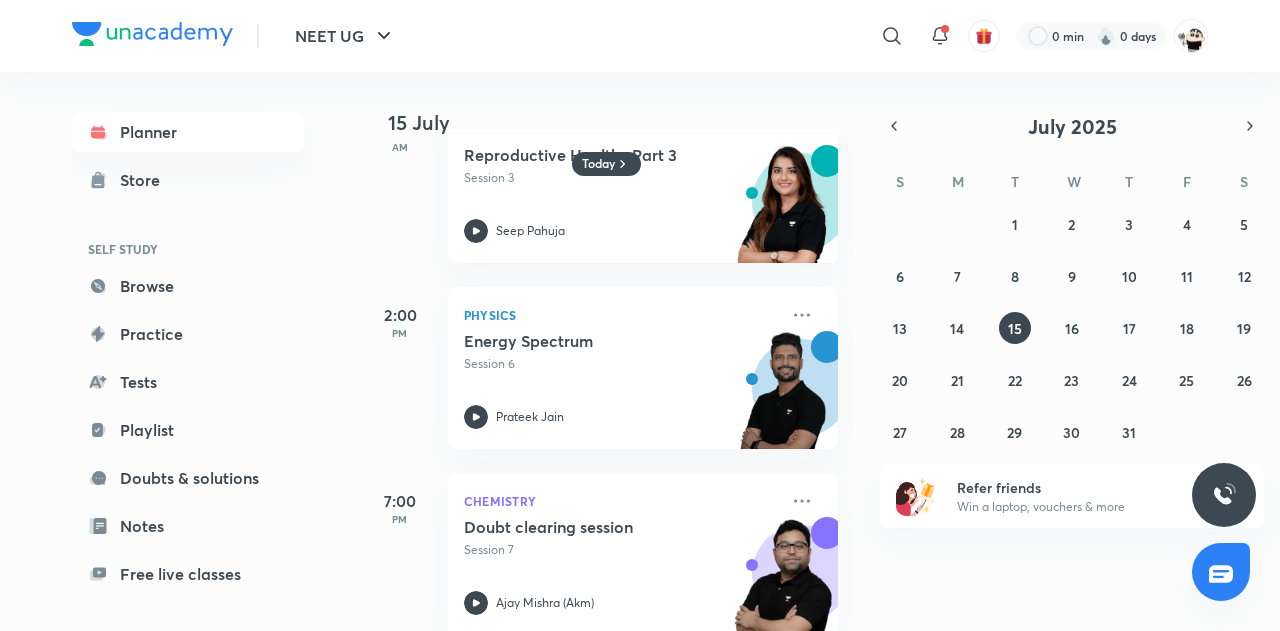 scroll, scrollTop: 652, scrollLeft: 0, axis: vertical 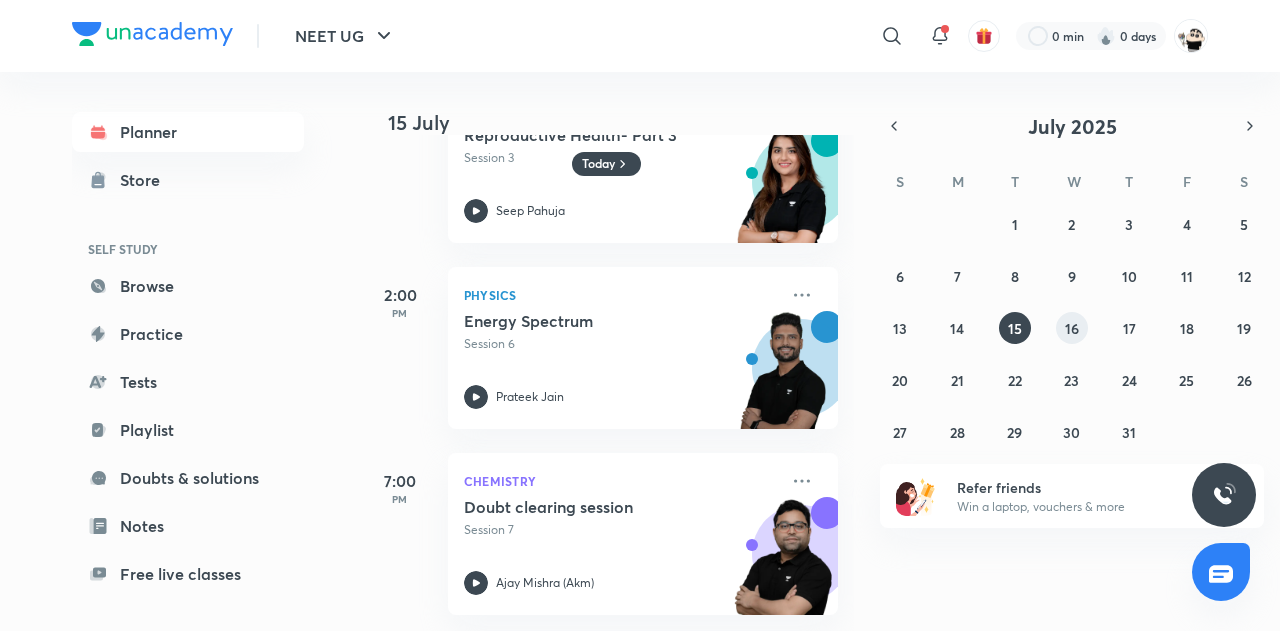 click on "16" at bounding box center (1072, 328) 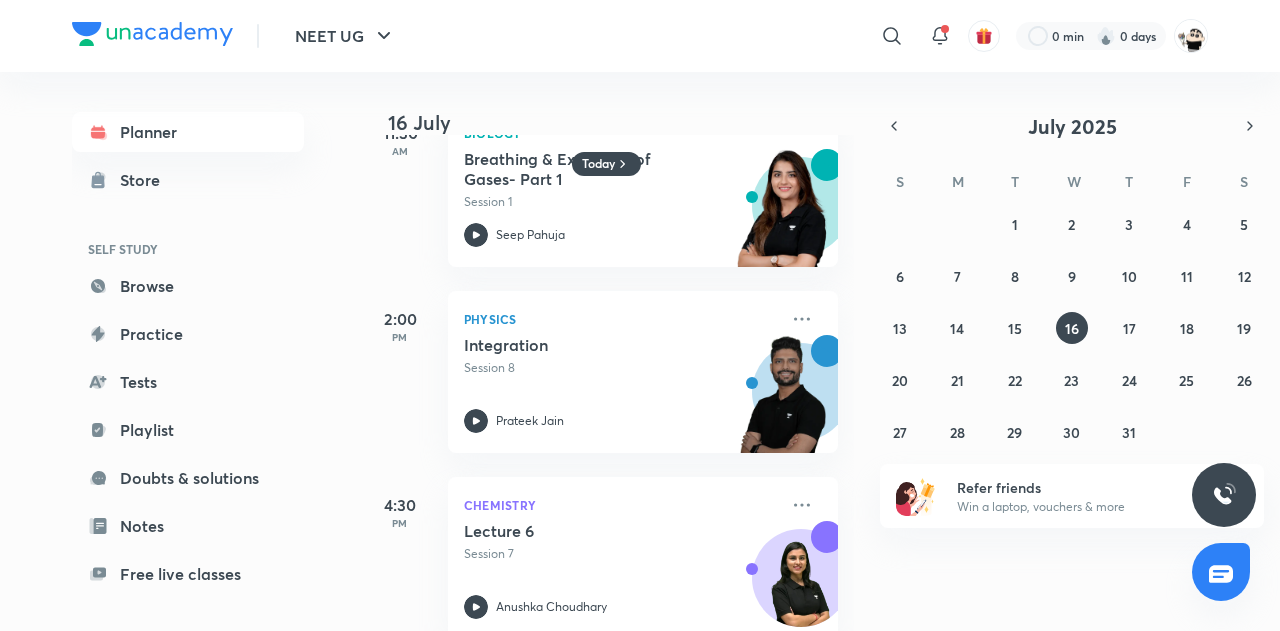 scroll, scrollTop: 652, scrollLeft: 0, axis: vertical 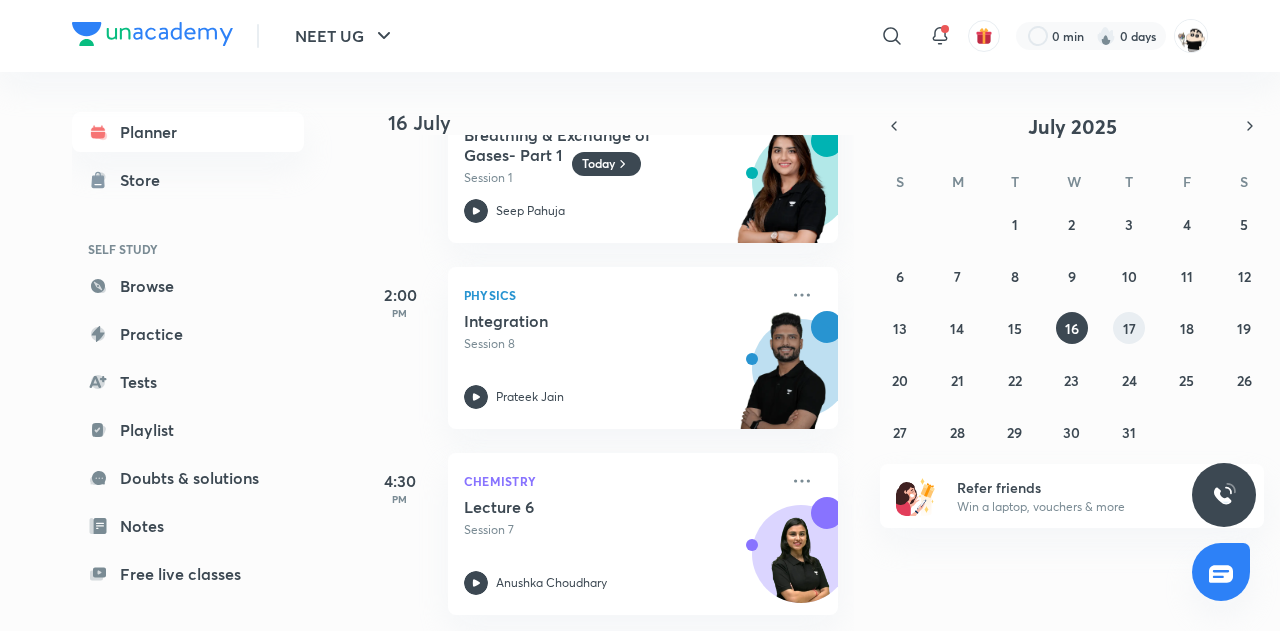 click on "17" at bounding box center (1129, 328) 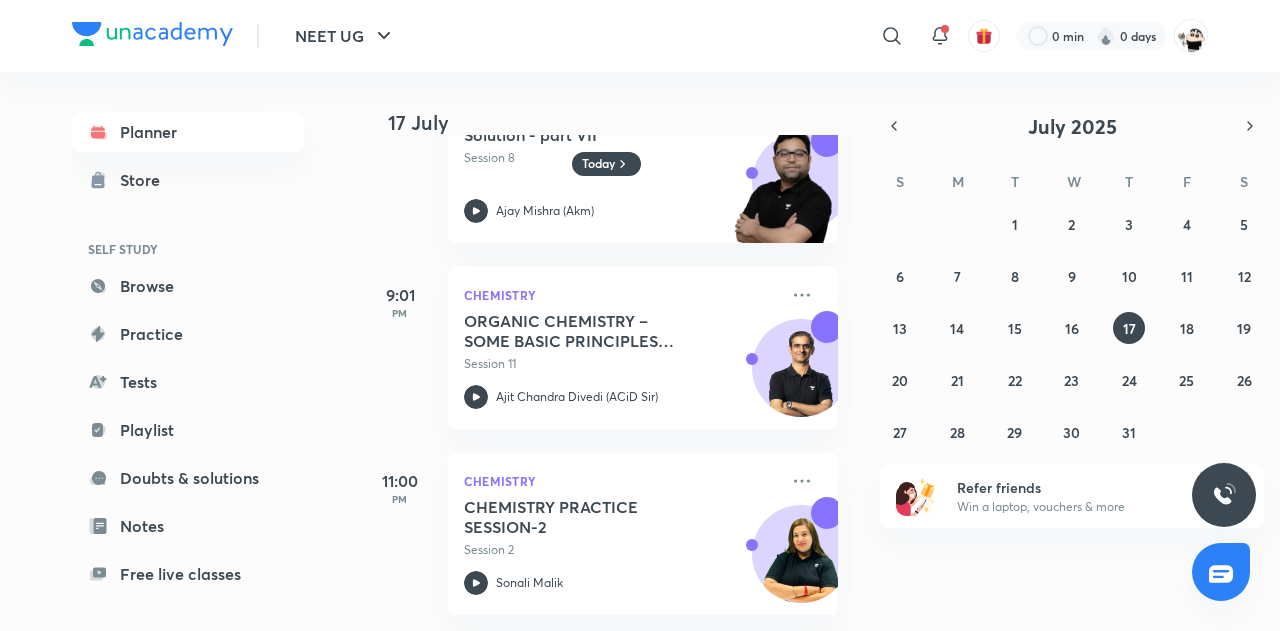 scroll, scrollTop: 1270, scrollLeft: 0, axis: vertical 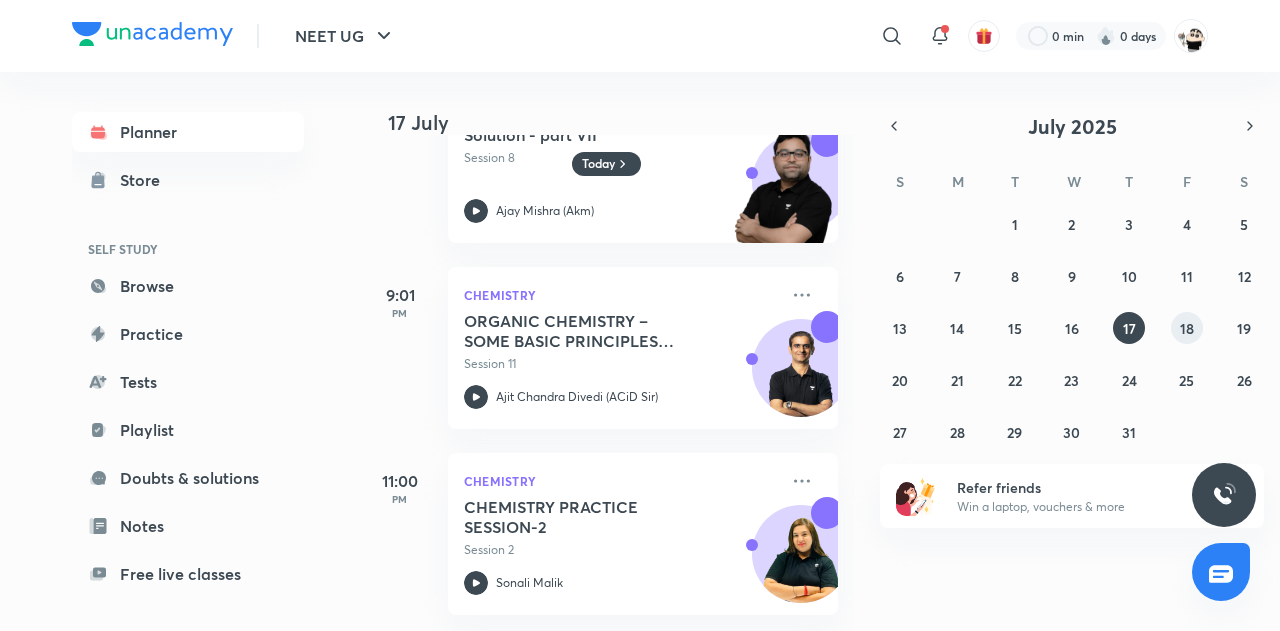 click on "18" at bounding box center (1187, 328) 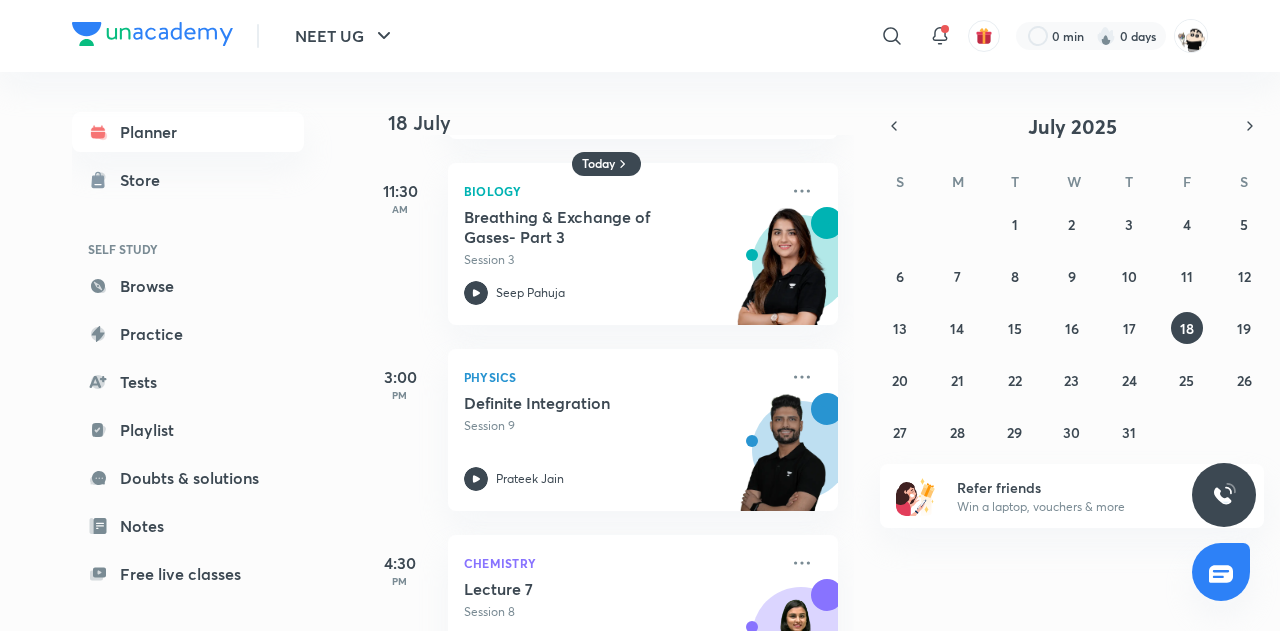 scroll, scrollTop: 466, scrollLeft: 0, axis: vertical 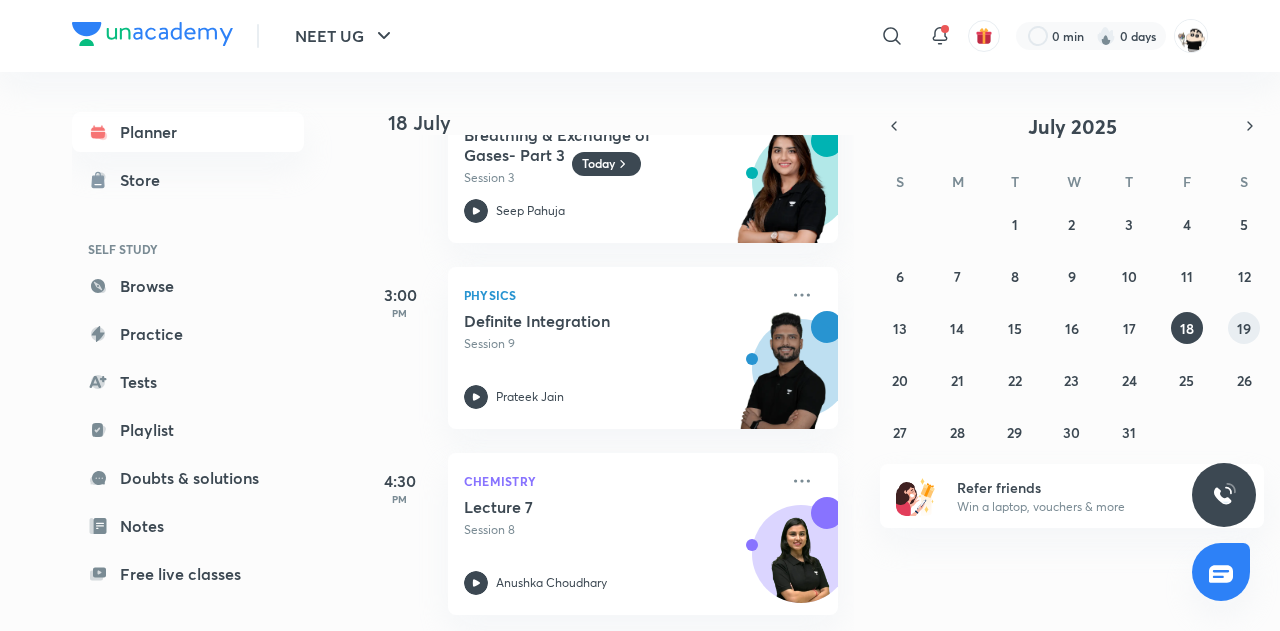 click on "19" at bounding box center (1244, 328) 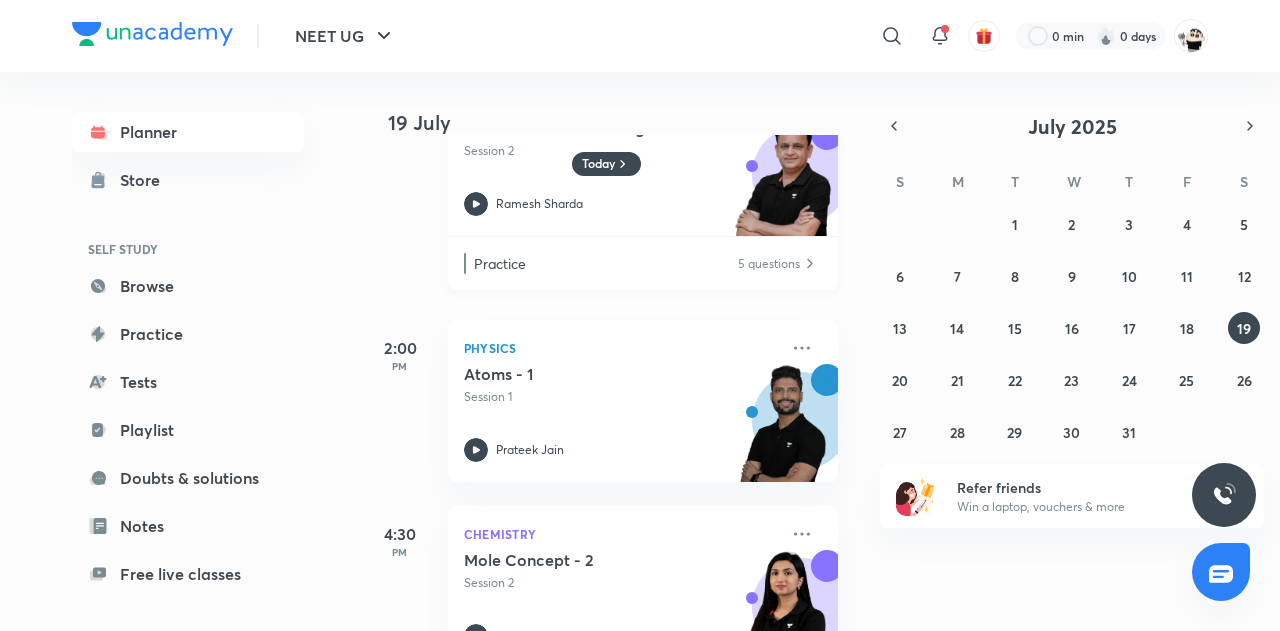scroll, scrollTop: 0, scrollLeft: 0, axis: both 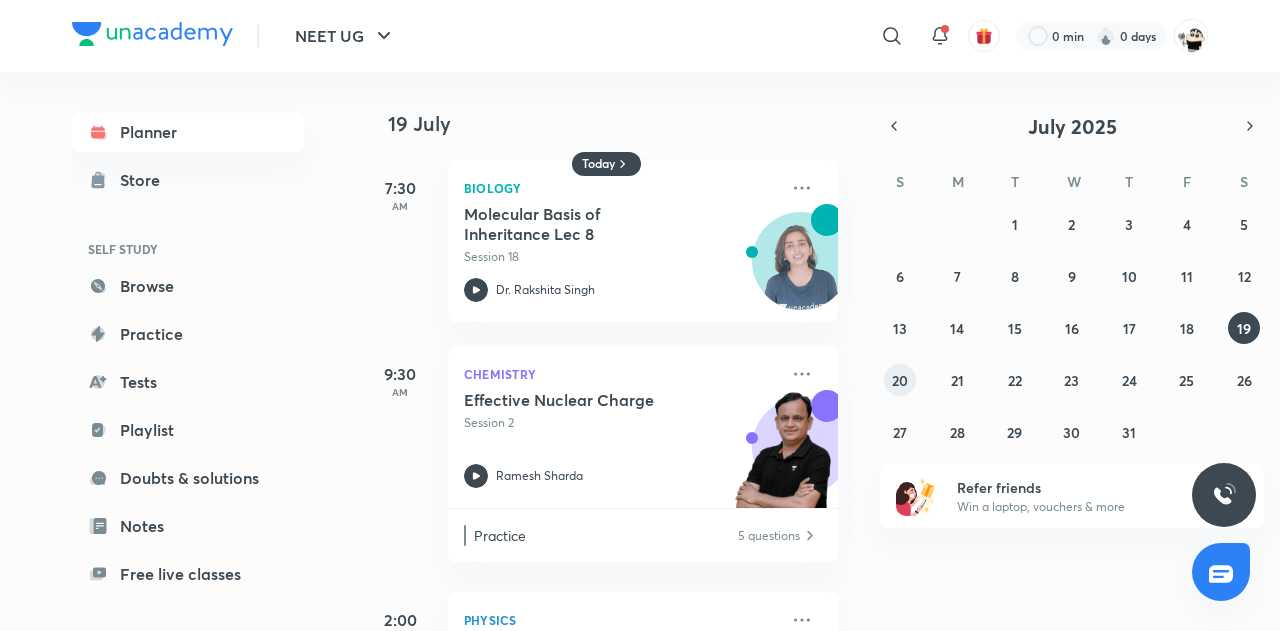 click on "20" at bounding box center (900, 380) 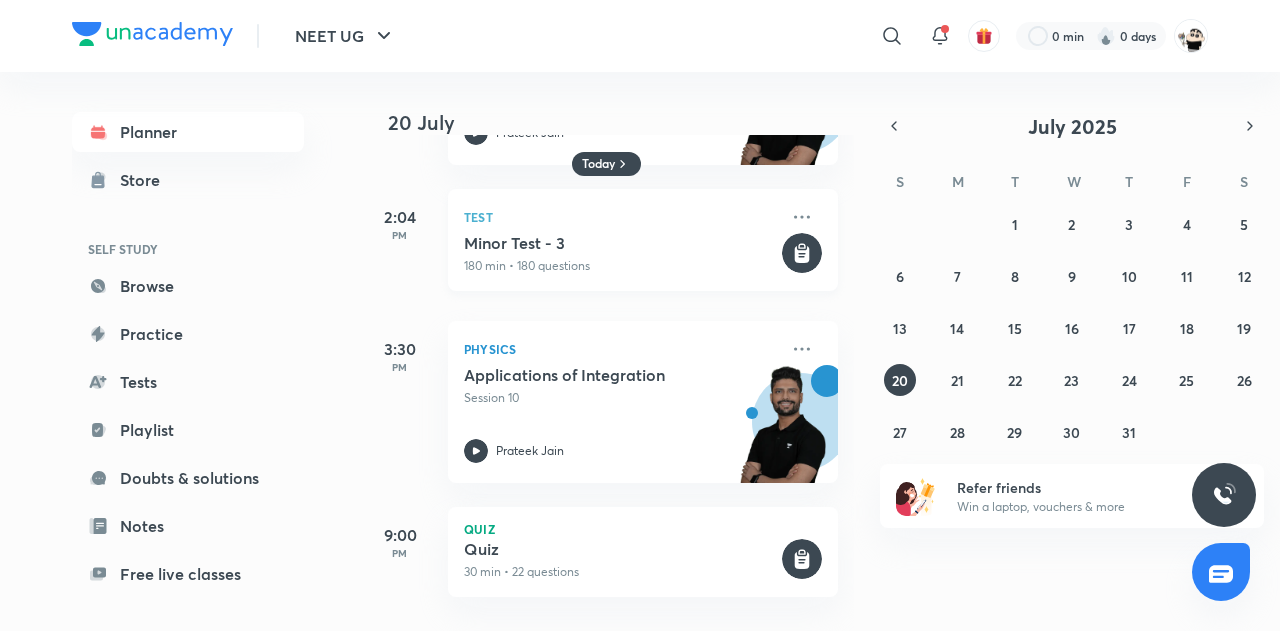 scroll, scrollTop: 0, scrollLeft: 0, axis: both 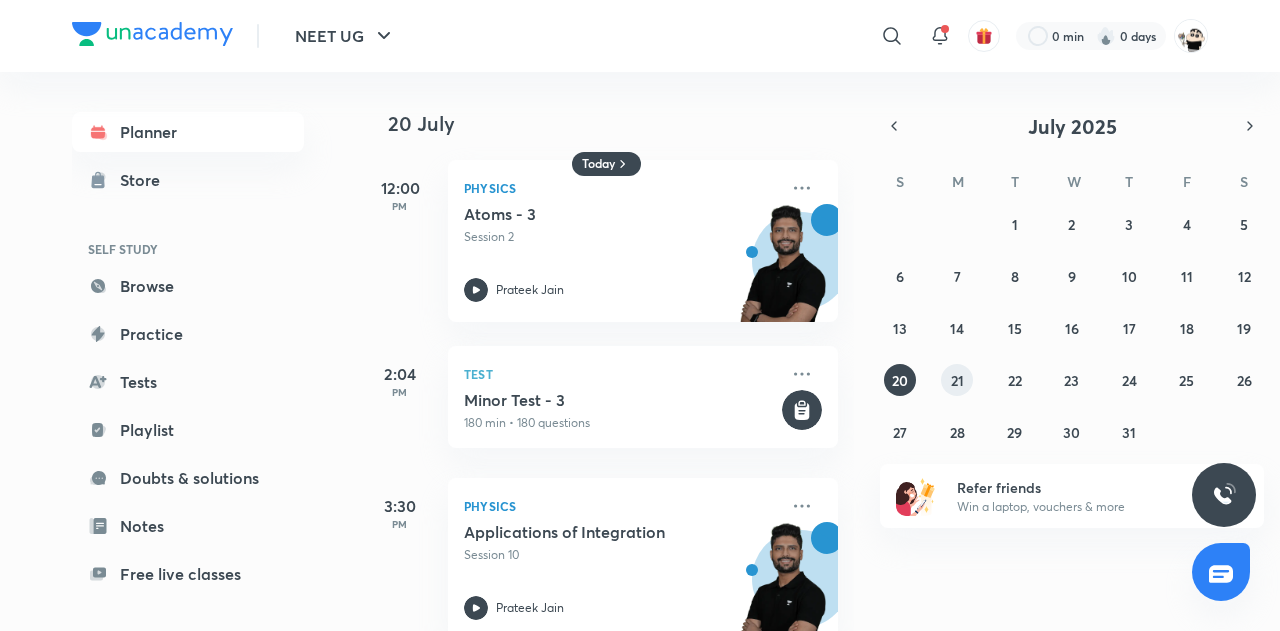 click on "21" at bounding box center (957, 380) 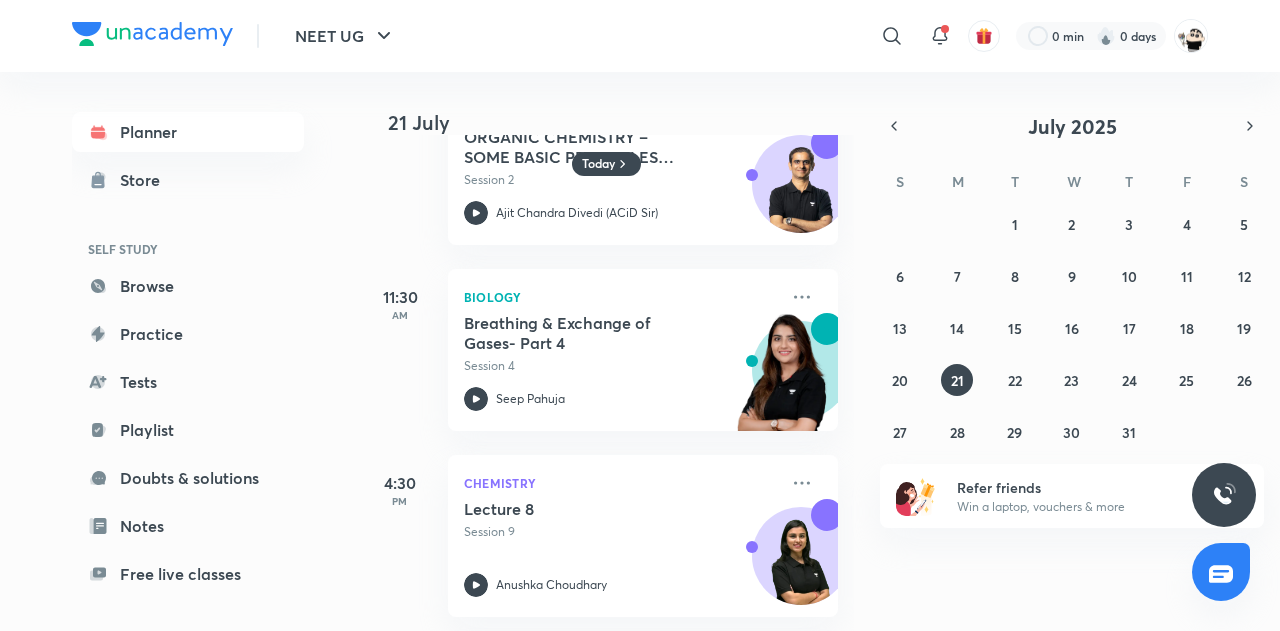 scroll, scrollTop: 466, scrollLeft: 0, axis: vertical 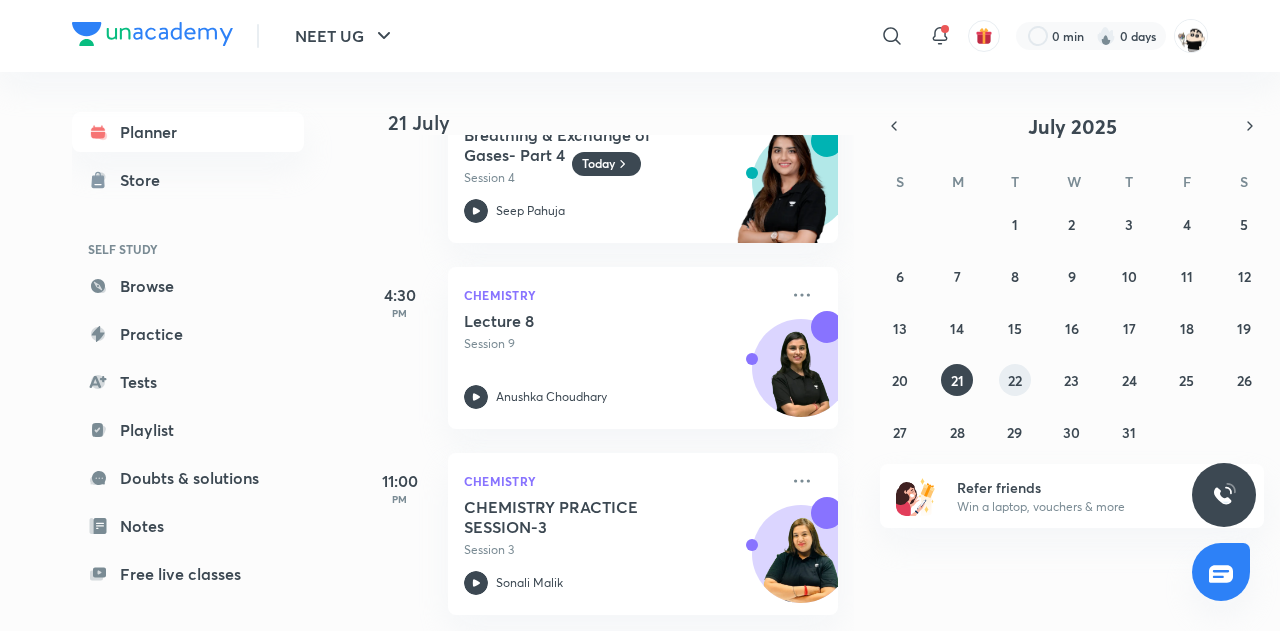 click on "22" at bounding box center [1015, 380] 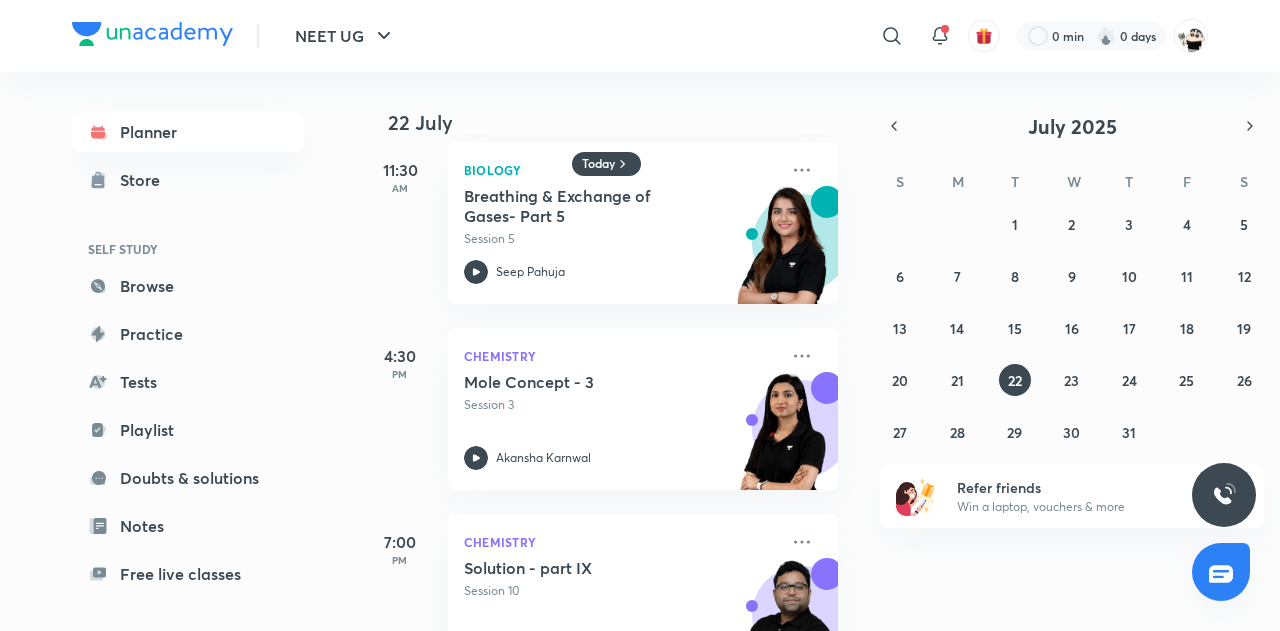 scroll, scrollTop: 526, scrollLeft: 0, axis: vertical 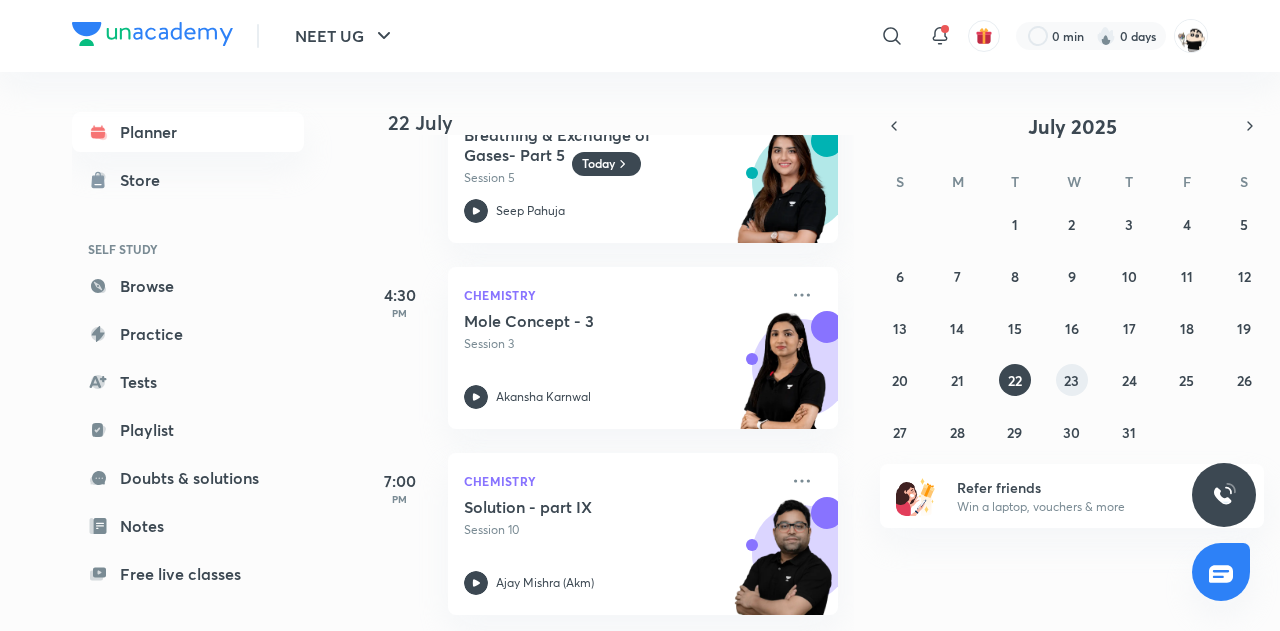 click on "23" at bounding box center (1072, 380) 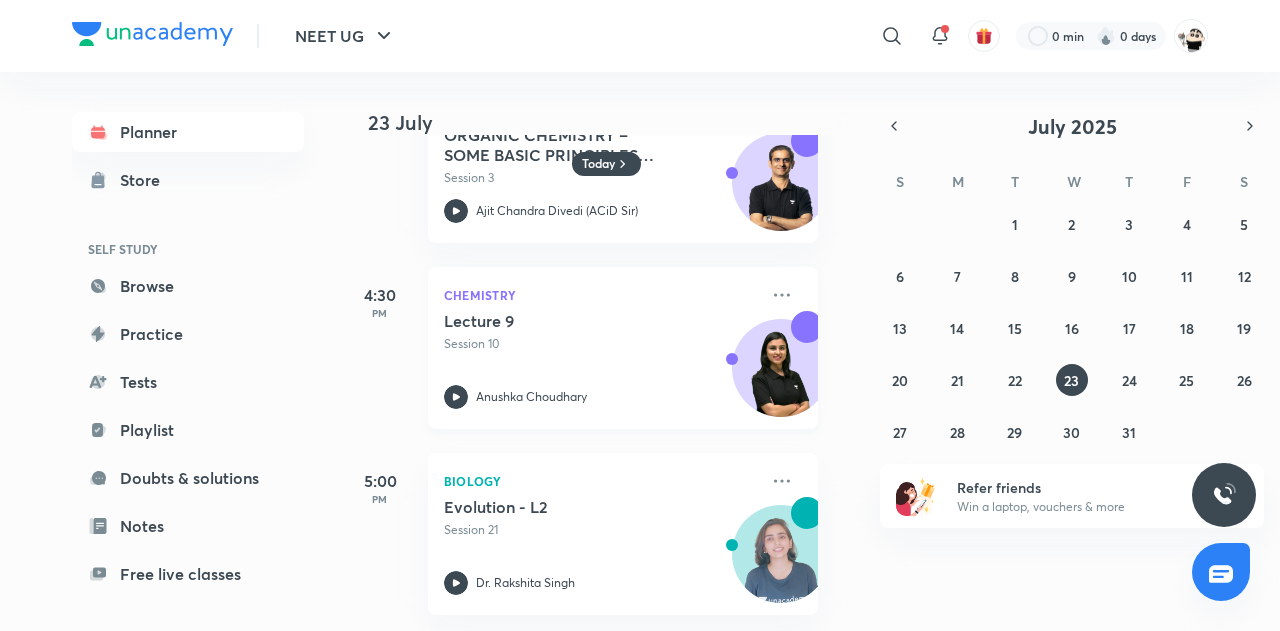 scroll, scrollTop: 94, scrollLeft: 19, axis: both 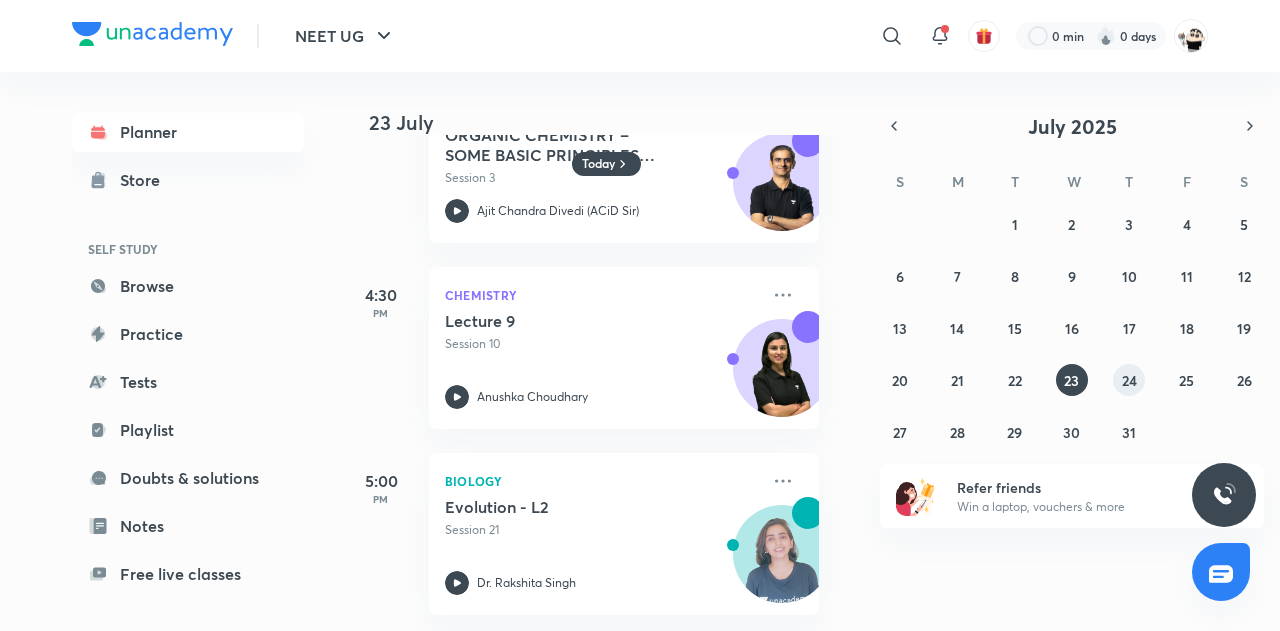 click on "24" at bounding box center [1129, 380] 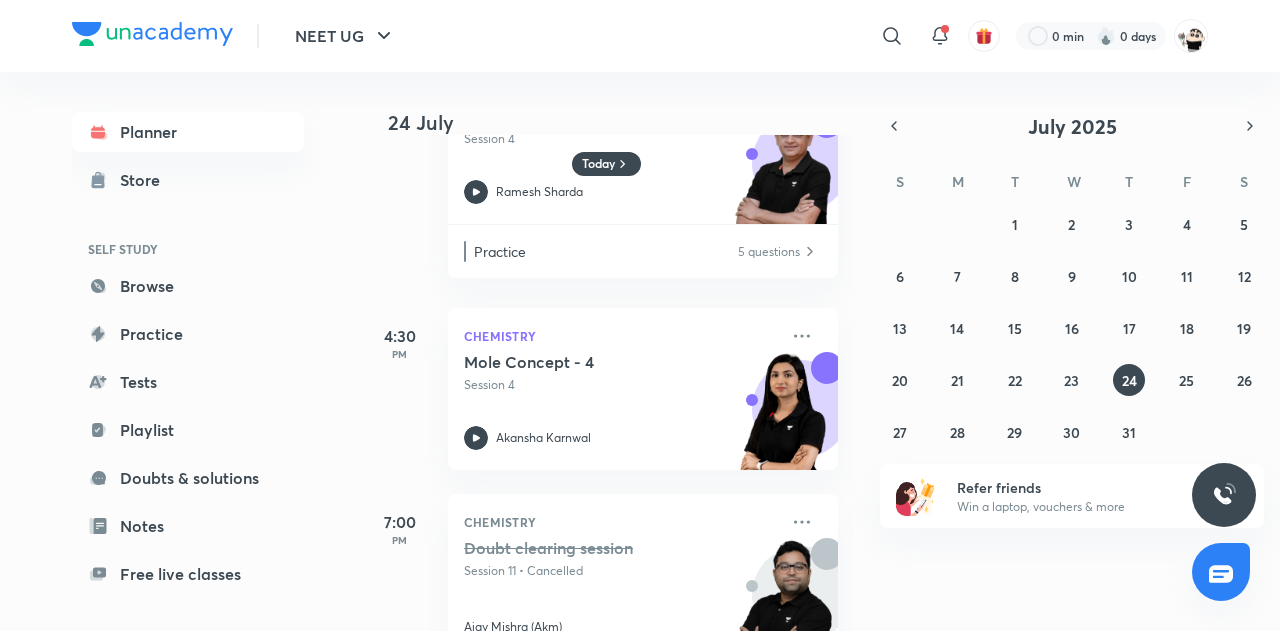 scroll, scrollTop: 526, scrollLeft: 0, axis: vertical 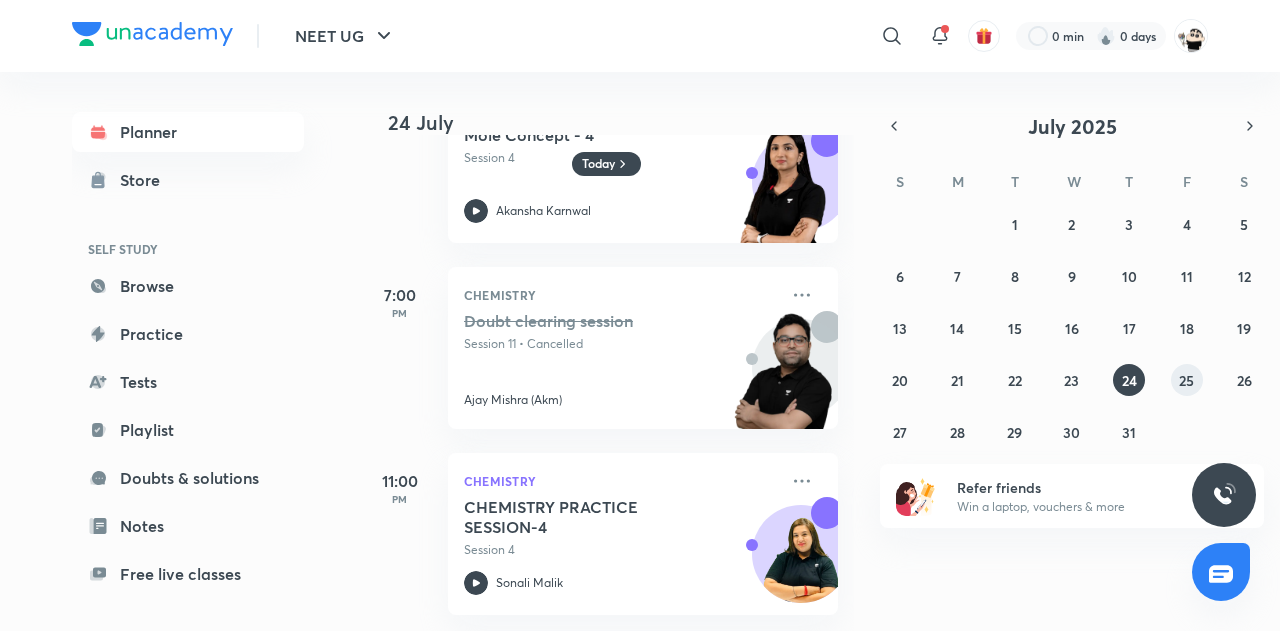 click on "25" at bounding box center (1187, 380) 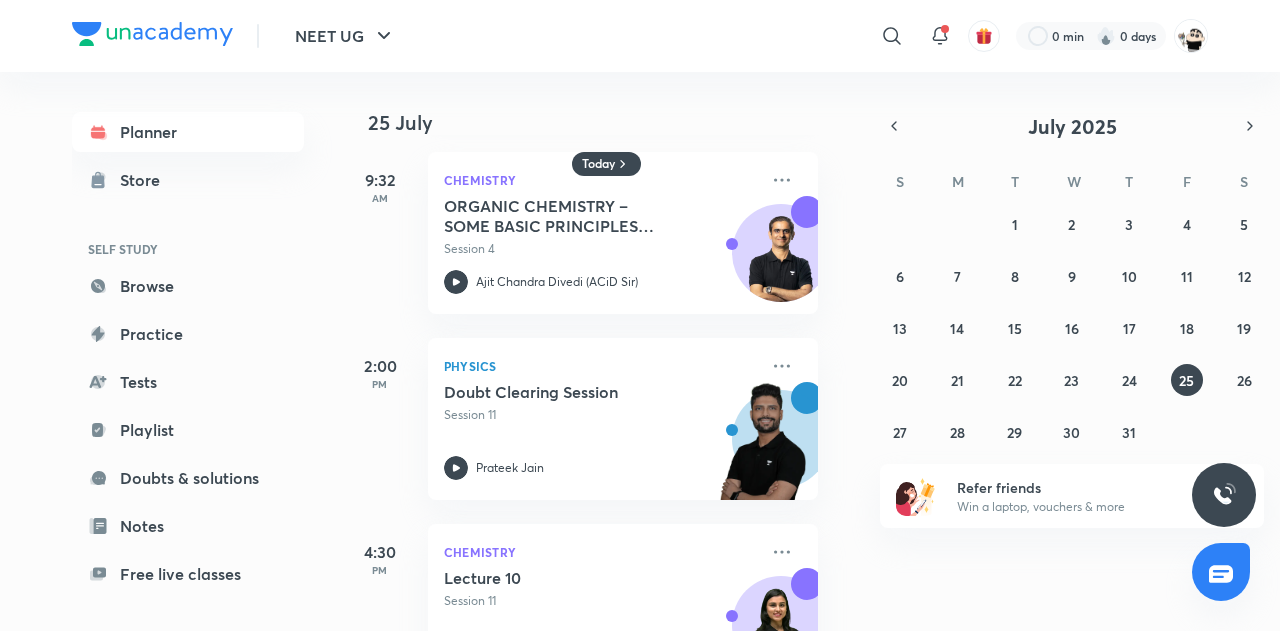 scroll, scrollTop: 280, scrollLeft: 20, axis: both 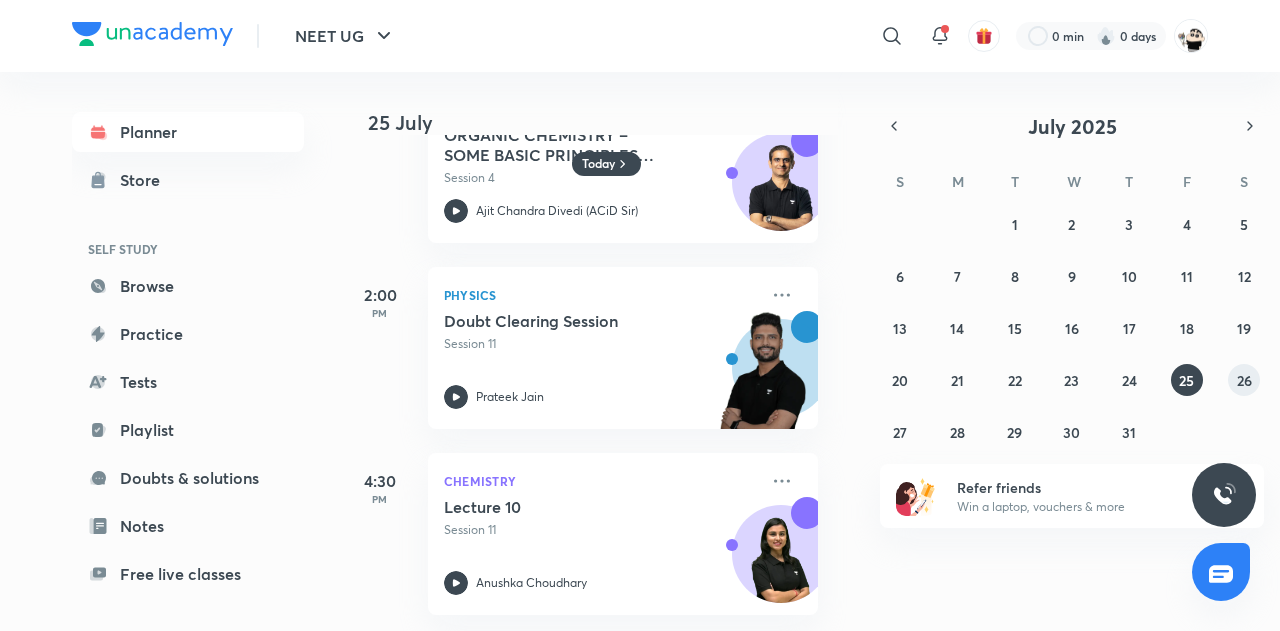 click on "26" at bounding box center (1244, 380) 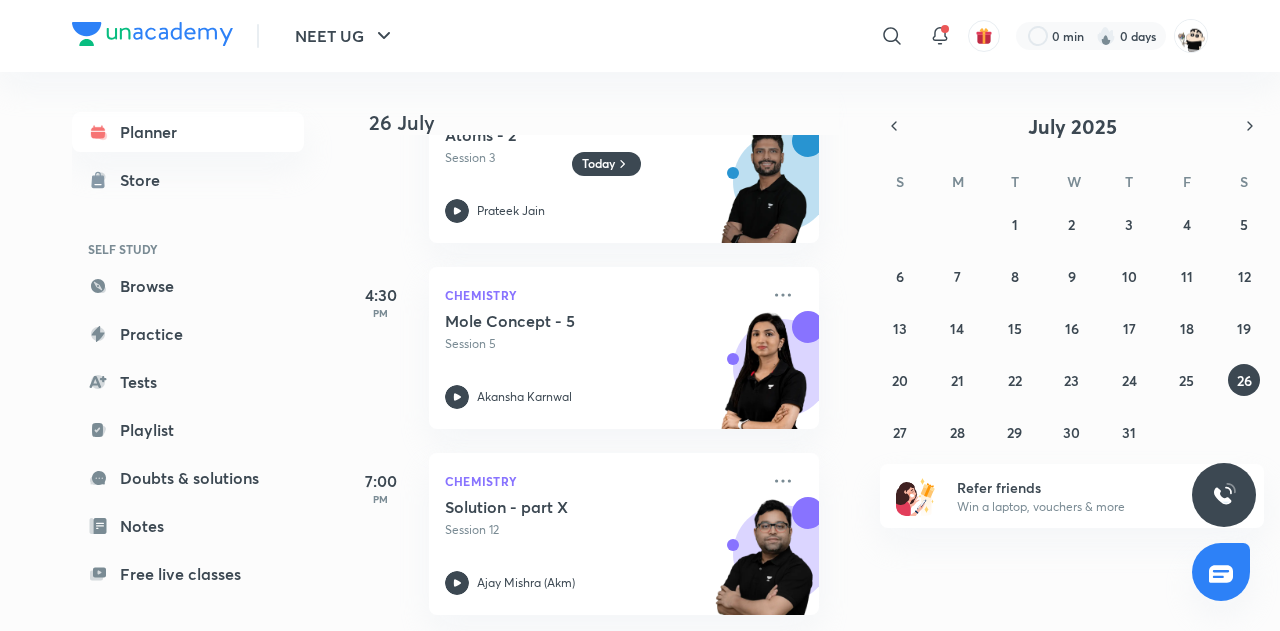 scroll, scrollTop: 526, scrollLeft: 20, axis: both 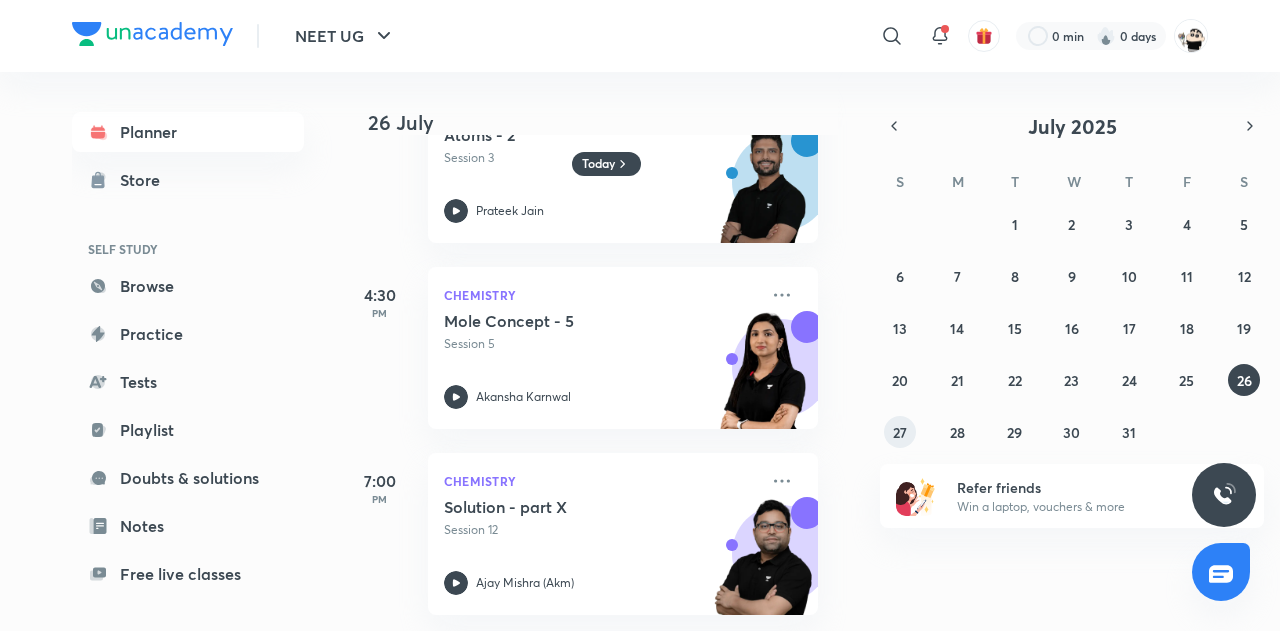 click on "27" at bounding box center (900, 432) 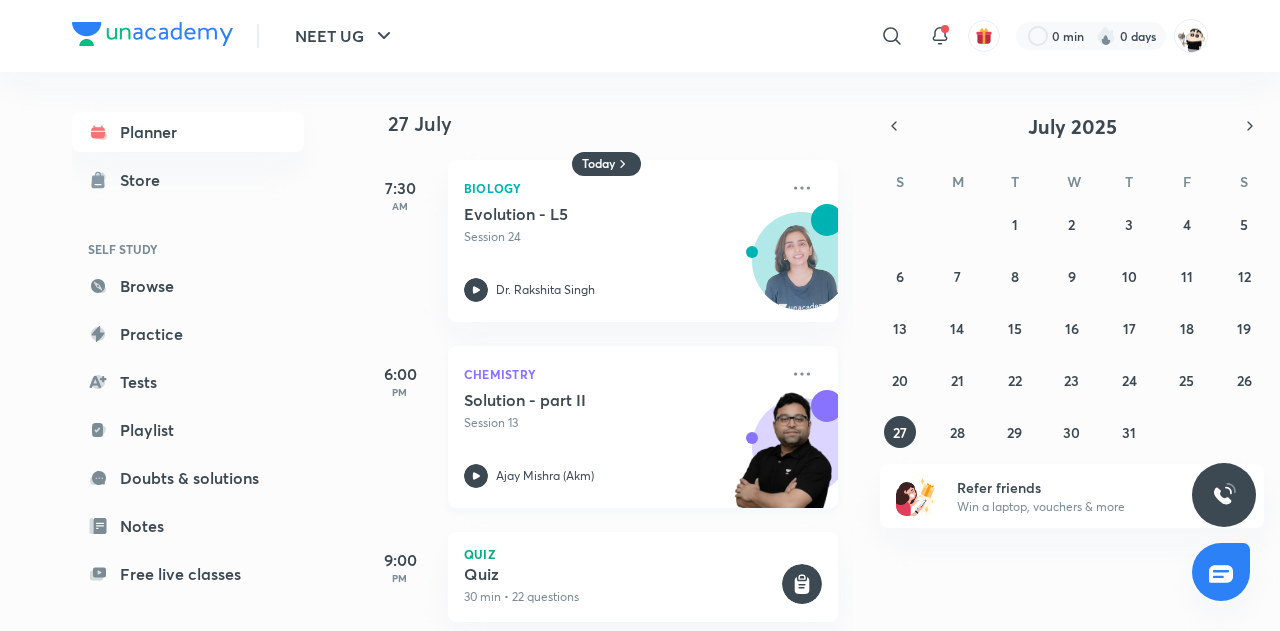 scroll, scrollTop: 40, scrollLeft: 0, axis: vertical 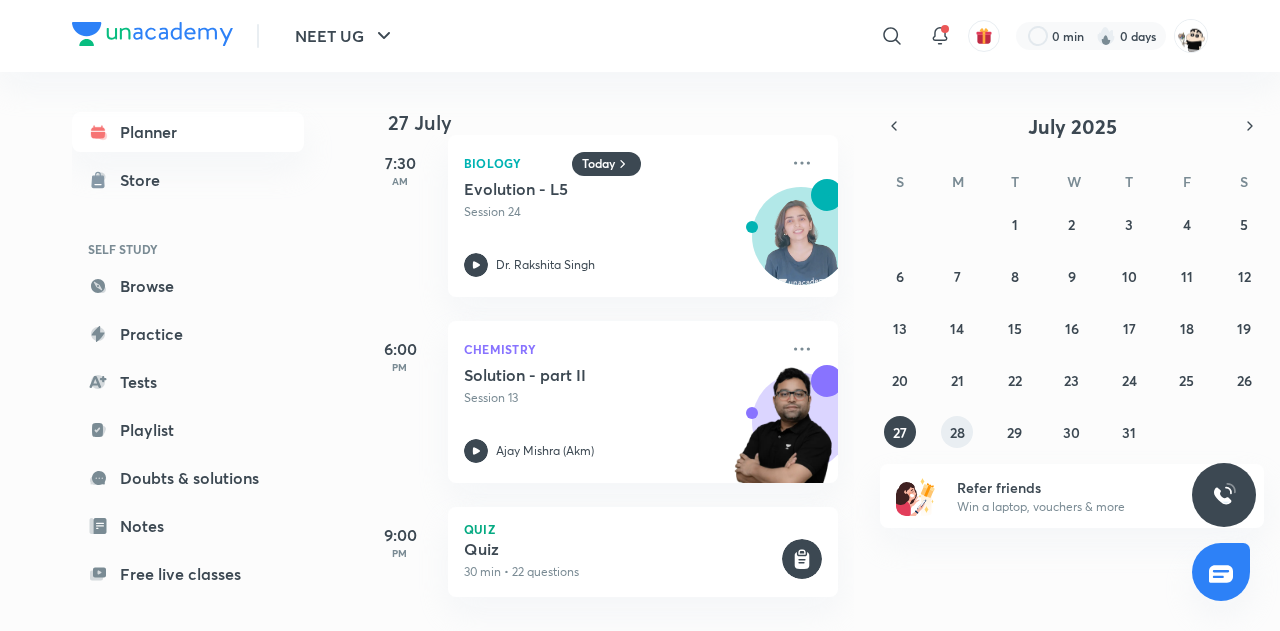 click on "28" at bounding box center (957, 432) 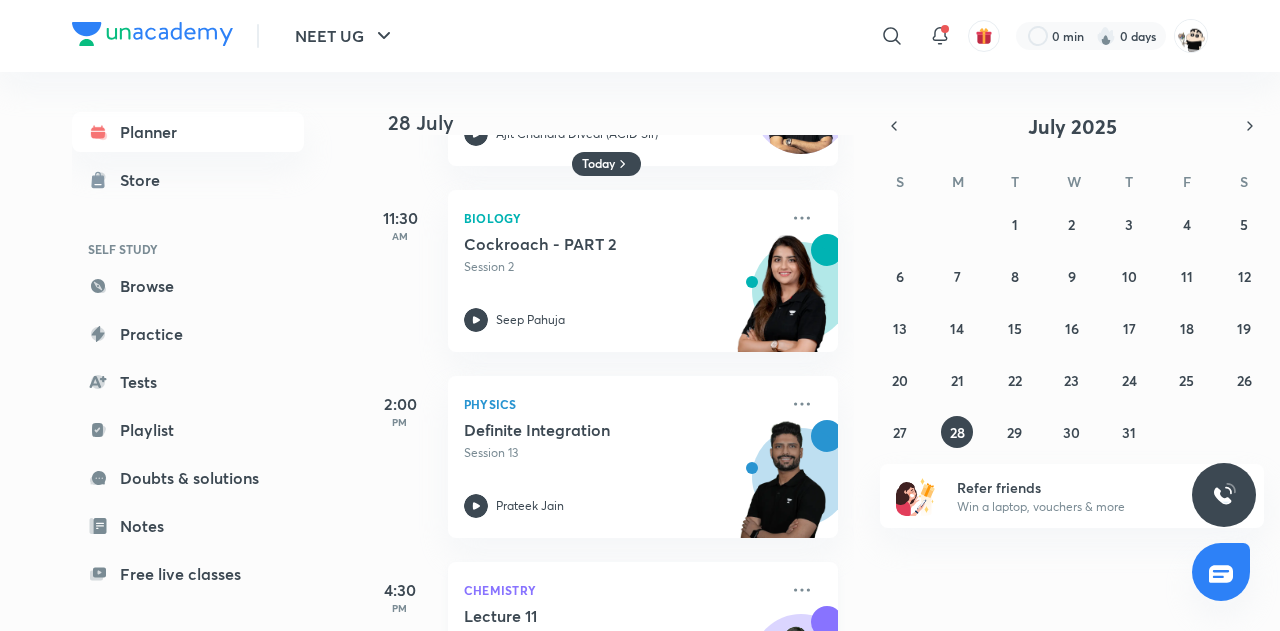 scroll, scrollTop: 652, scrollLeft: 0, axis: vertical 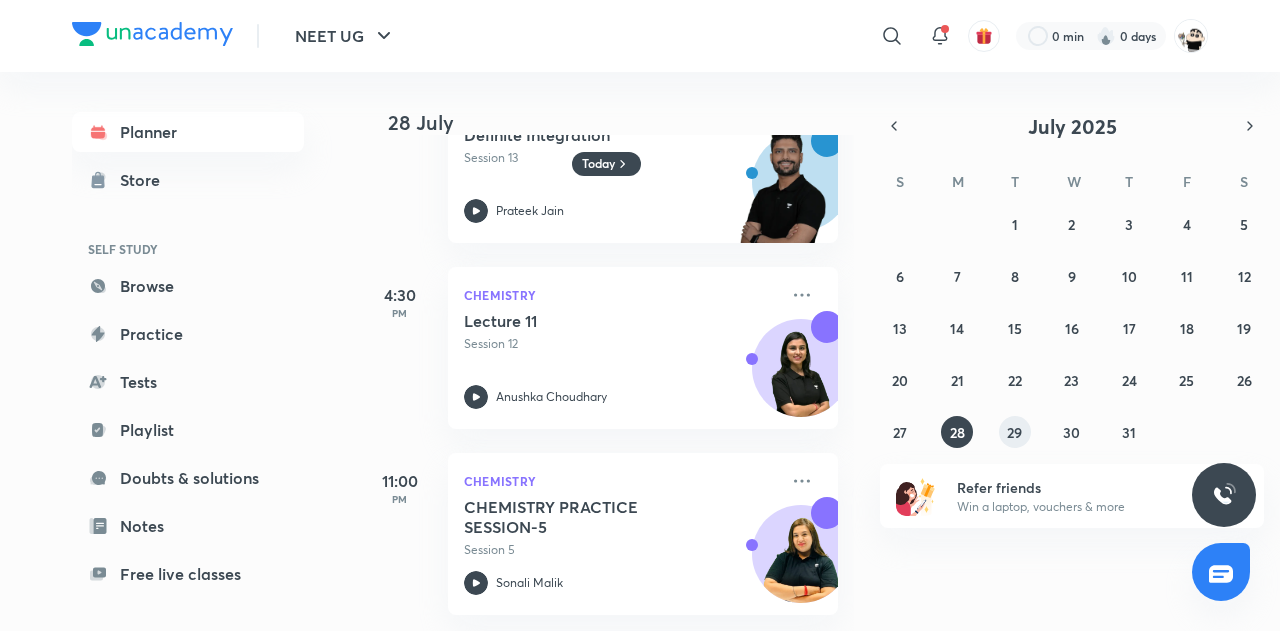 click on "29" at bounding box center (1014, 432) 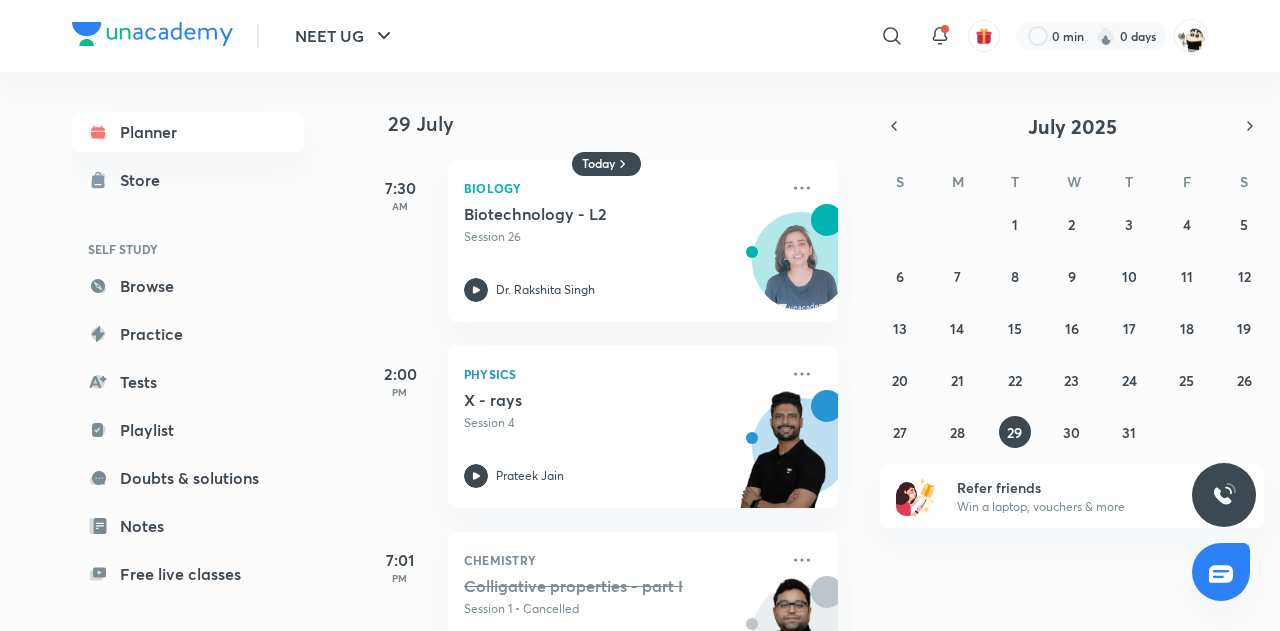 scroll, scrollTop: 94, scrollLeft: 20, axis: both 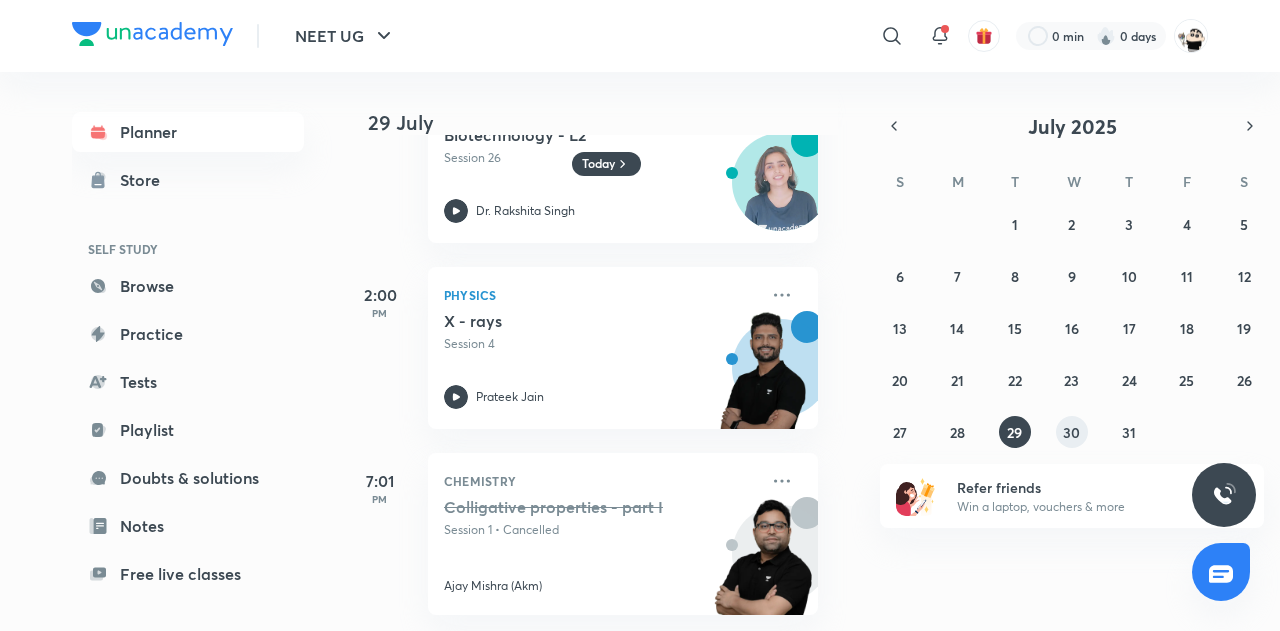click on "30" at bounding box center [1072, 432] 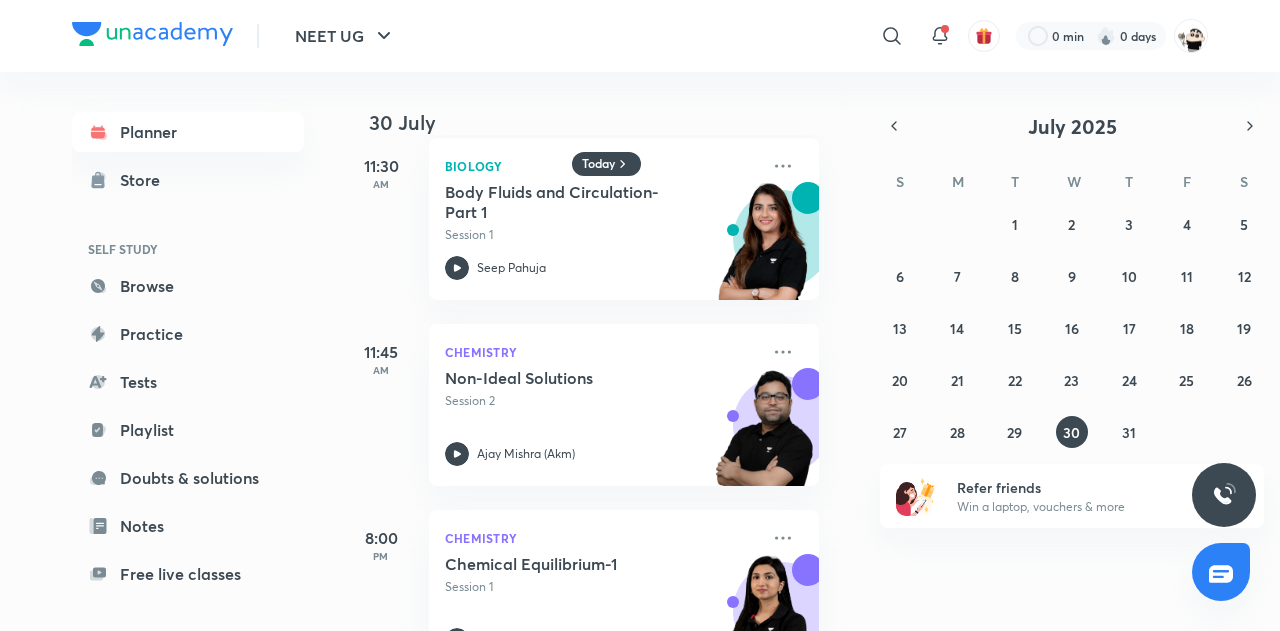 scroll, scrollTop: 466, scrollLeft: 19, axis: both 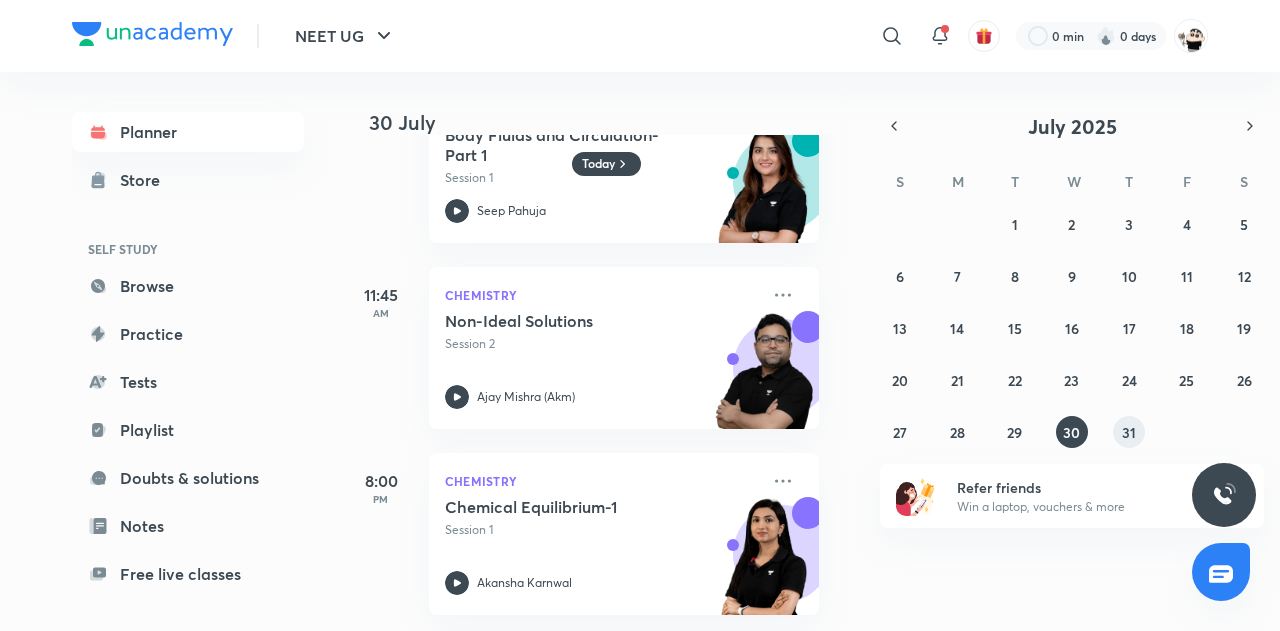 click on "31" at bounding box center (1129, 432) 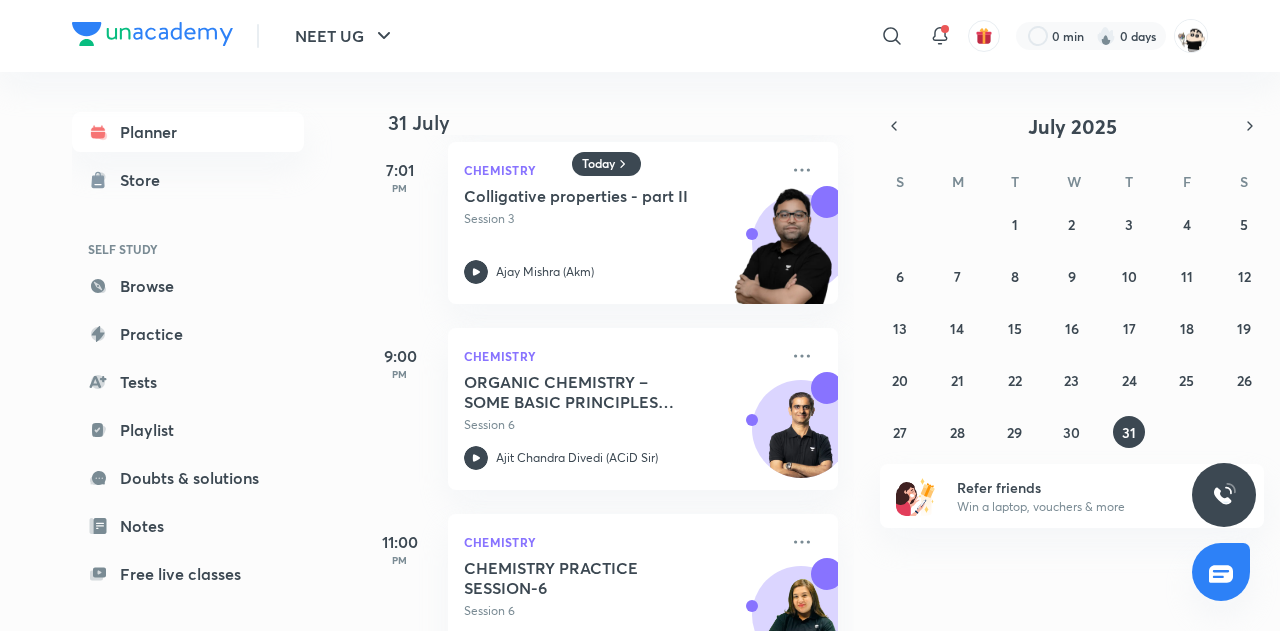 scroll, scrollTop: 652, scrollLeft: 0, axis: vertical 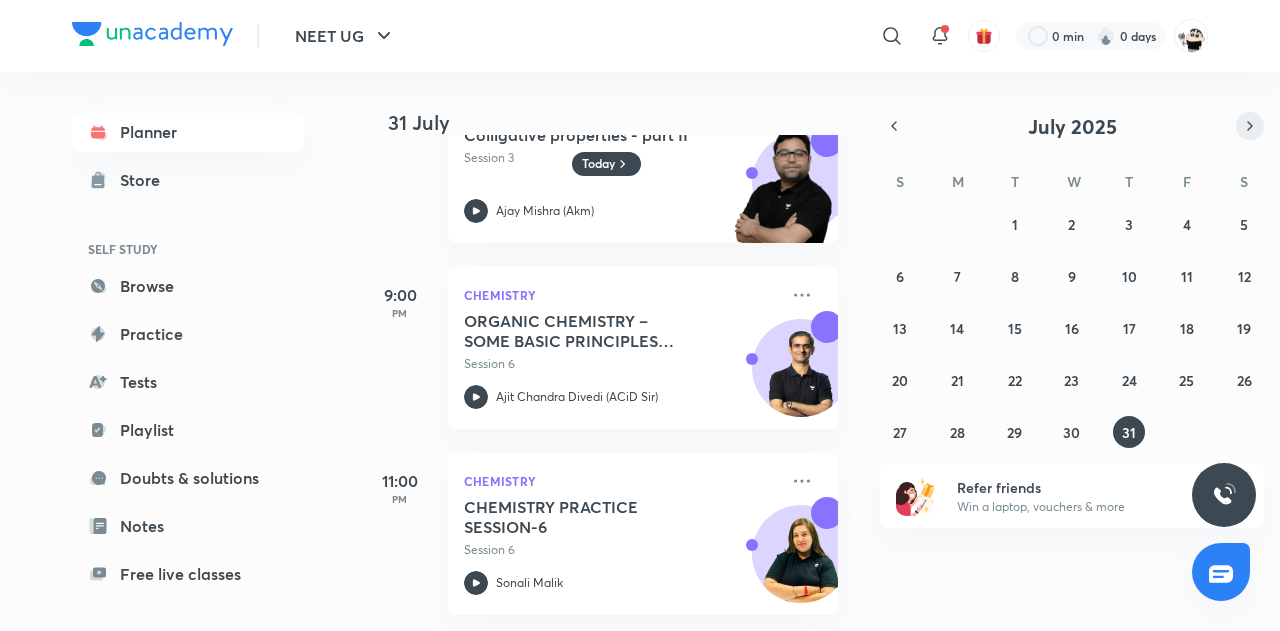 click at bounding box center [1250, 126] 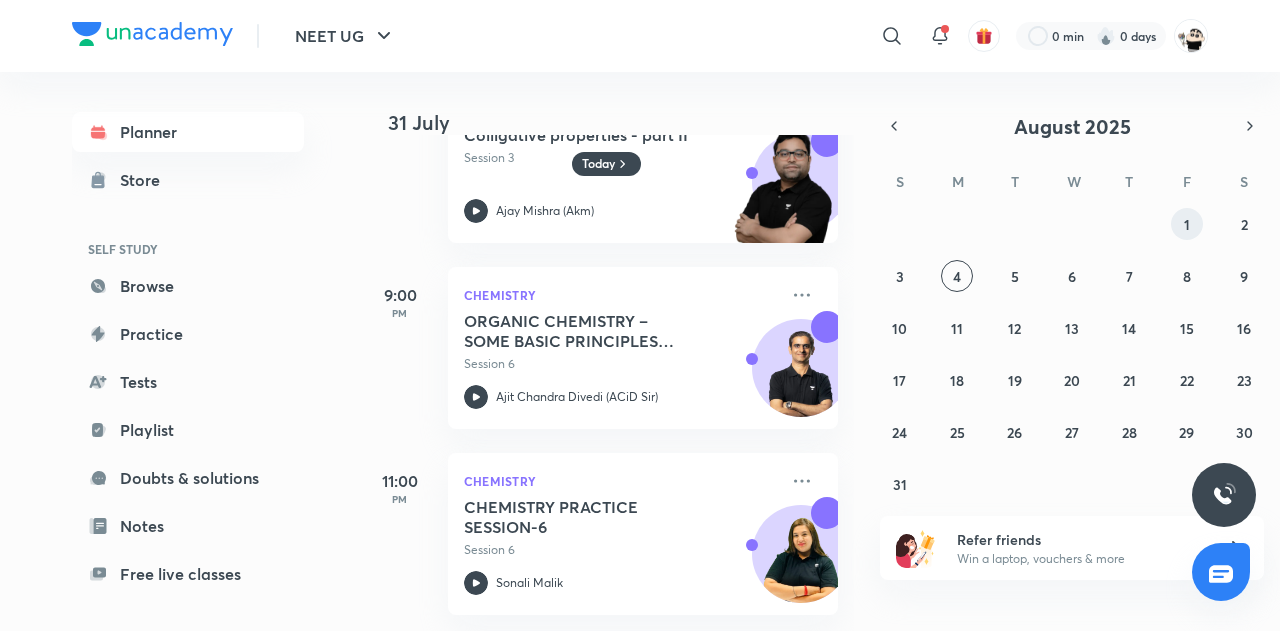 click on "1" at bounding box center (1187, 224) 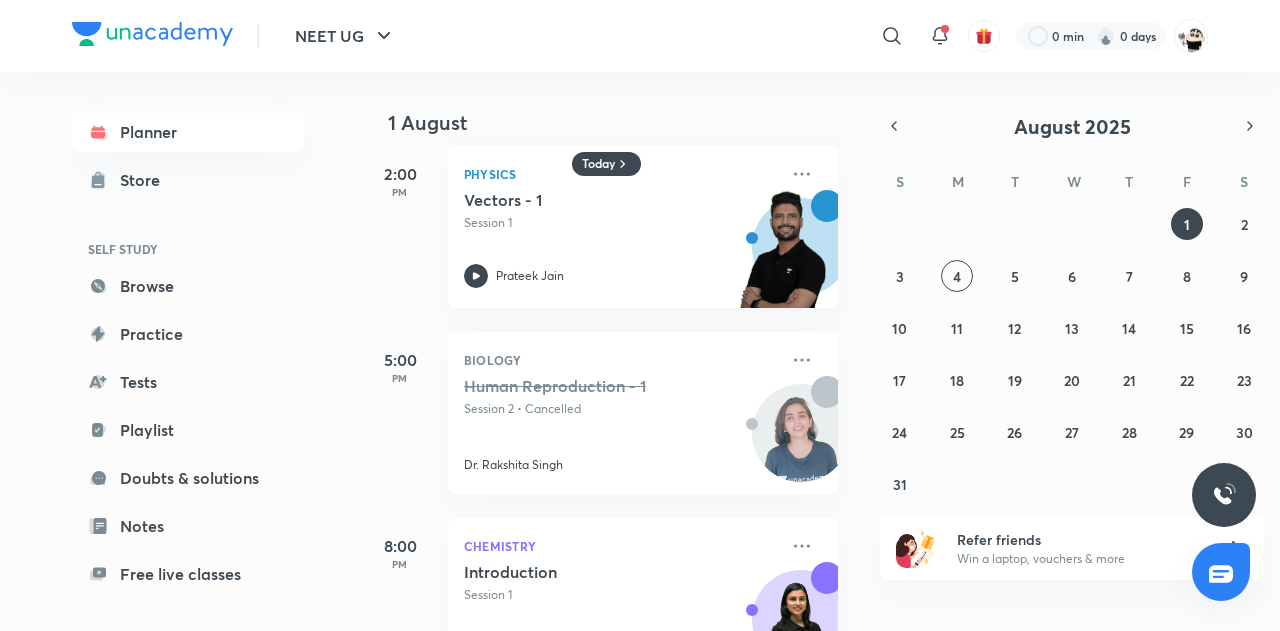 scroll, scrollTop: 652, scrollLeft: 0, axis: vertical 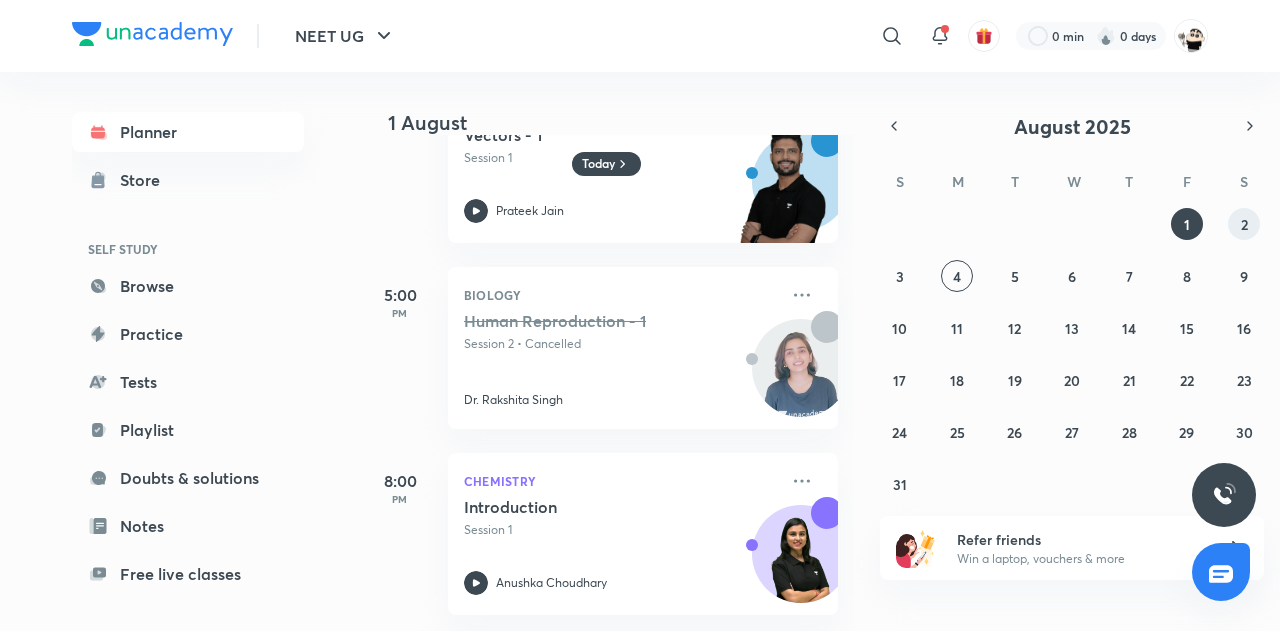 click on "2" at bounding box center (1244, 224) 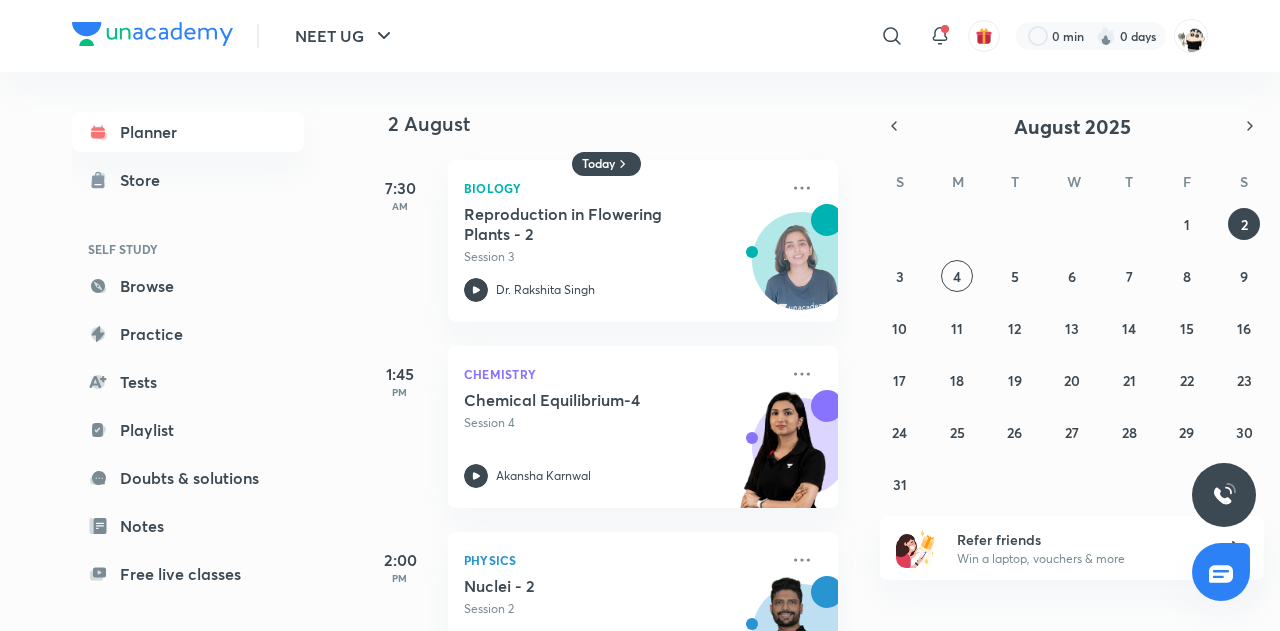 scroll, scrollTop: 280, scrollLeft: 0, axis: vertical 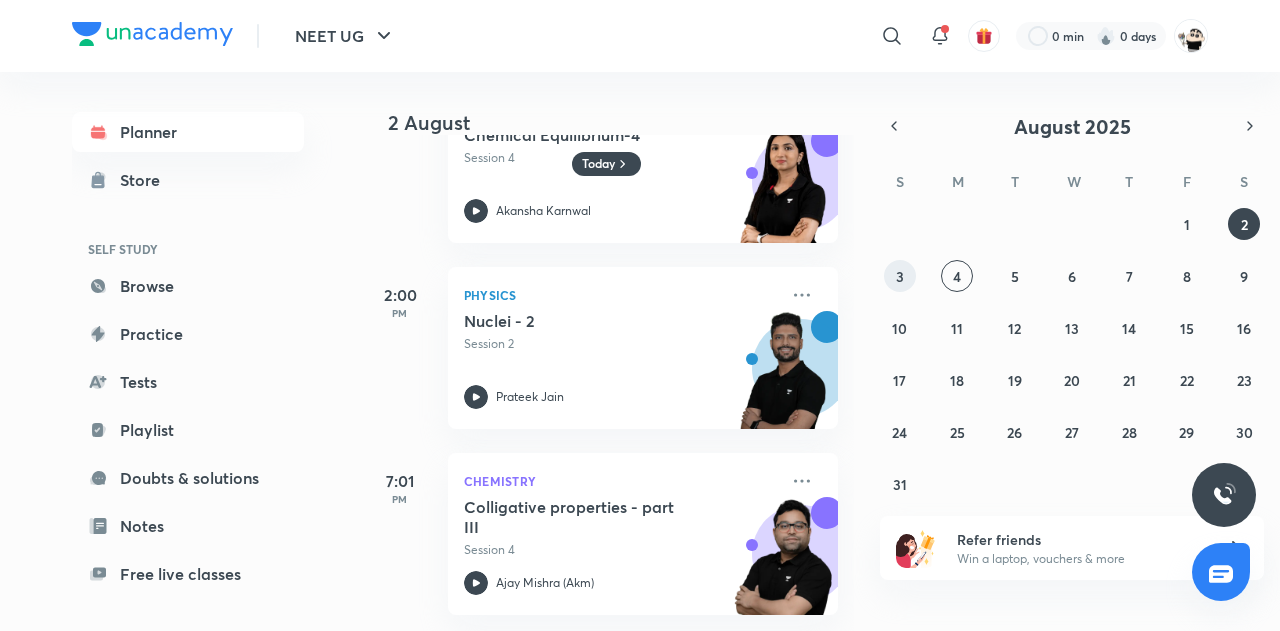 click on "3" at bounding box center [900, 276] 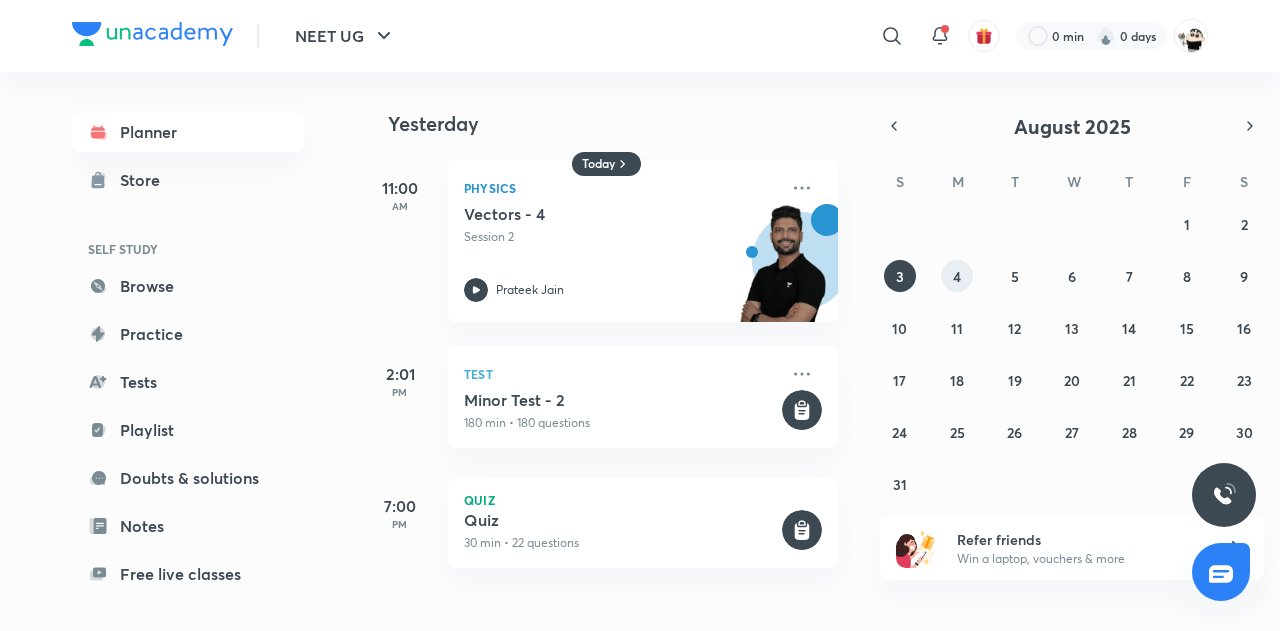 click on "4" at bounding box center (957, 276) 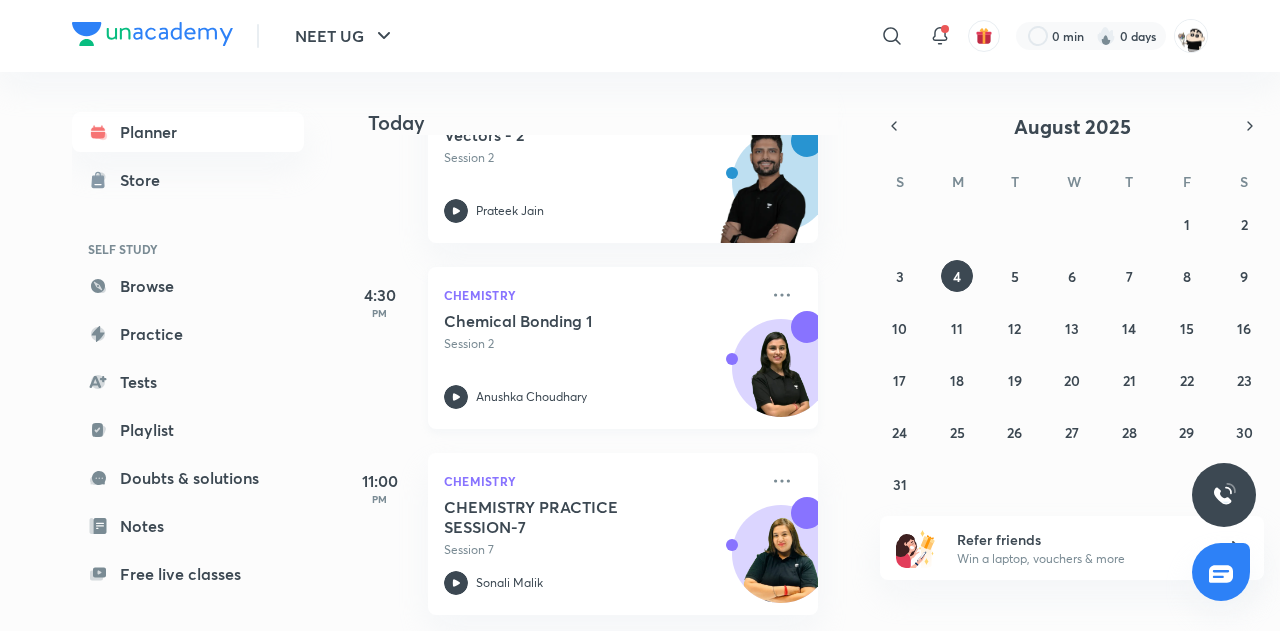 scroll, scrollTop: 936, scrollLeft: 19, axis: both 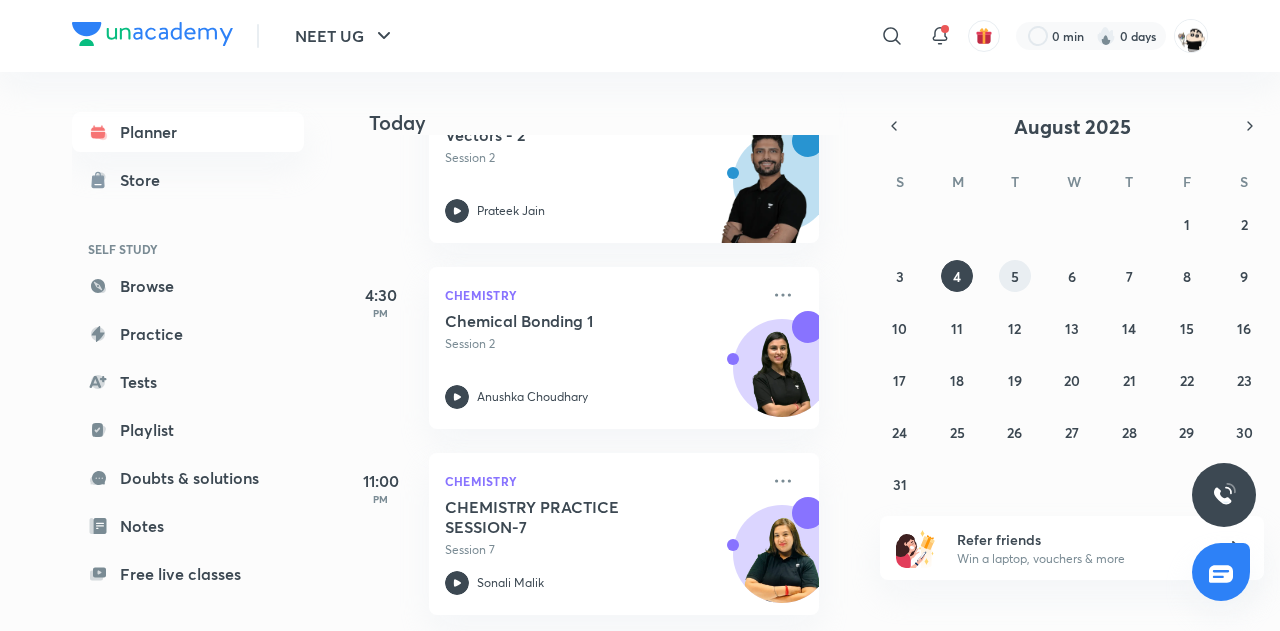 click on "5" at bounding box center [1015, 276] 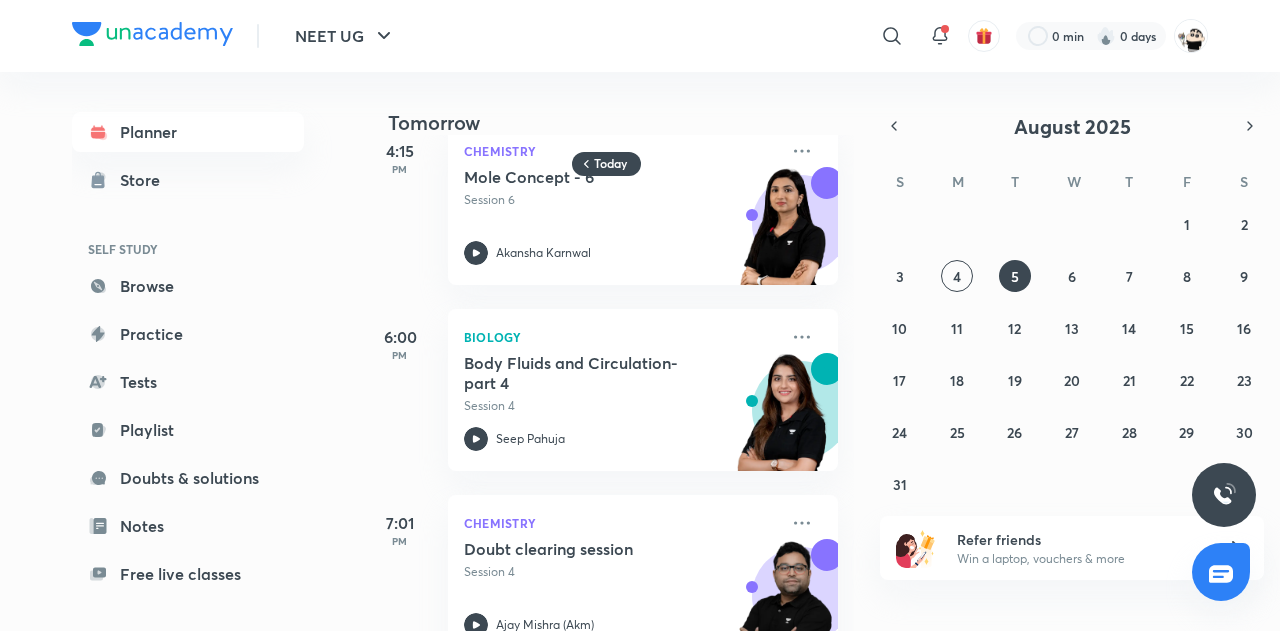 scroll, scrollTop: 1024, scrollLeft: 0, axis: vertical 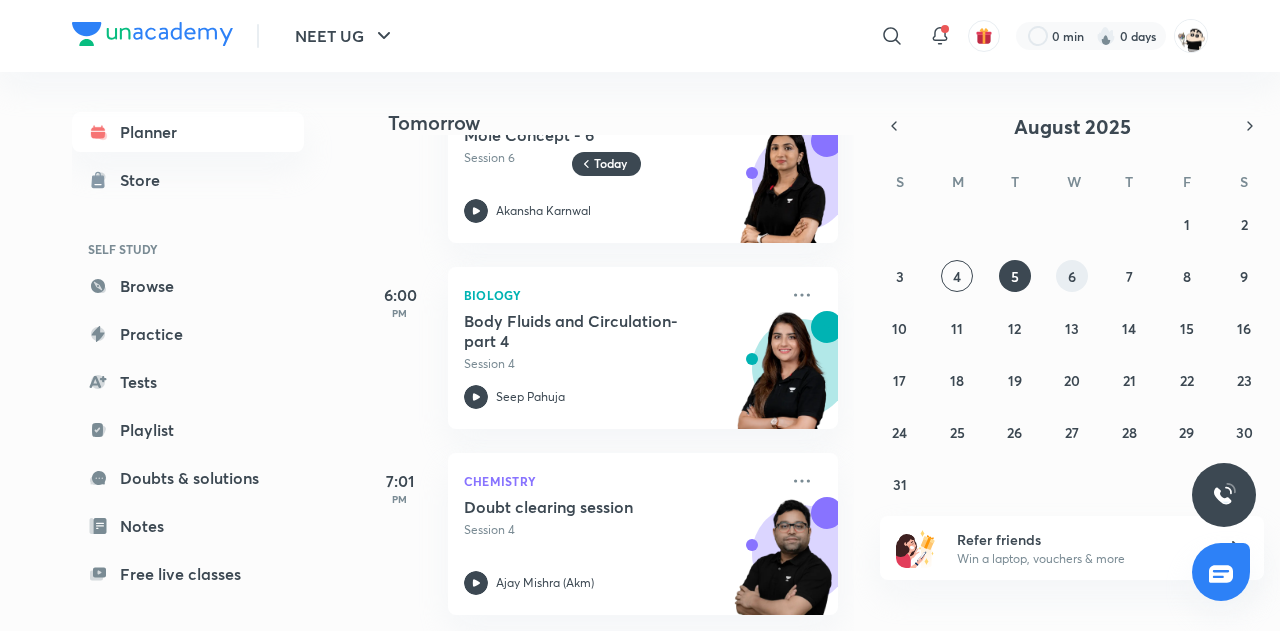click on "6" at bounding box center [1072, 276] 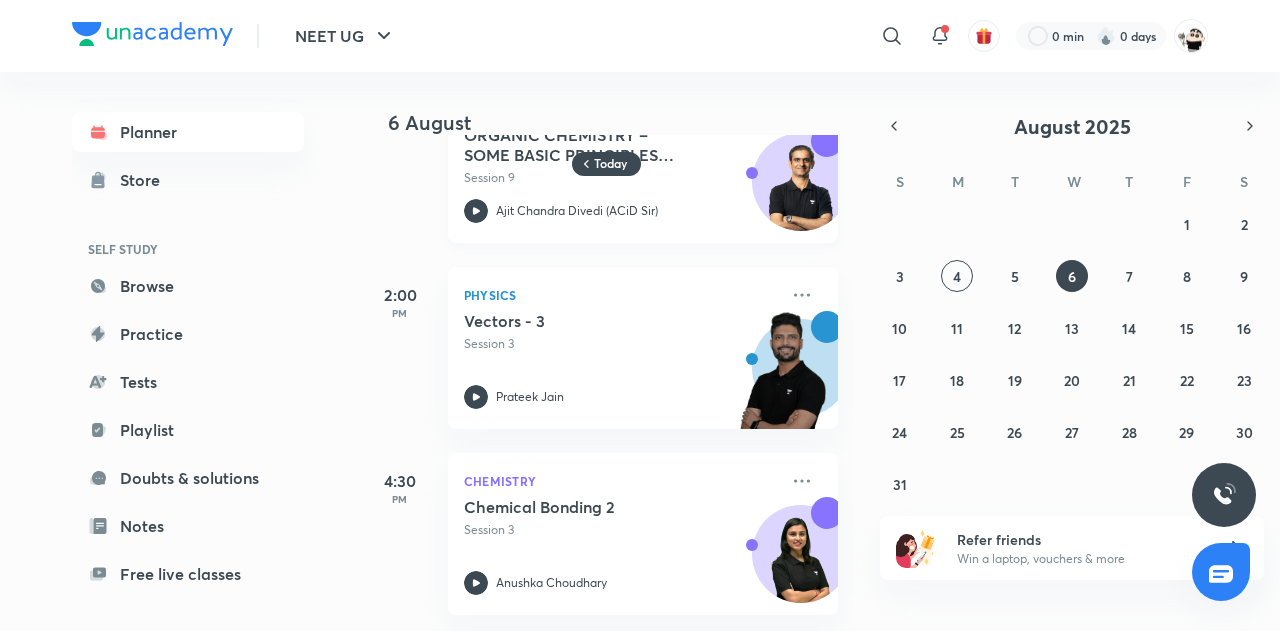 scroll, scrollTop: 280, scrollLeft: 0, axis: vertical 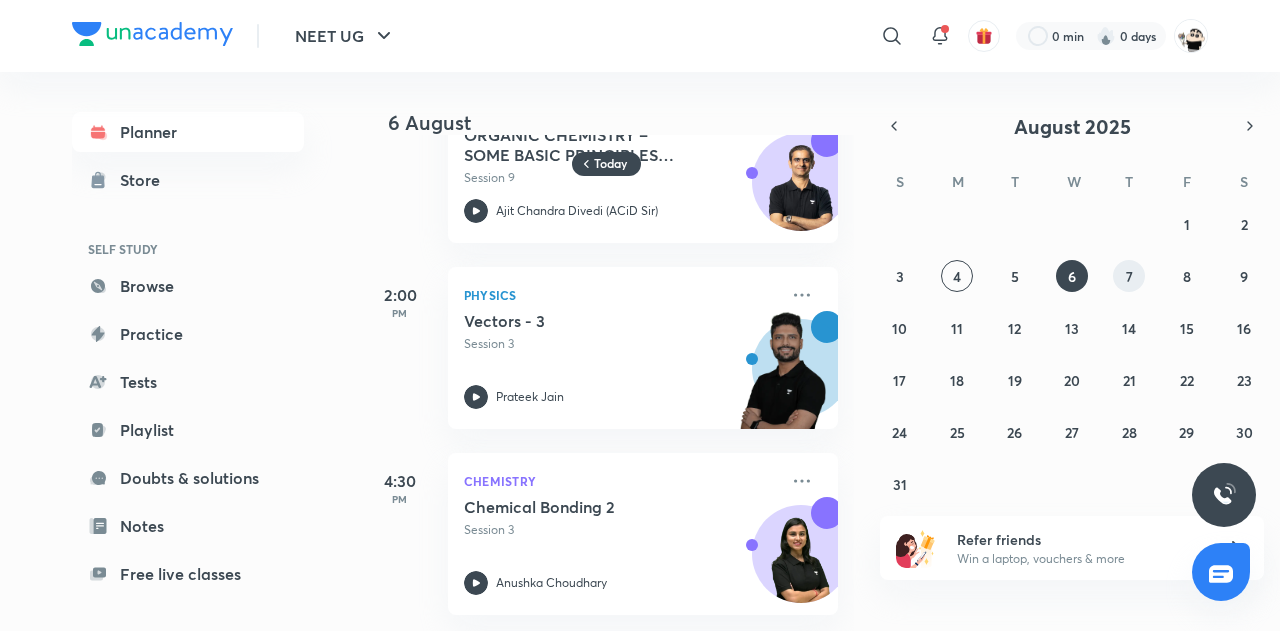 click on "7" at bounding box center [1129, 276] 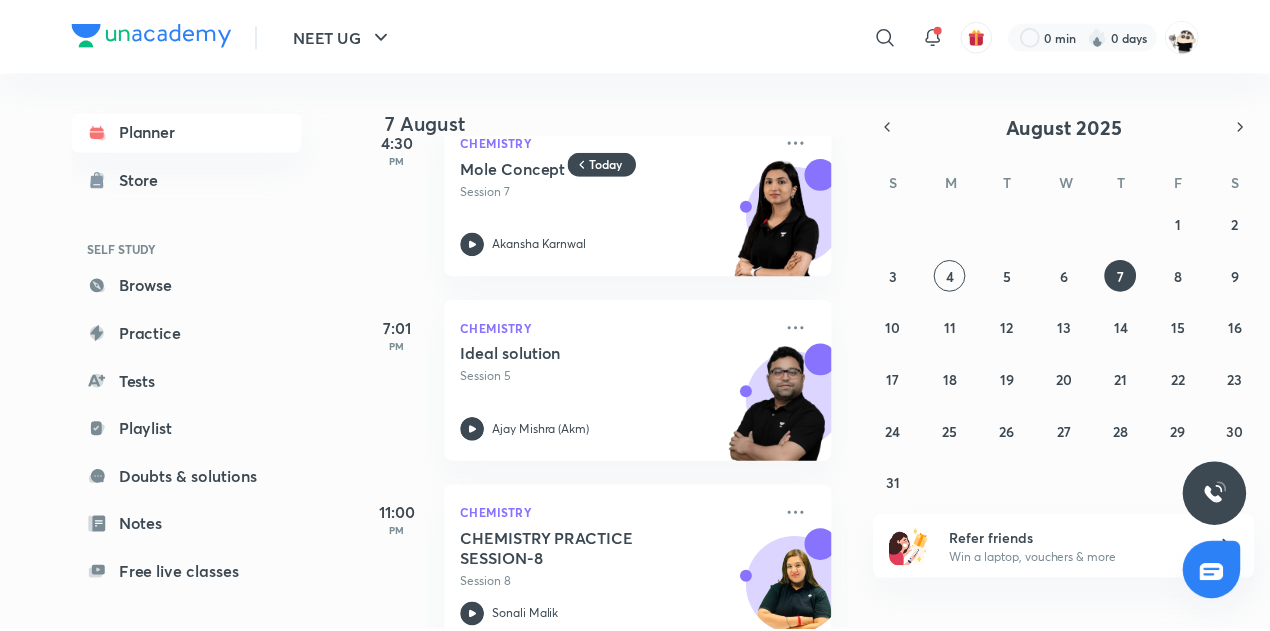scroll, scrollTop: 466, scrollLeft: 0, axis: vertical 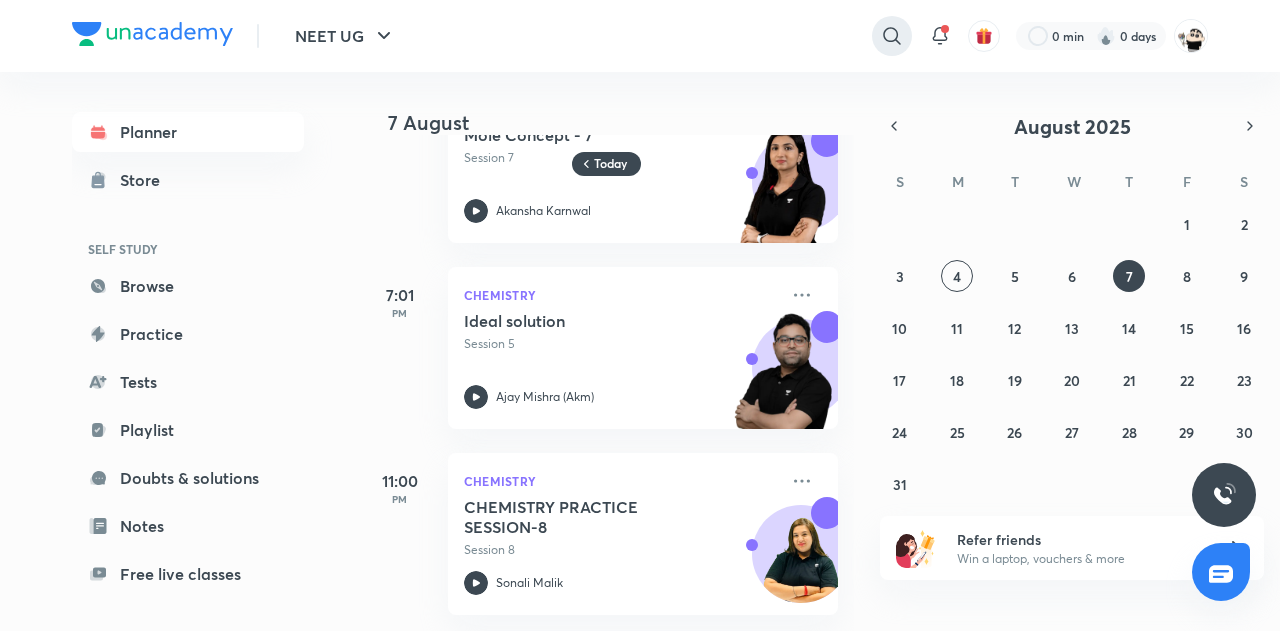 click 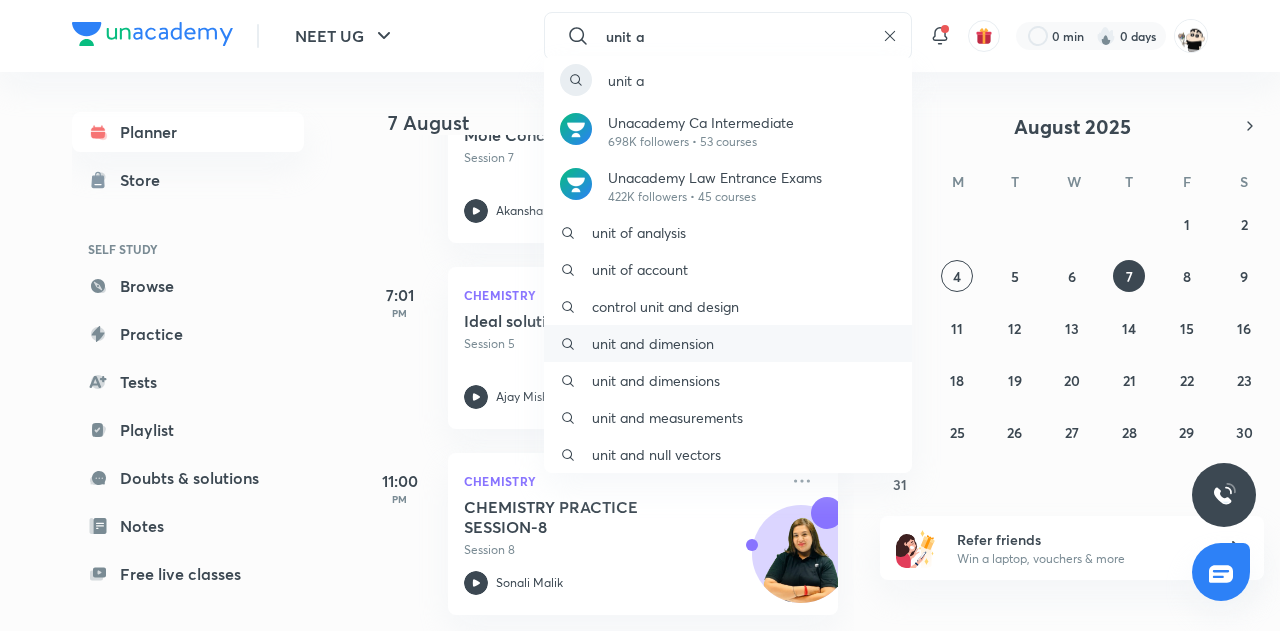 type on "unit a" 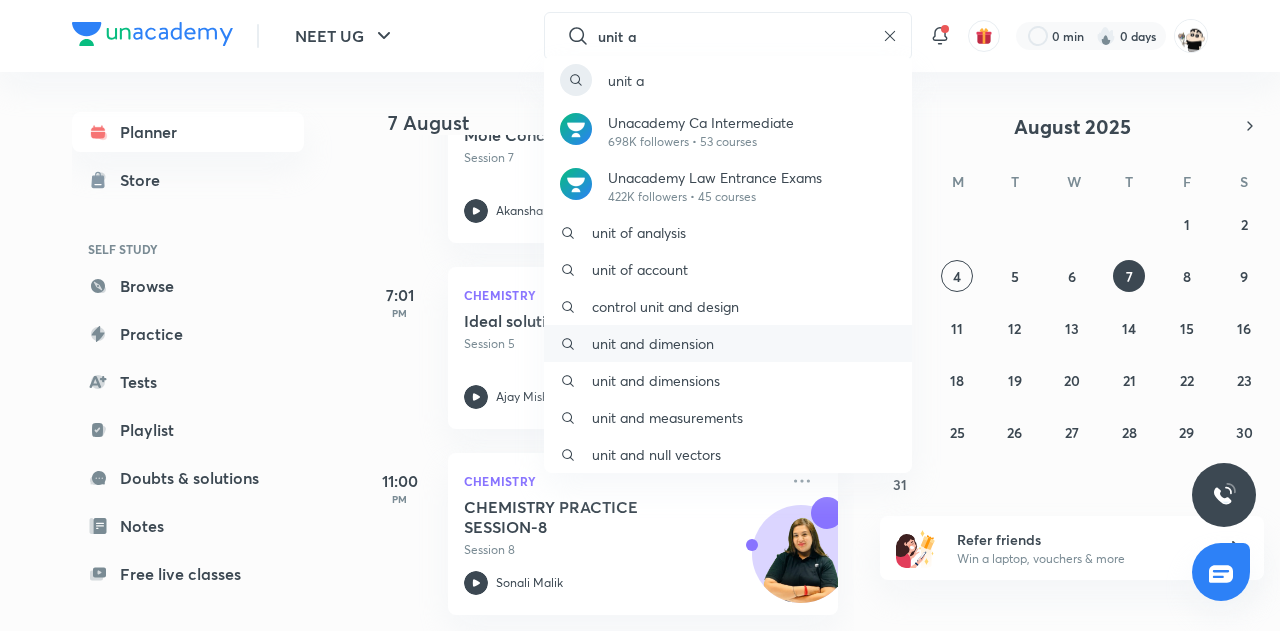 click on "unit and dimension" at bounding box center [653, 343] 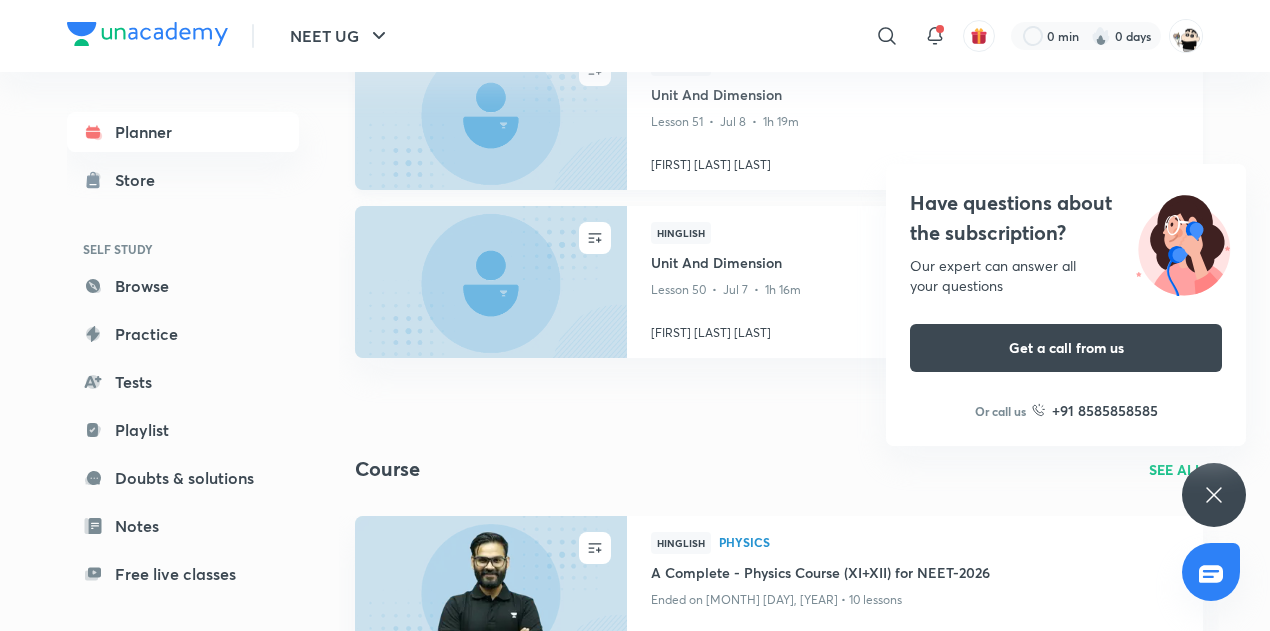 scroll, scrollTop: 408, scrollLeft: 0, axis: vertical 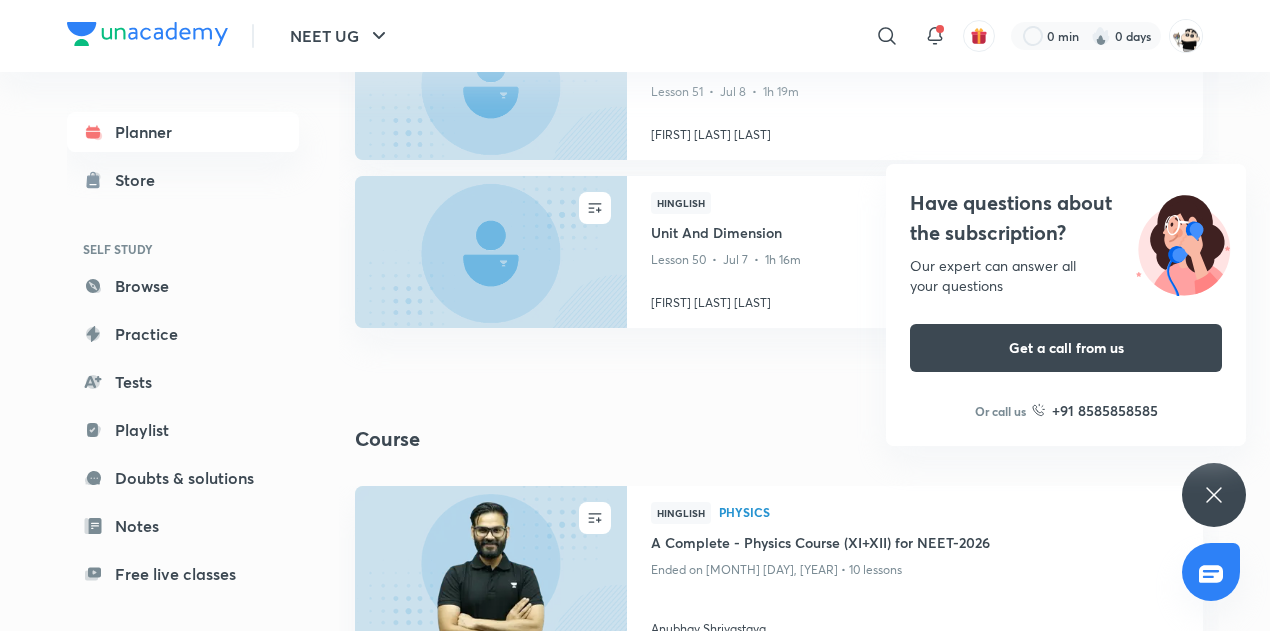 click 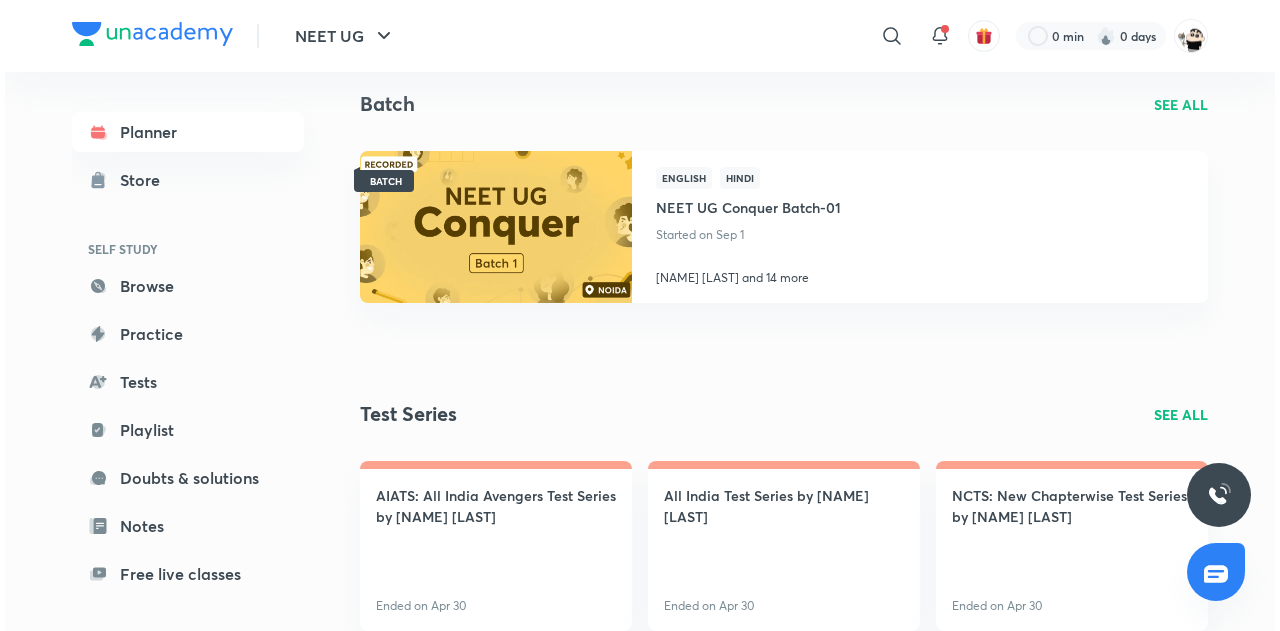scroll, scrollTop: 1448, scrollLeft: 0, axis: vertical 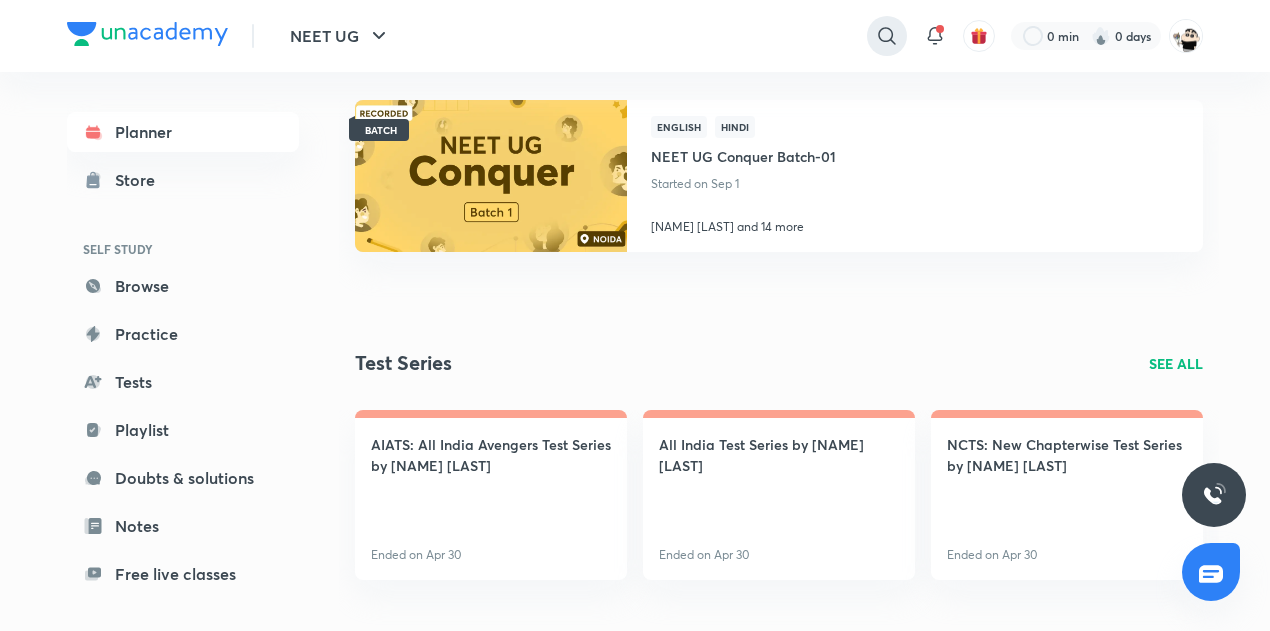 click 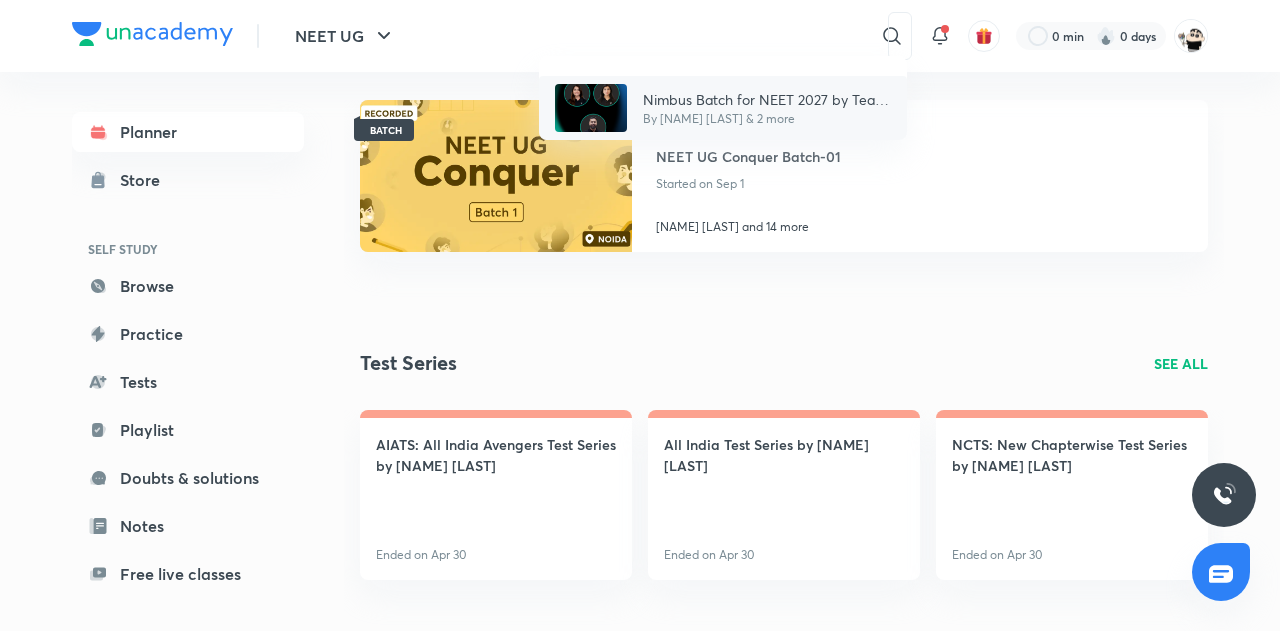 click on "Nimbus Batch for NEET 2027 by Team Titans By [NAME] [LAST] & 2 more" at bounding box center (759, 108) 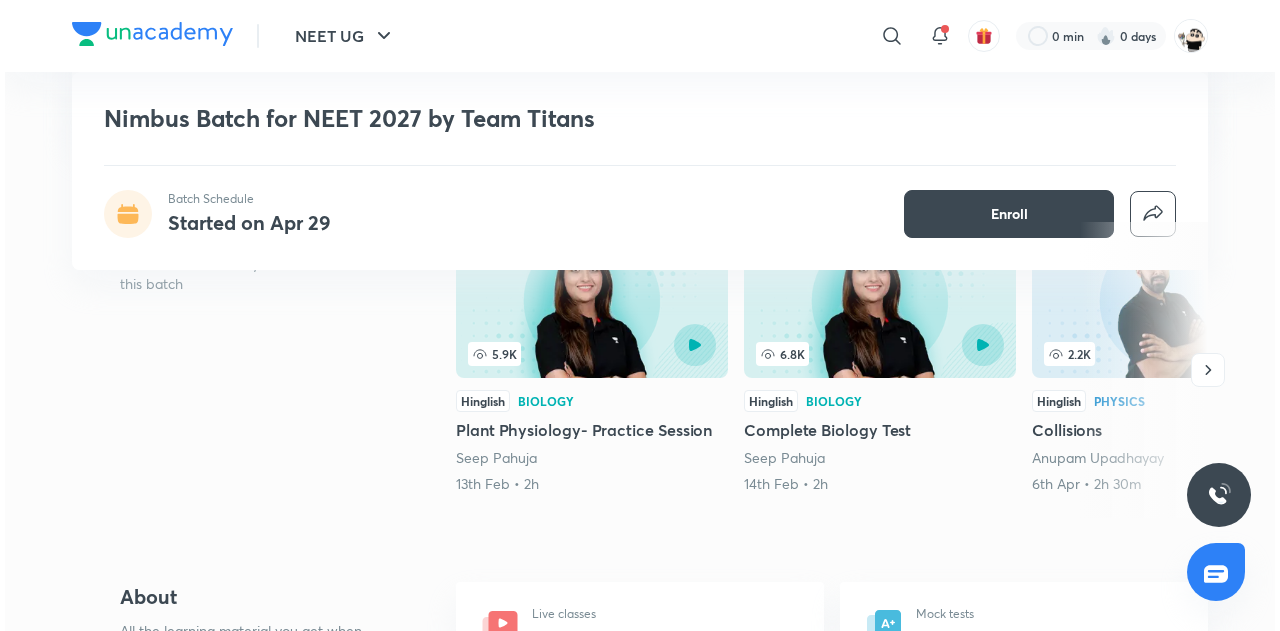 scroll, scrollTop: 403, scrollLeft: 0, axis: vertical 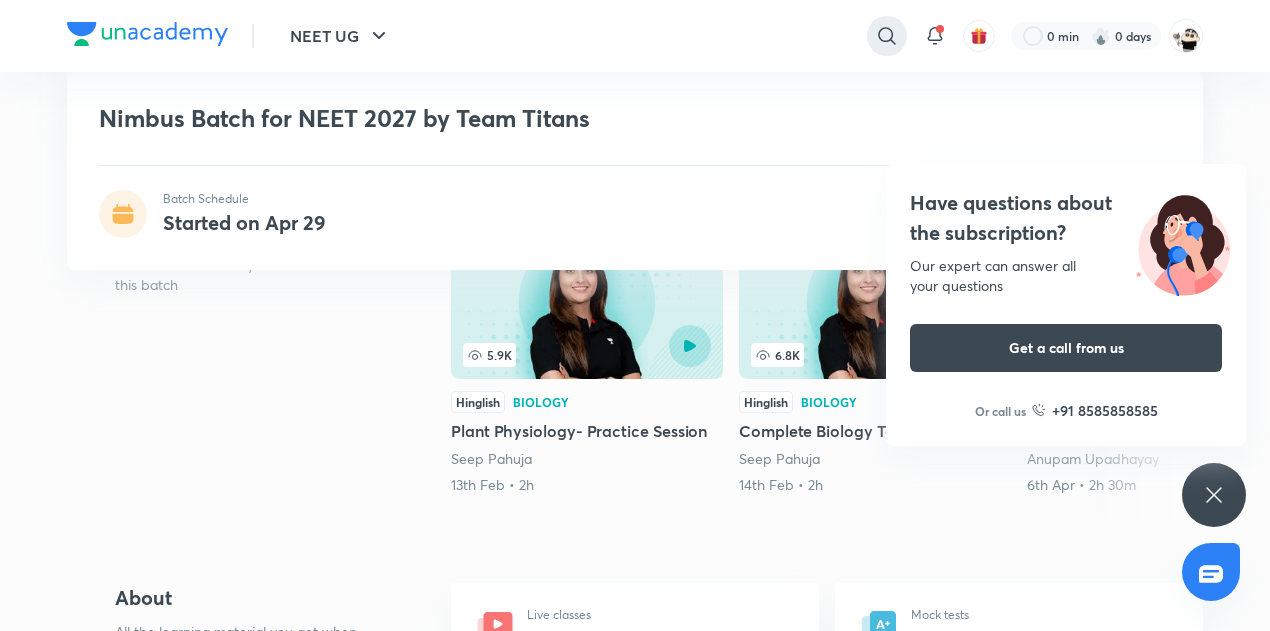 click 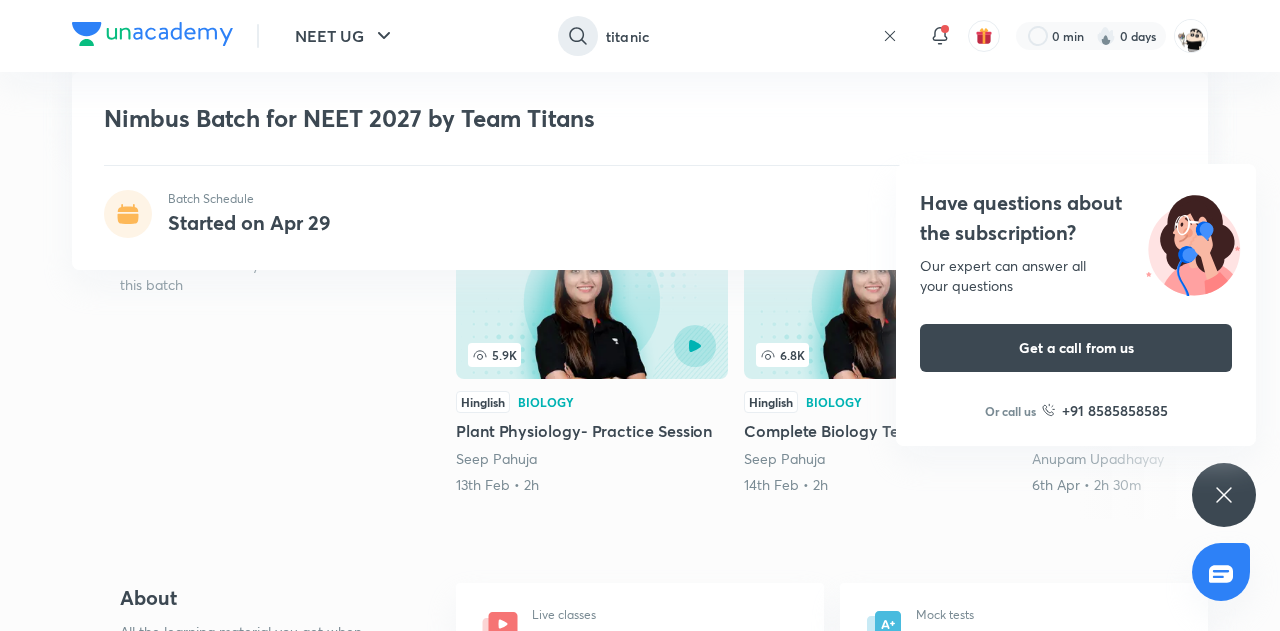 type on "titanic" 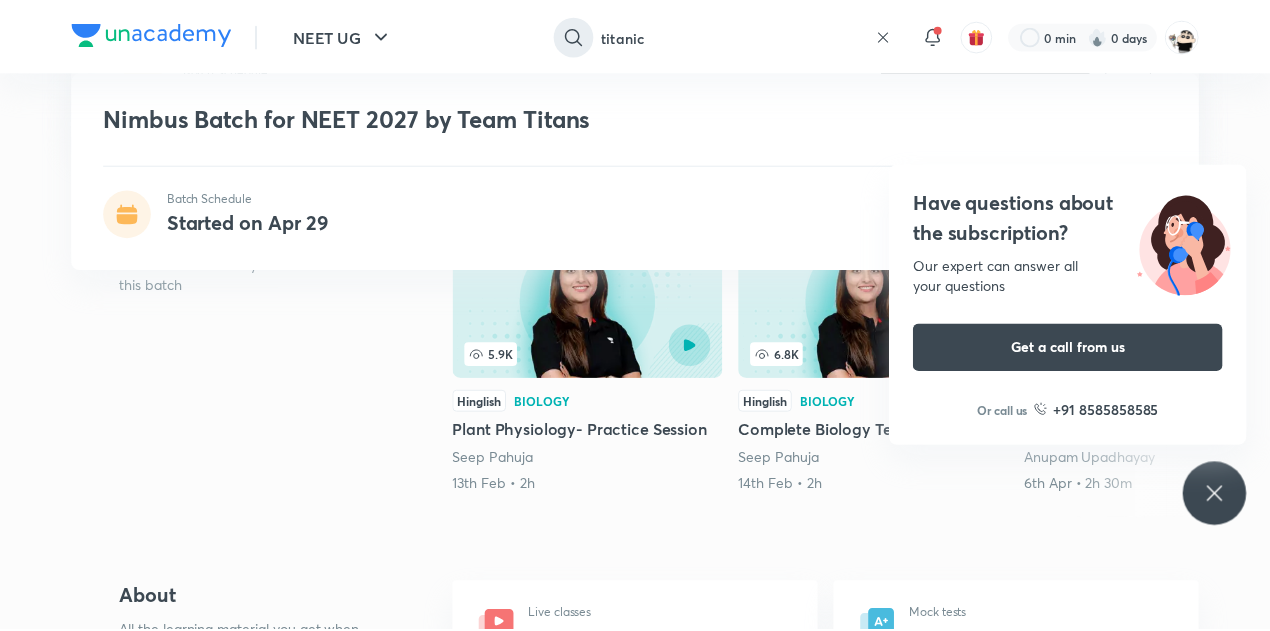 scroll, scrollTop: 0, scrollLeft: 0, axis: both 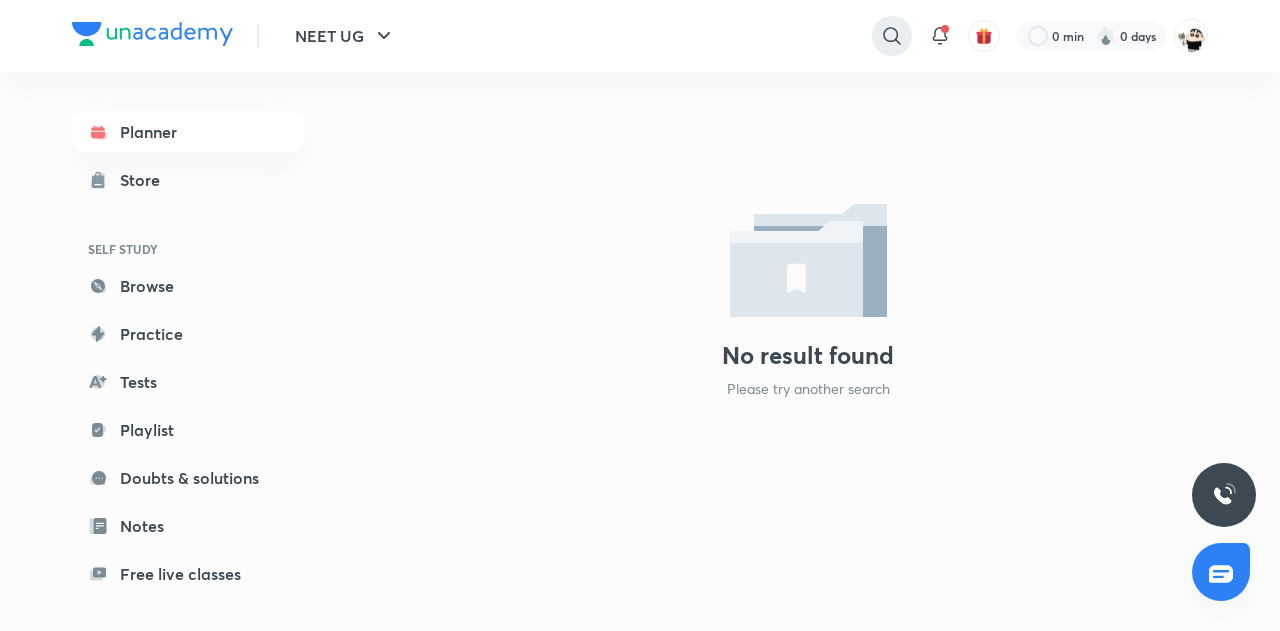click 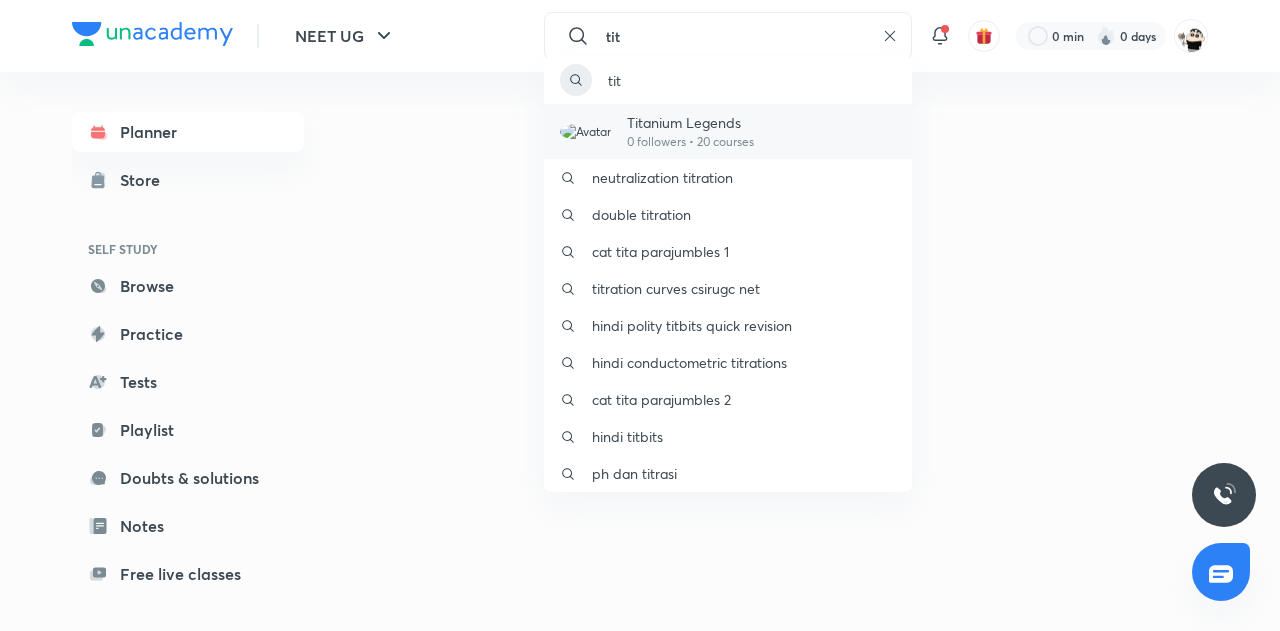type on "tit" 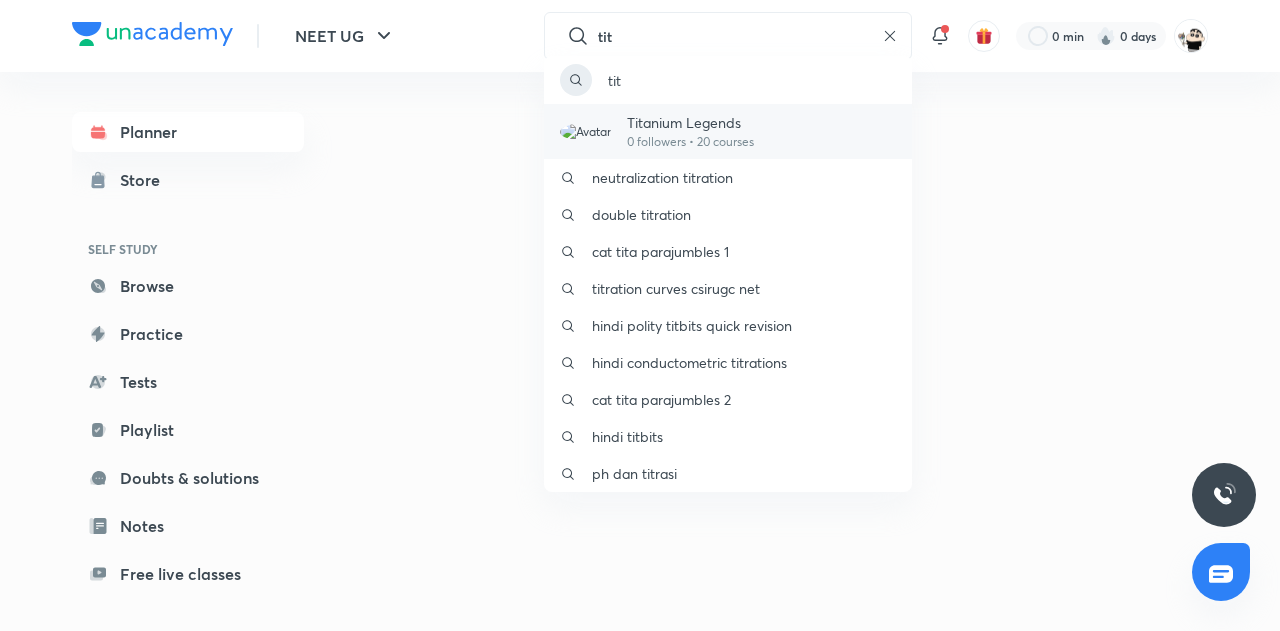click on "Titanium Legends 0 followers • 20 courses" at bounding box center [728, 131] 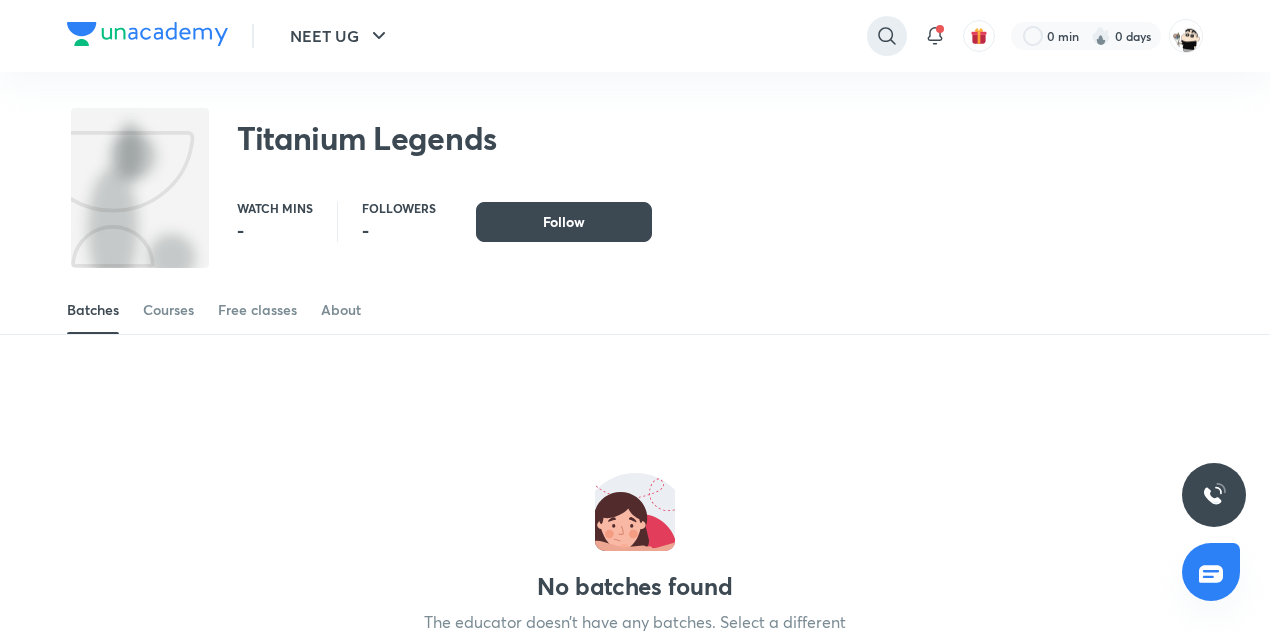 click 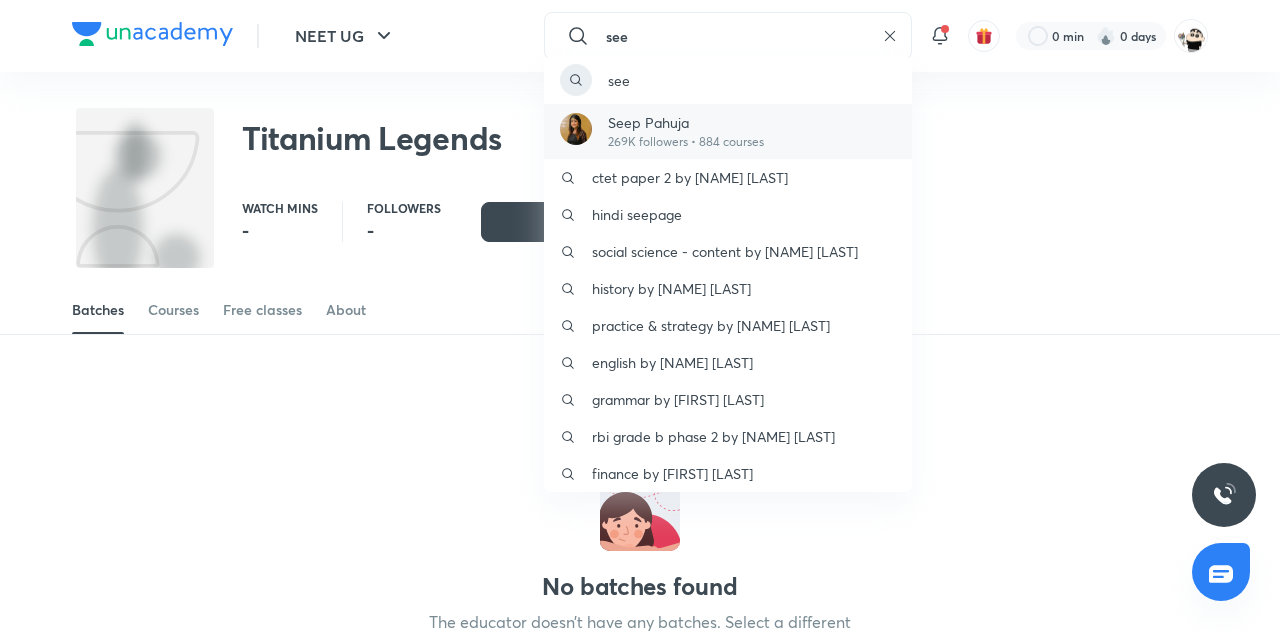 type on "see" 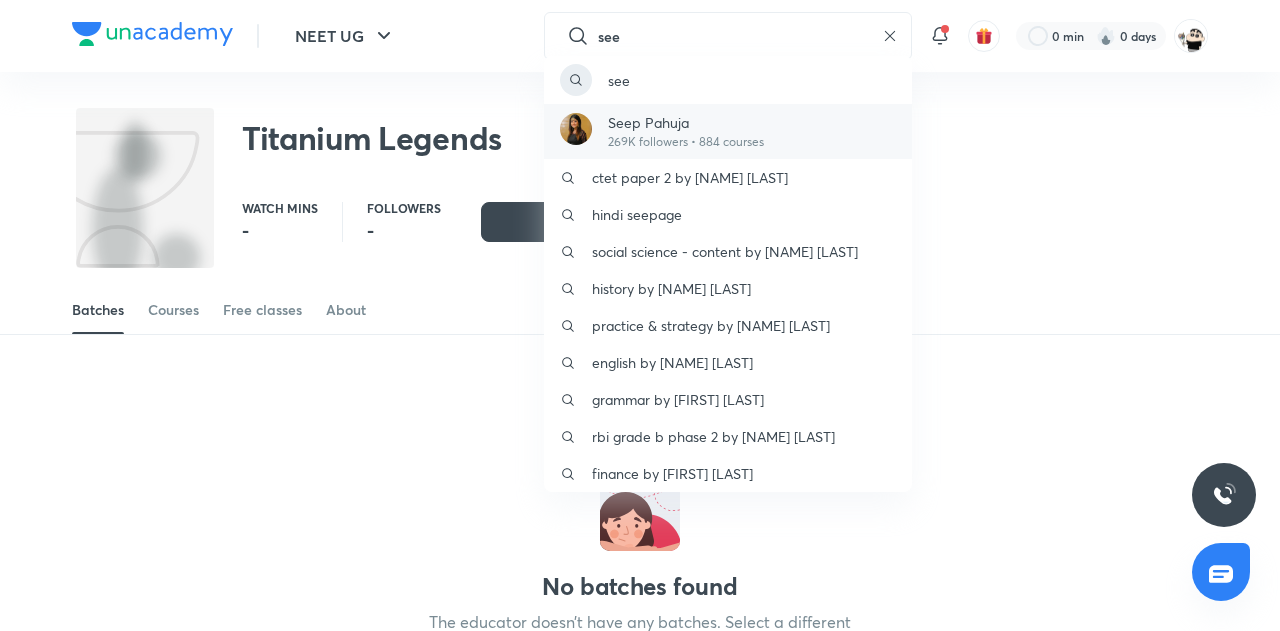 click on "[NAME] [LAST] 269K followers • 884 courses" at bounding box center (728, 131) 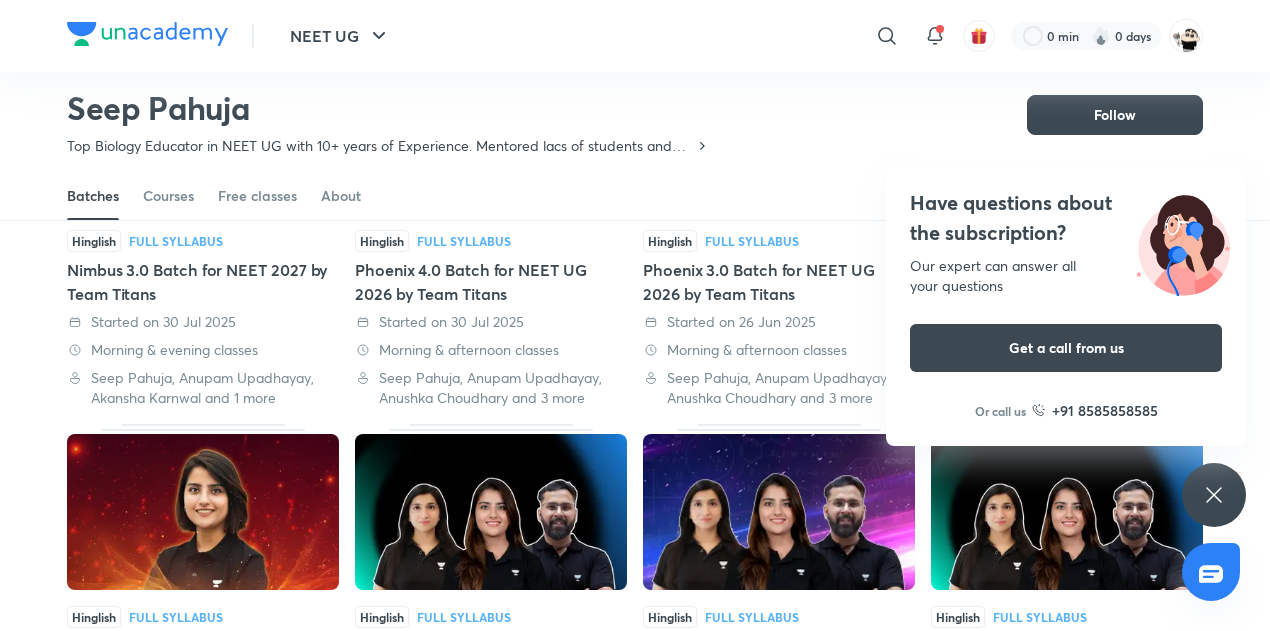 scroll, scrollTop: 308, scrollLeft: 0, axis: vertical 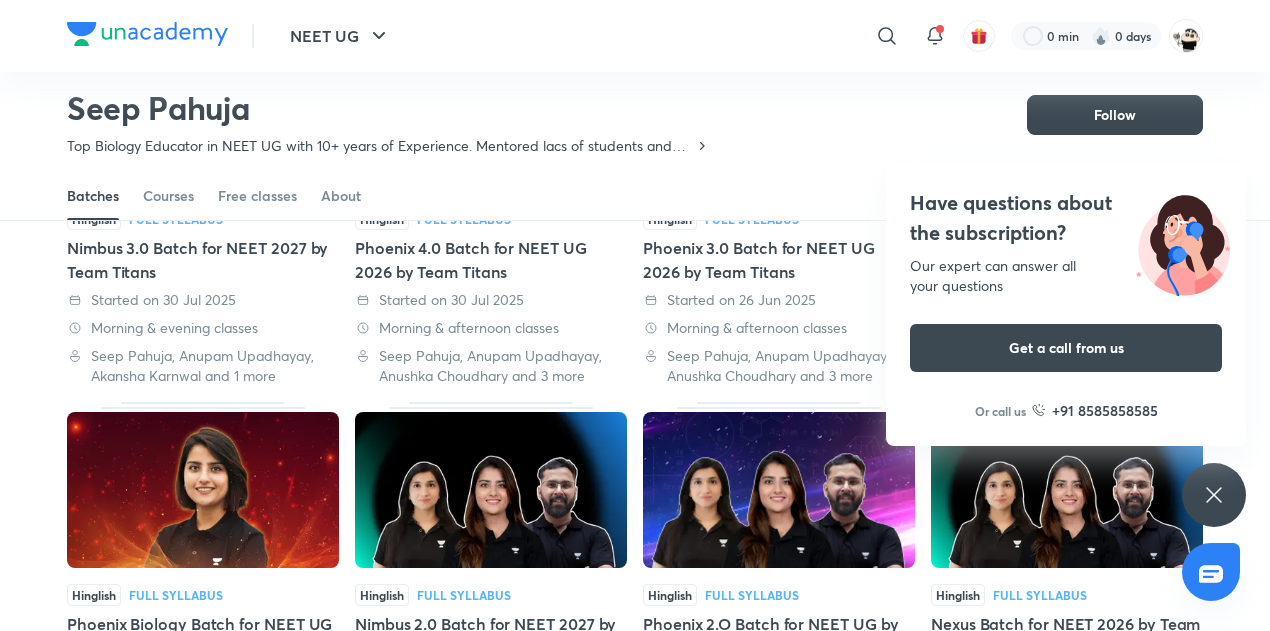 click 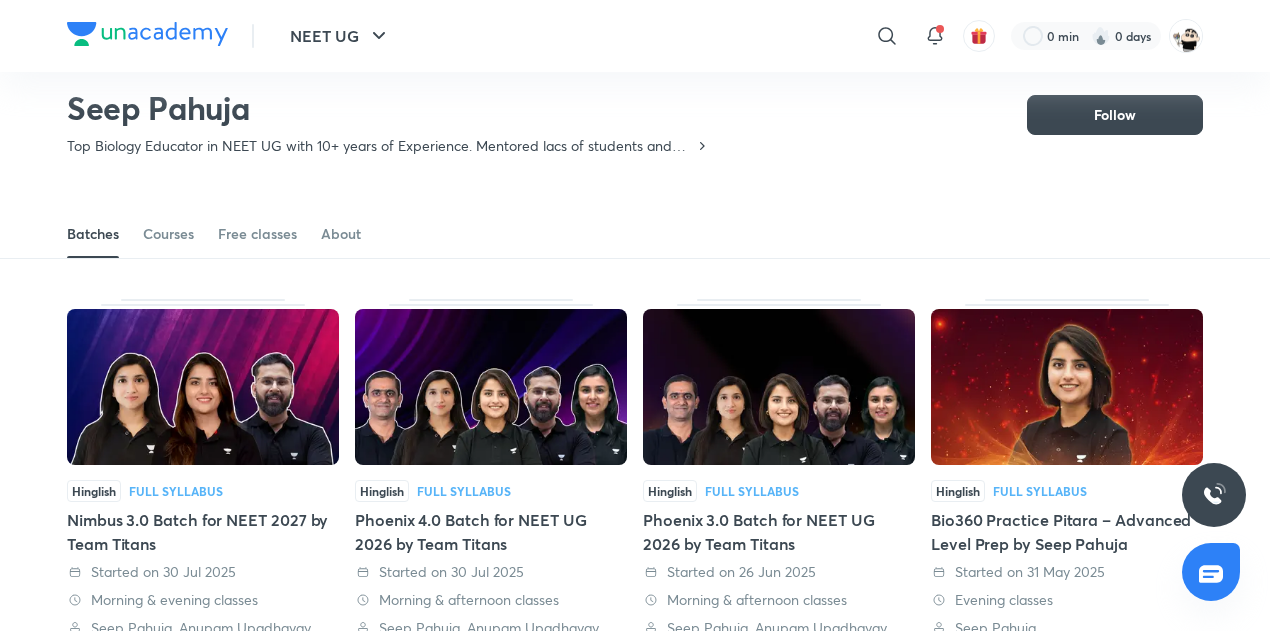 scroll, scrollTop: 34, scrollLeft: 0, axis: vertical 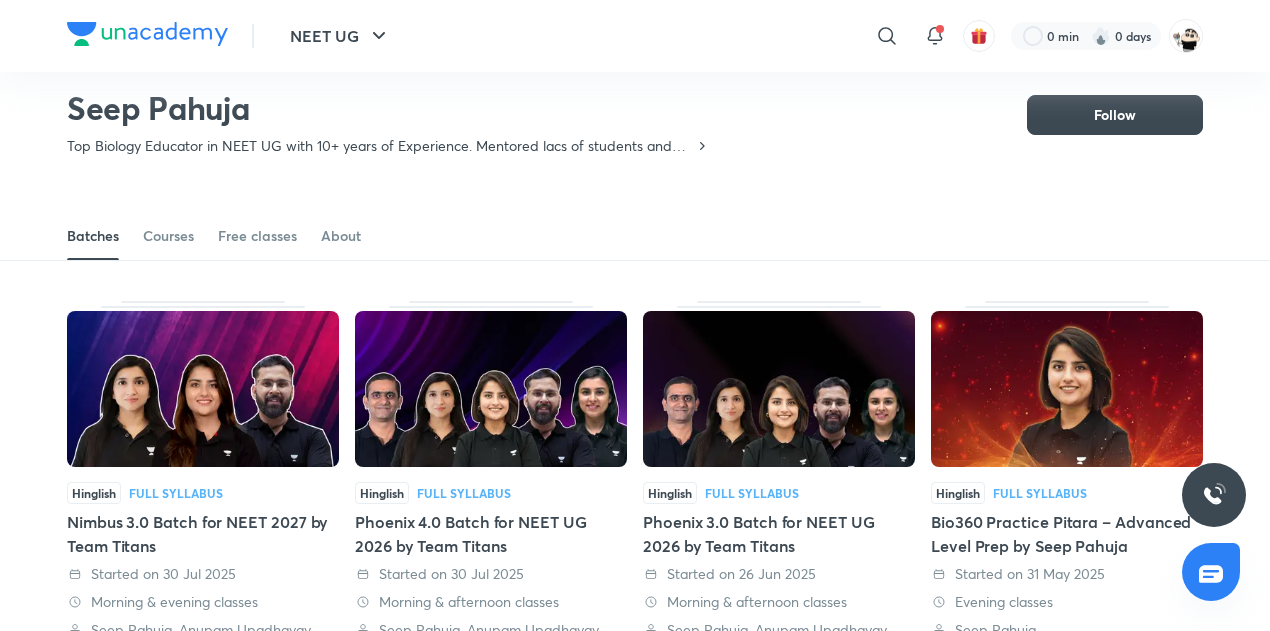 click at bounding box center [779, 389] 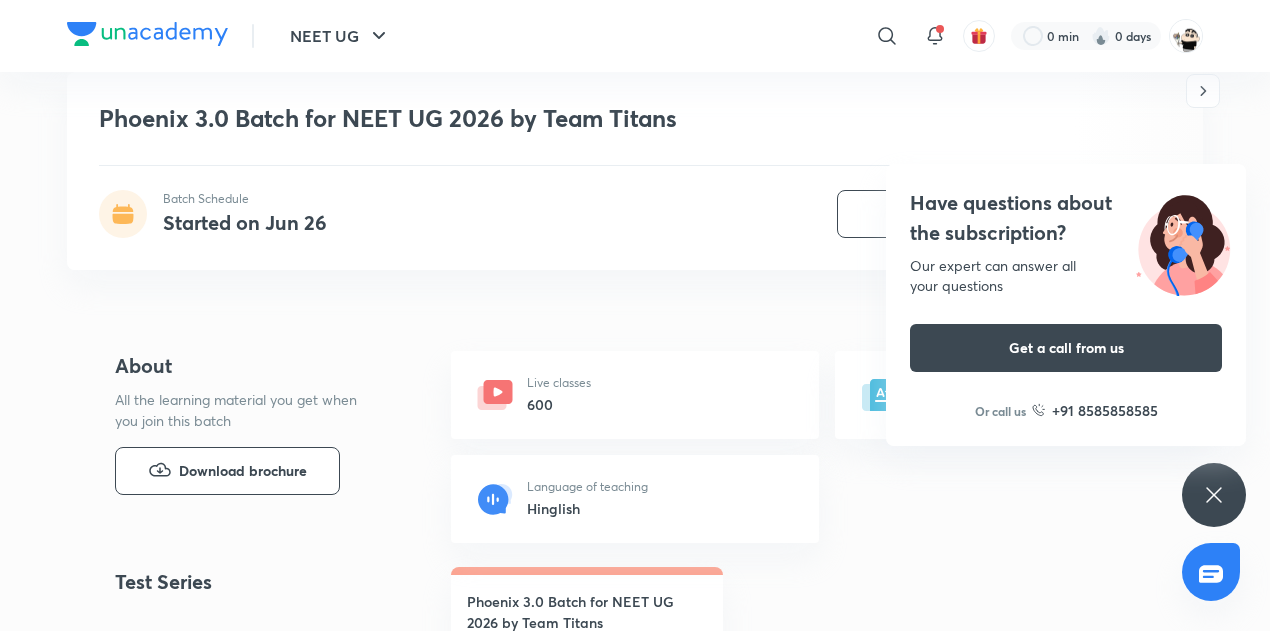 scroll, scrollTop: 644, scrollLeft: 0, axis: vertical 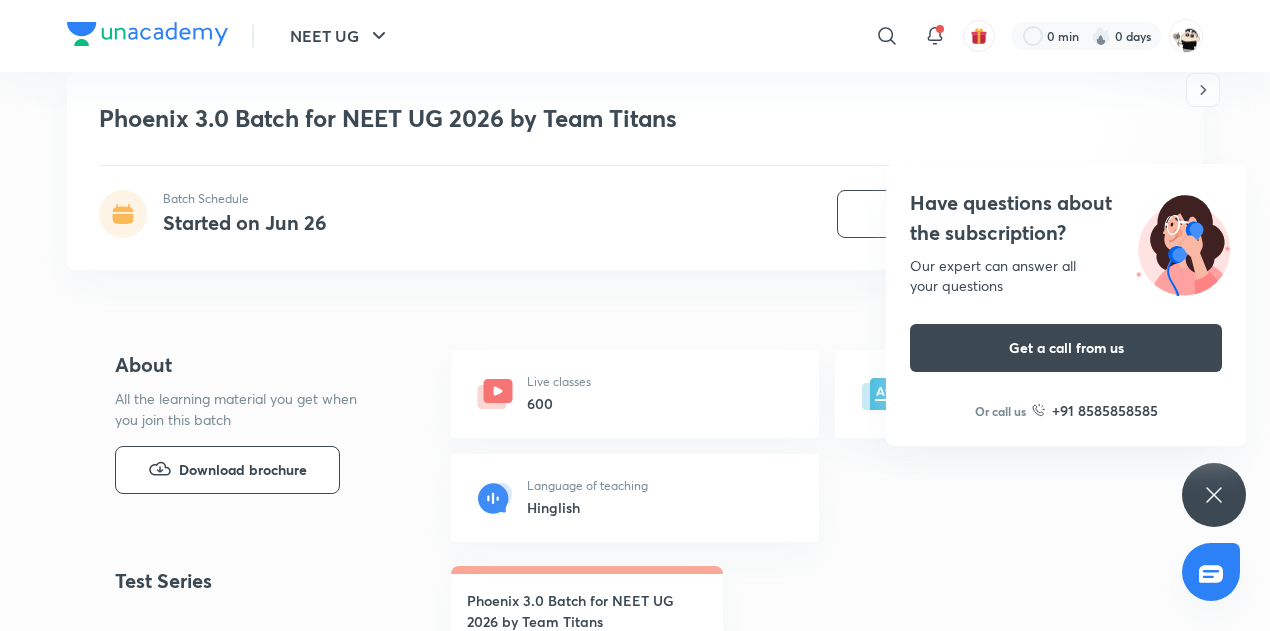 click on "Have questions about the subscription? Our expert can answer all your questions Get a call from us Or call us +91 8585858585" at bounding box center (1214, 495) 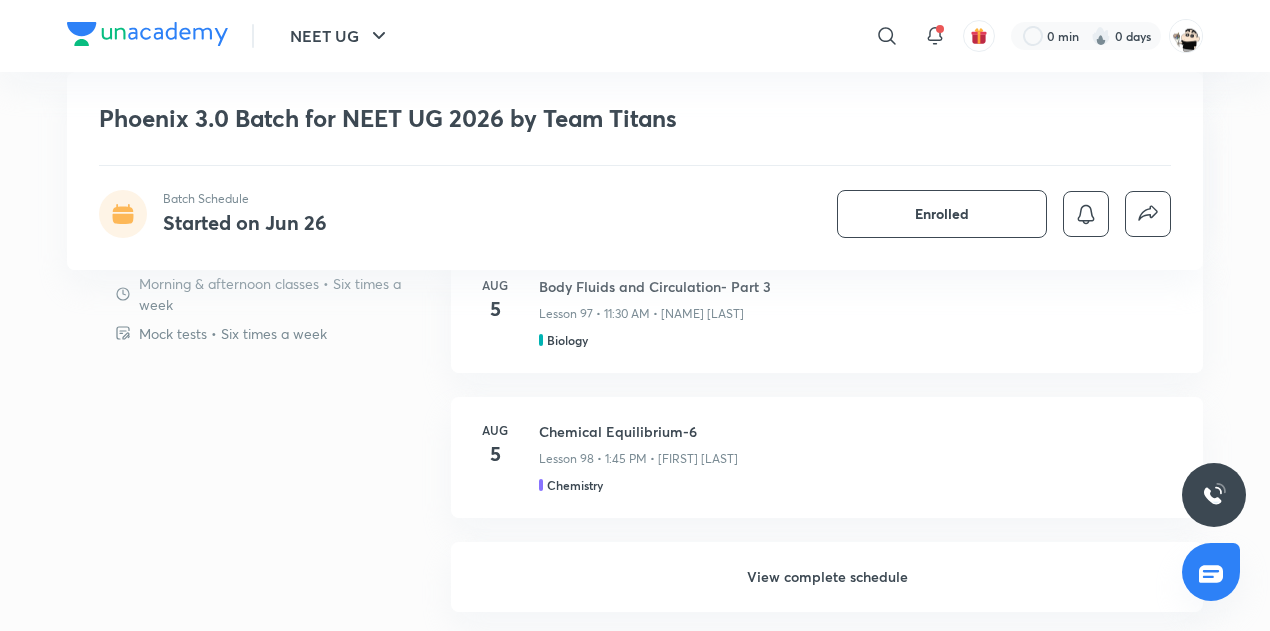 scroll, scrollTop: 1771, scrollLeft: 0, axis: vertical 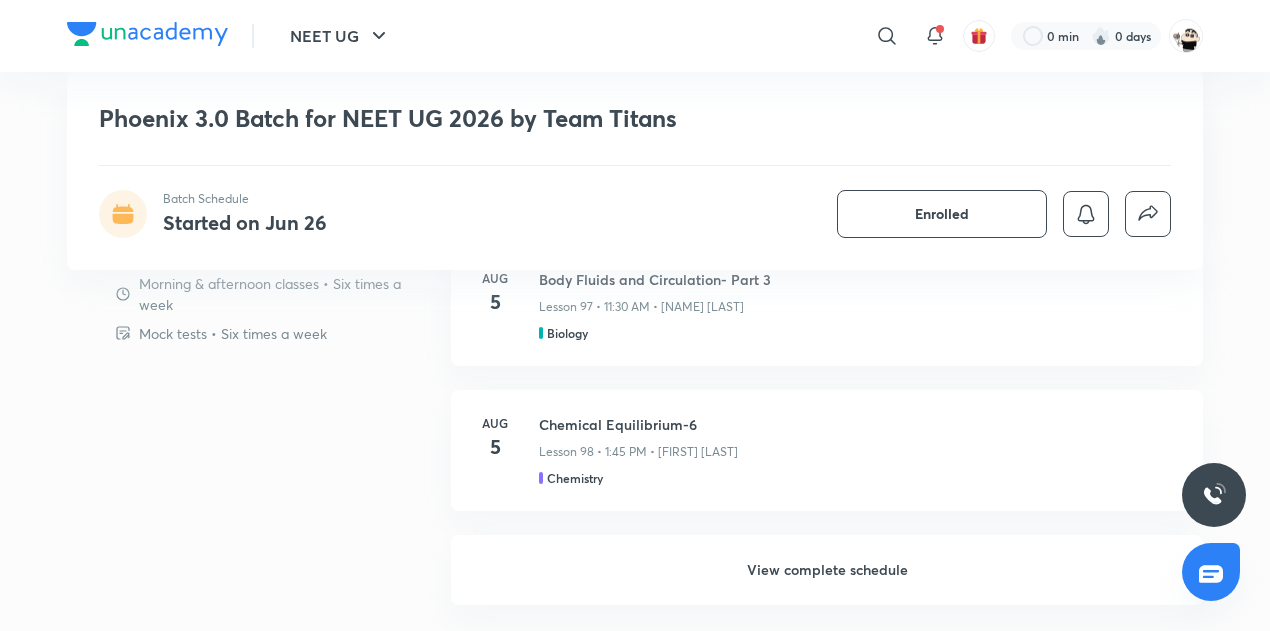 click on "View complete schedule" at bounding box center (827, 570) 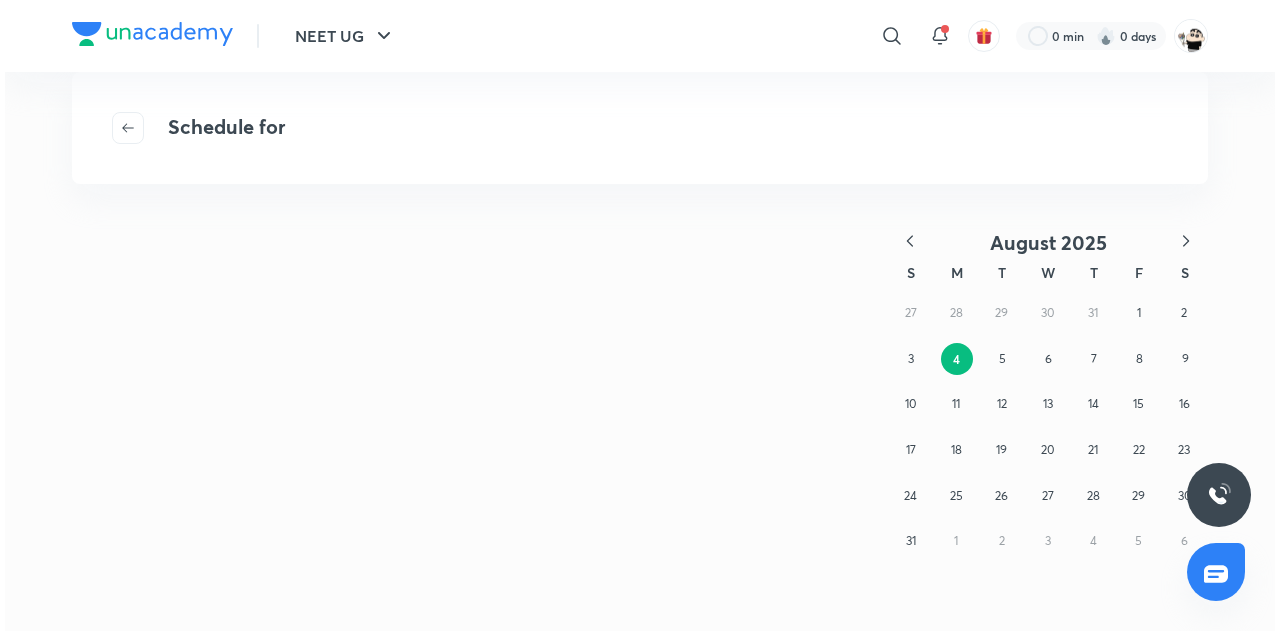 scroll, scrollTop: 0, scrollLeft: 0, axis: both 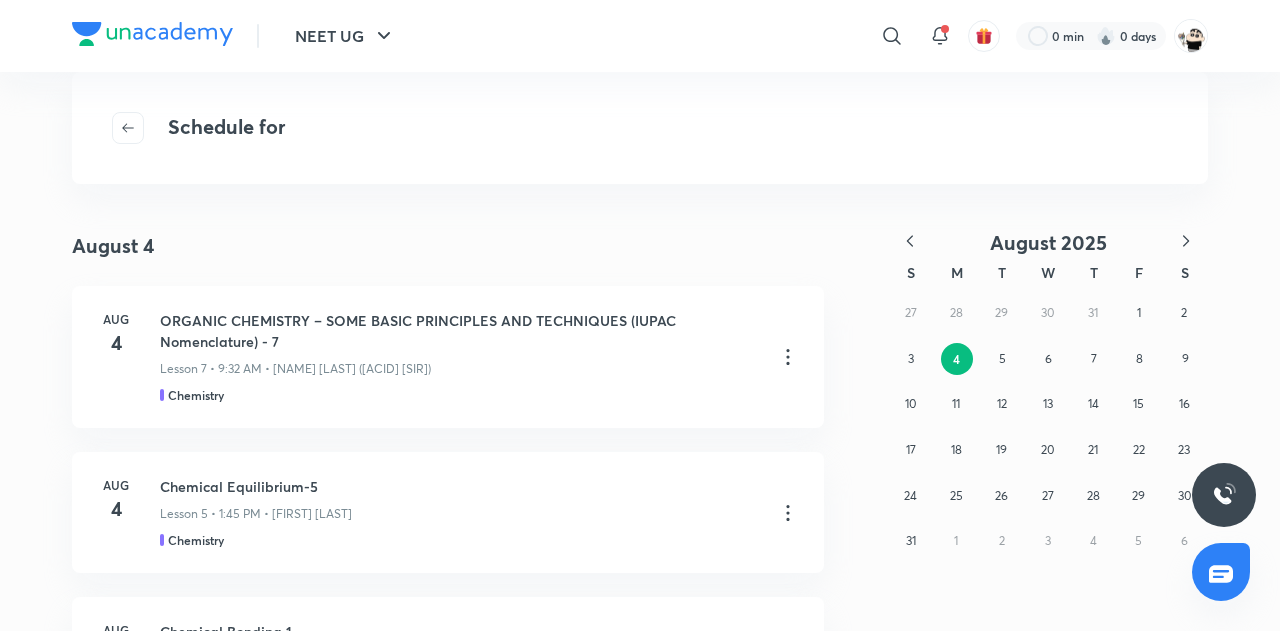 click 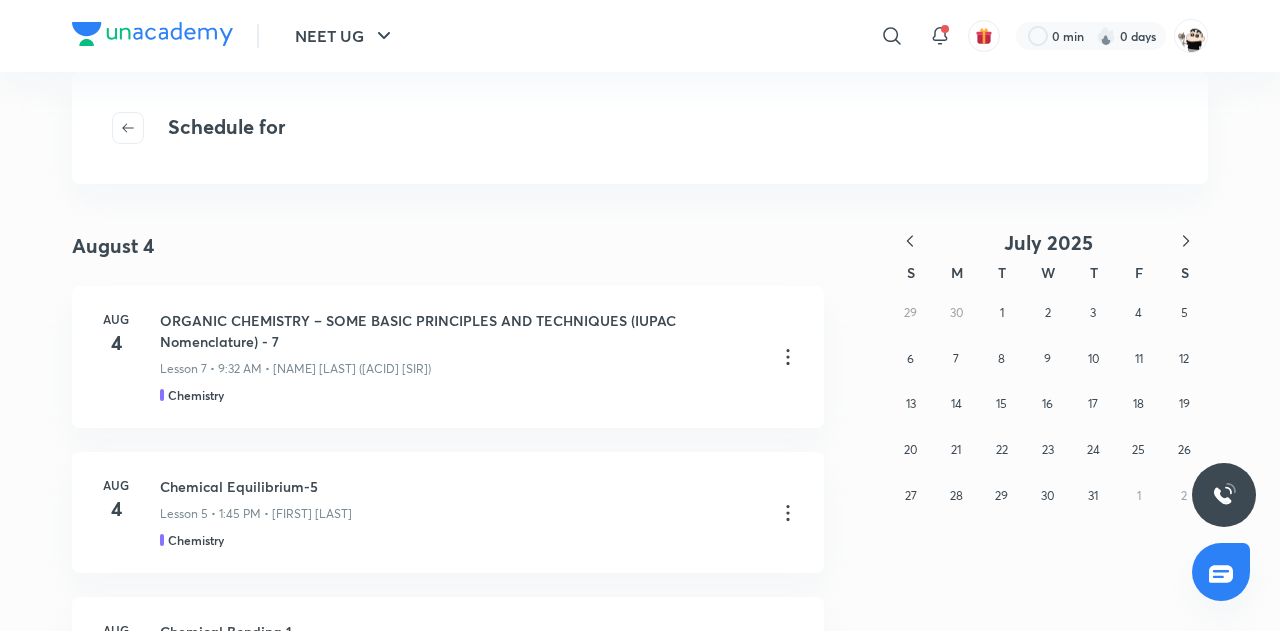 click 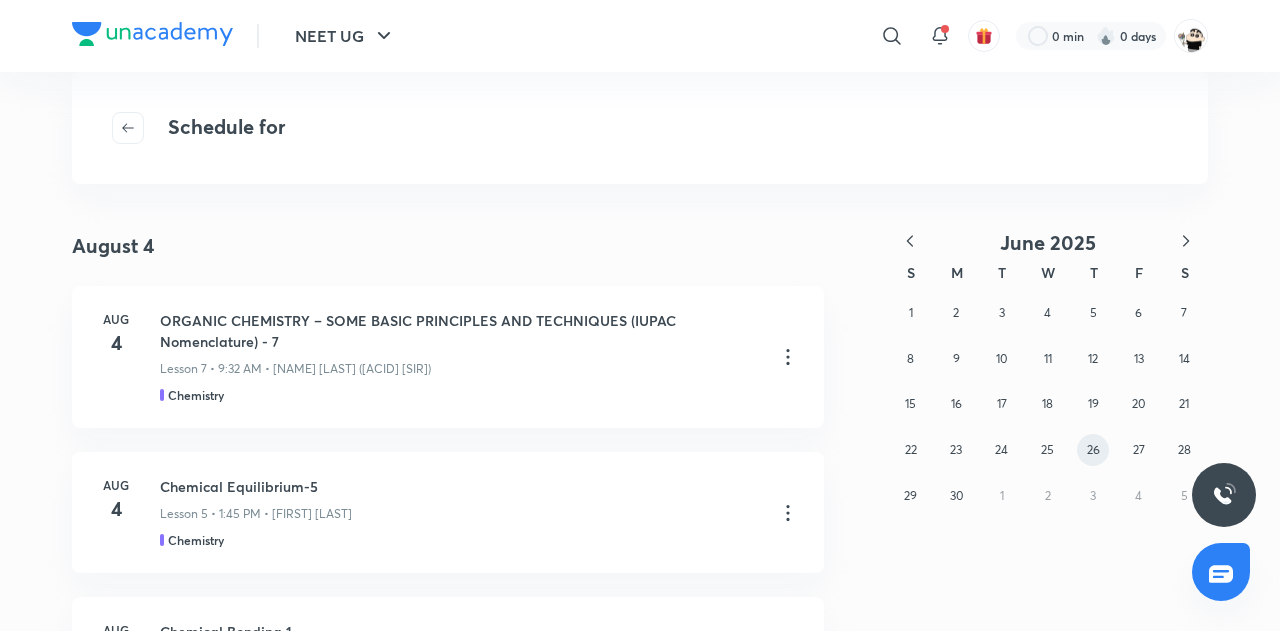 click on "26" at bounding box center (1093, 450) 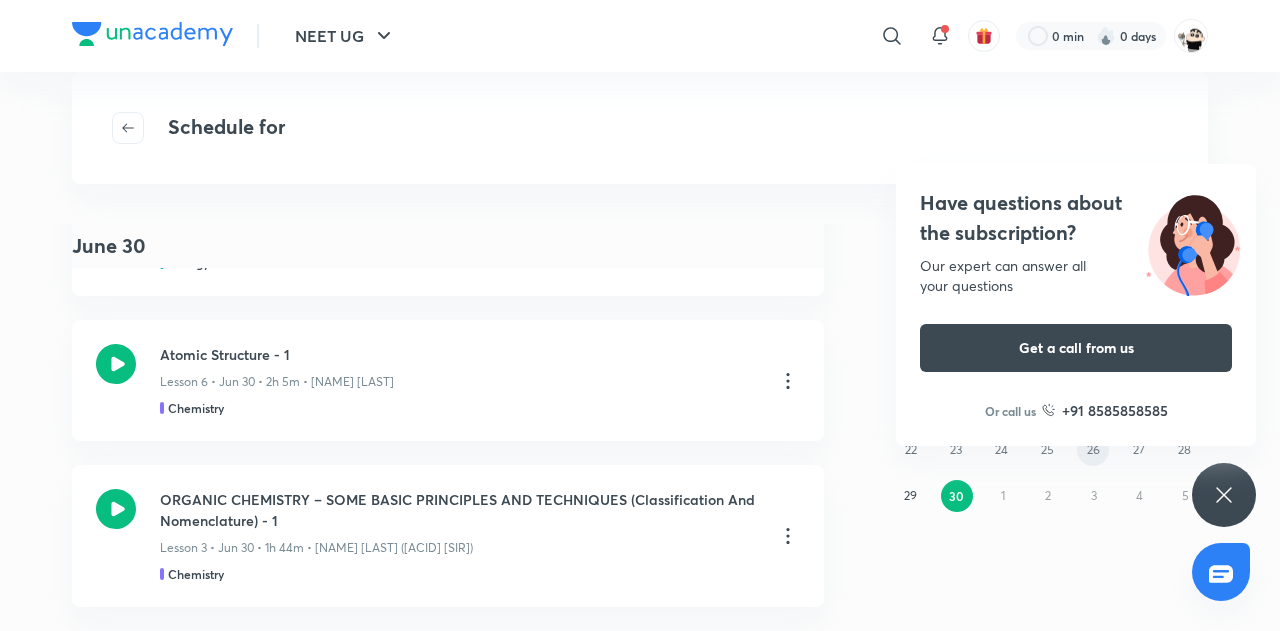 scroll, scrollTop: 1919, scrollLeft: 0, axis: vertical 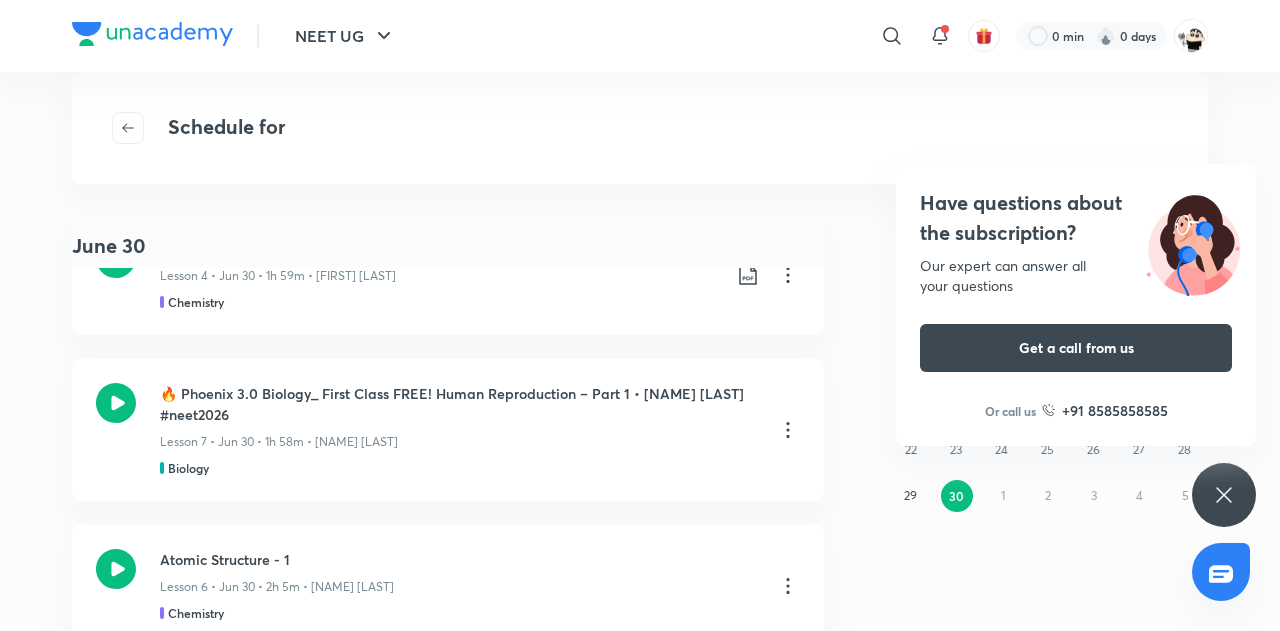 click 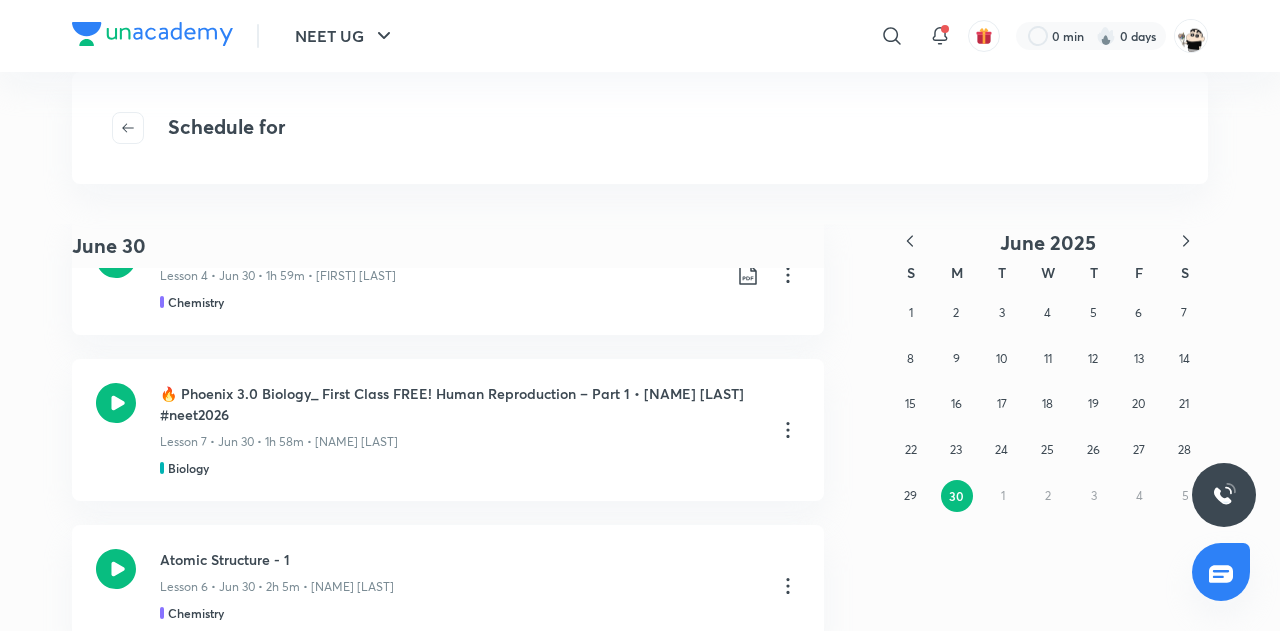 click on "June 30 June 26 Human Reproduction- Part 1 Lesson 1 • Jun 26 • 2h 22m • [NAME] [LAST] Biology Jun 26 Atomic Structure -1 Class was cancelled by the Educator Chemistry Jun 27 Jun 27 Units & Measurement 1 Class was cancelled by the Educator Physics Jun 27 ORGANIC CHEMISTRY – SOME BASIC PRINCIPLES AND TECHNIQUES (Classification And Nomenclature) - 1 Class was cancelled by the Educator Chemistry Human Reproduction- Part 2 Lesson 2 • Jun 27 • 1h 49m • [NAME] [LAST] Biology Atomic Structure - 2 Lesson 2 • Jun 27 • 1h 28m • [NAME] [LAST] Chemistry Jun 27 Introduction Class was cancelled by the Educator Chemistry June 28 Units & Measurement 2 Lesson 2 • Jun 28 • 2h 26m • [NAME] [LAST] Physics Atomic Structure - 3 Lesson 3 • Jun 28 • 1h 47m • [NAME] [LAST] Chemistry June 30 Units & Measurement 3 Lesson 3 • Jun 30 • 1h 28m • [NAME] [LAST] Physics Chemistry S M T" at bounding box center [640, -430] 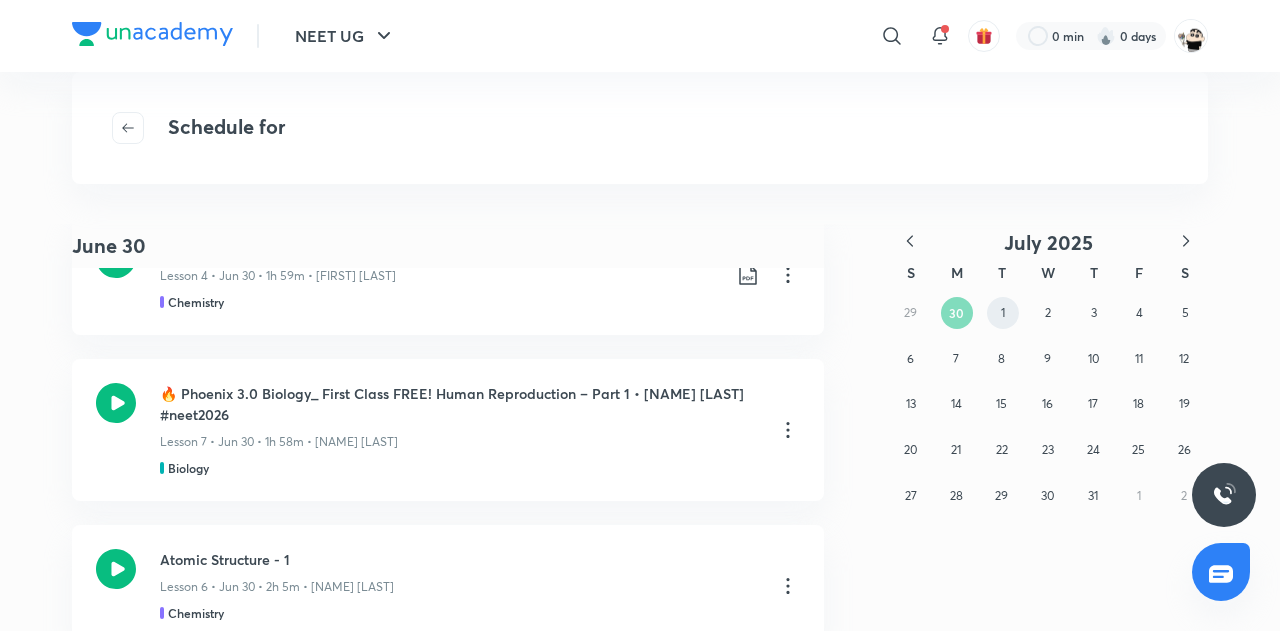click on "1" at bounding box center [1003, 313] 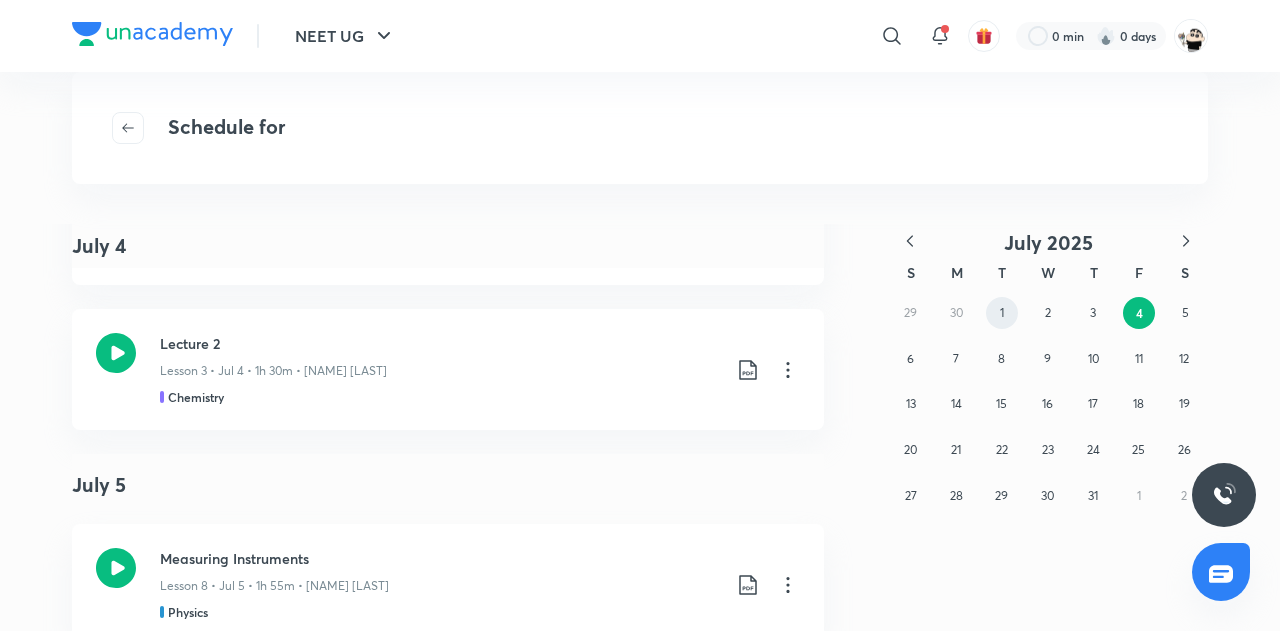 scroll, scrollTop: 2167, scrollLeft: 0, axis: vertical 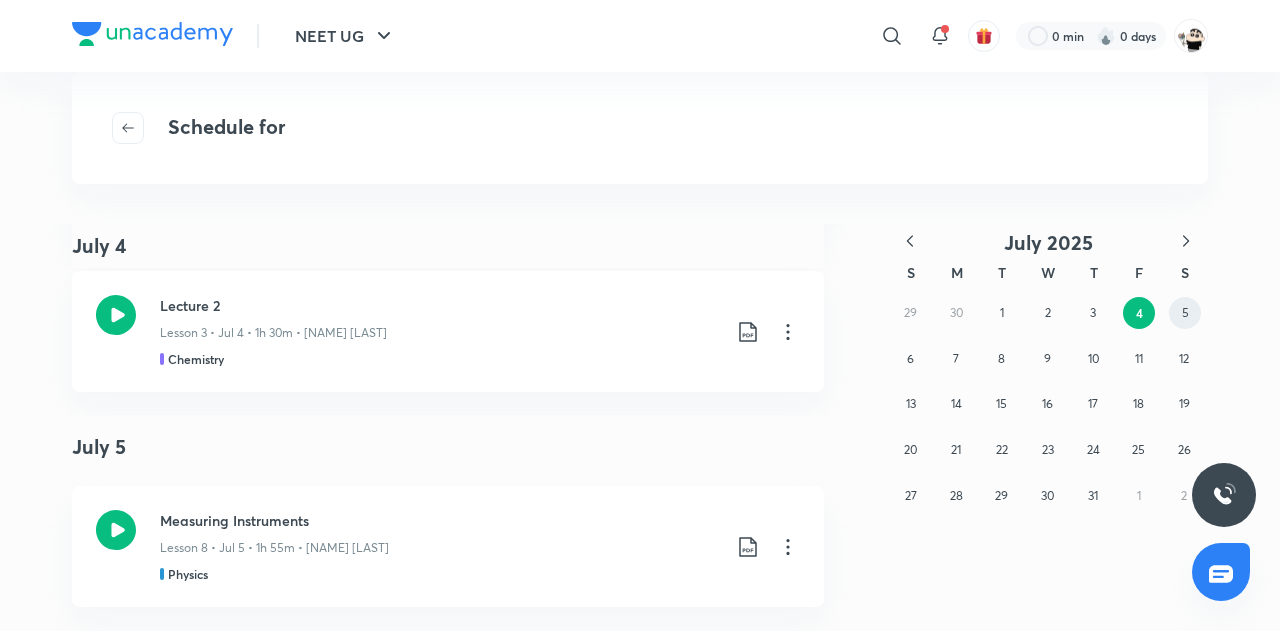 click on "5" at bounding box center (1185, 312) 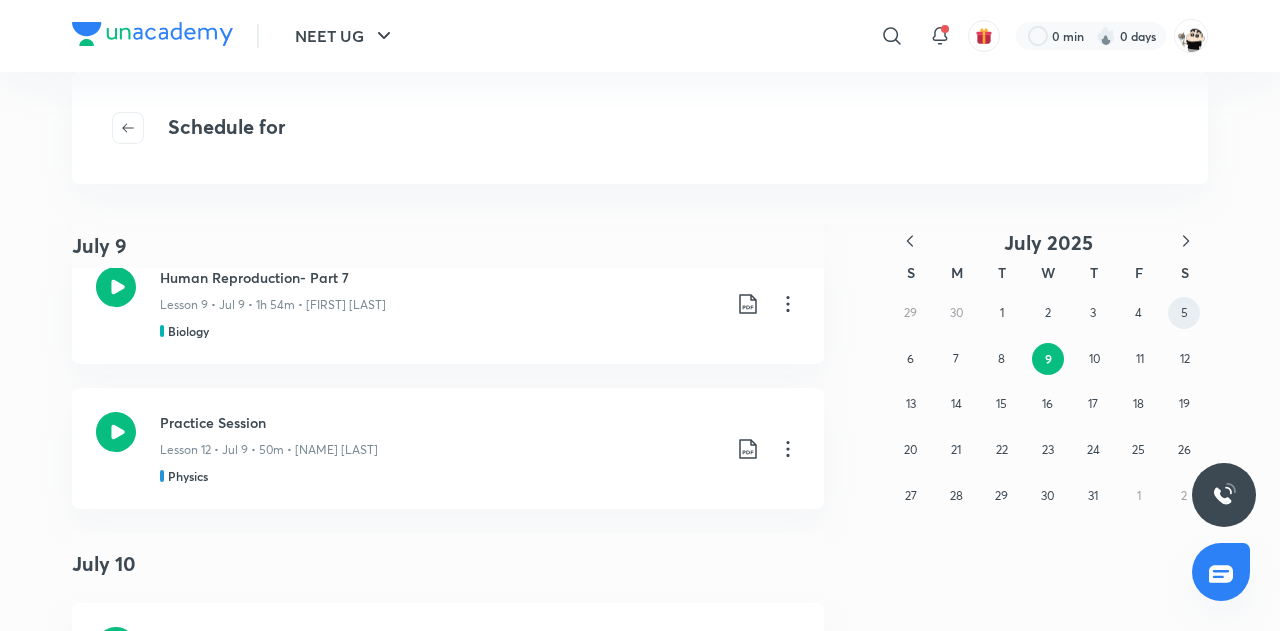 scroll, scrollTop: 2167, scrollLeft: 0, axis: vertical 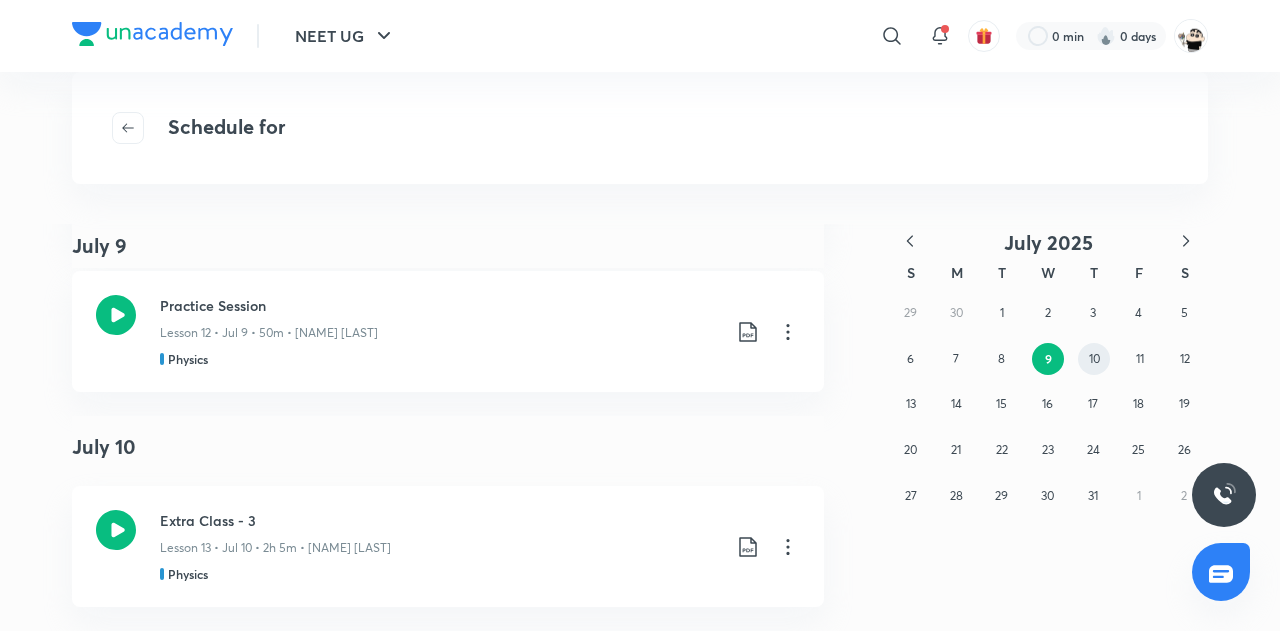 click on "10" at bounding box center [1094, 359] 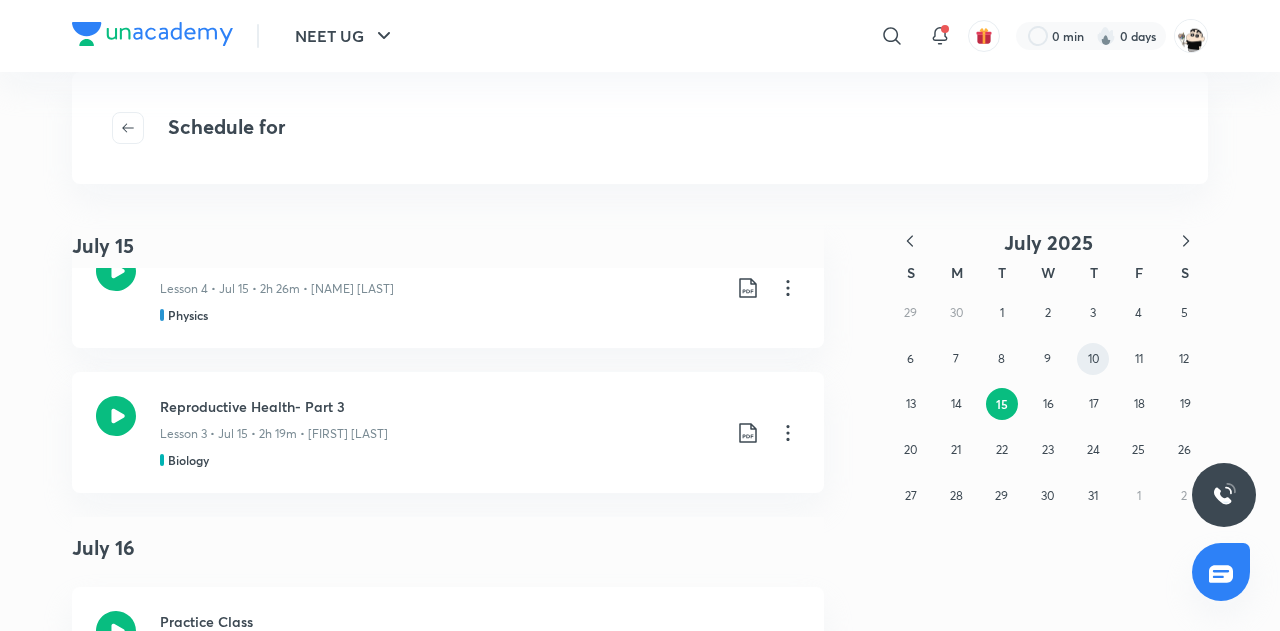 scroll, scrollTop: 2307, scrollLeft: 0, axis: vertical 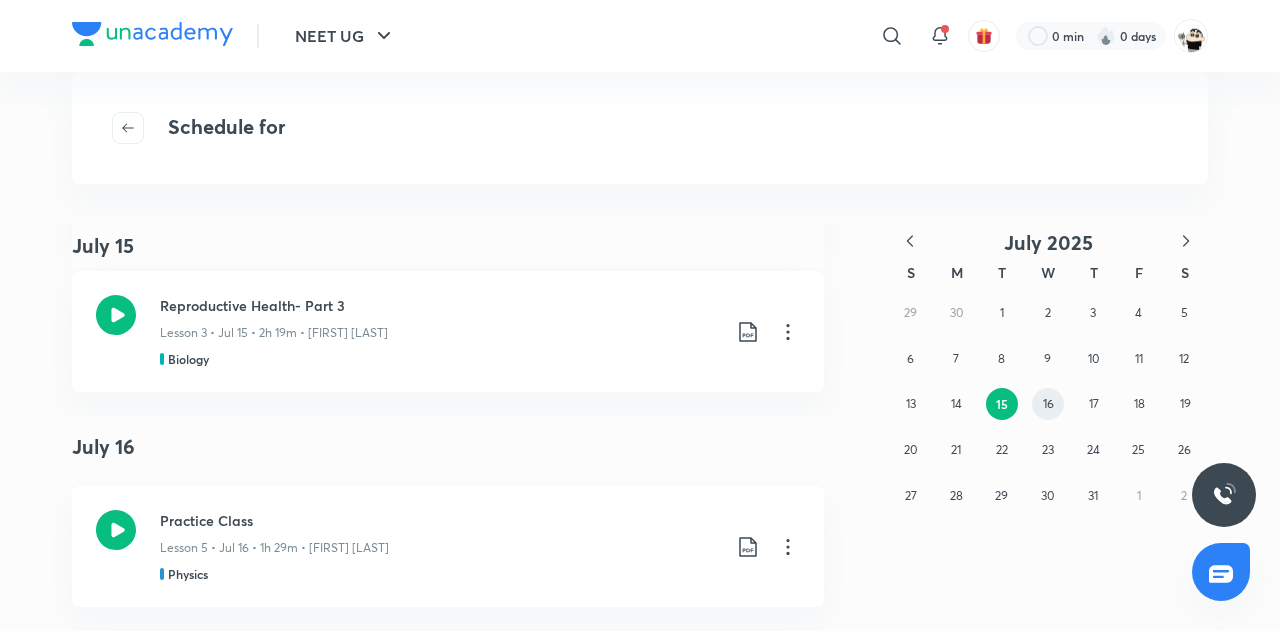 click on "16" at bounding box center [1048, 404] 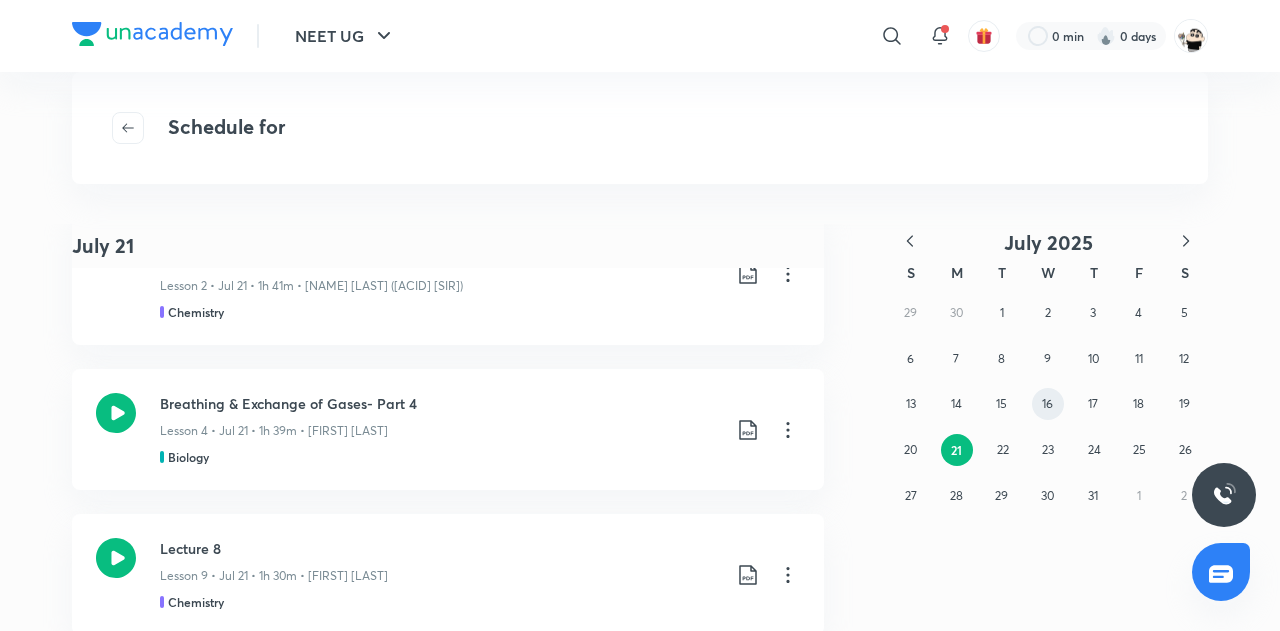 scroll, scrollTop: 2209, scrollLeft: 0, axis: vertical 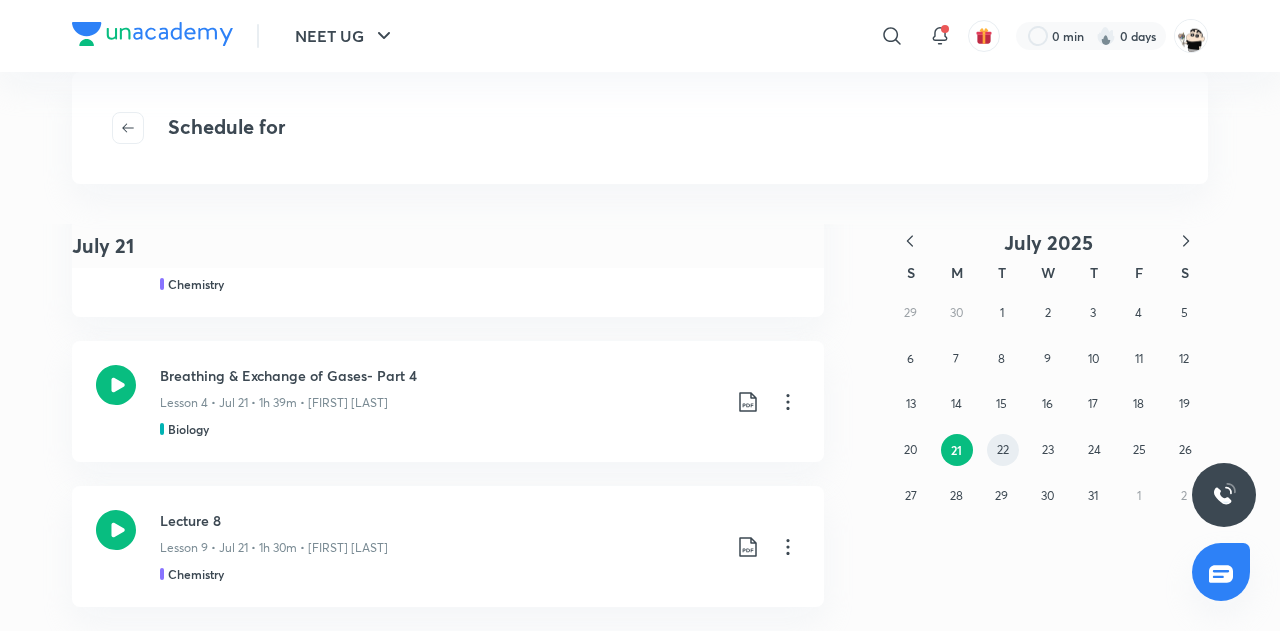 click on "22" at bounding box center (1003, 449) 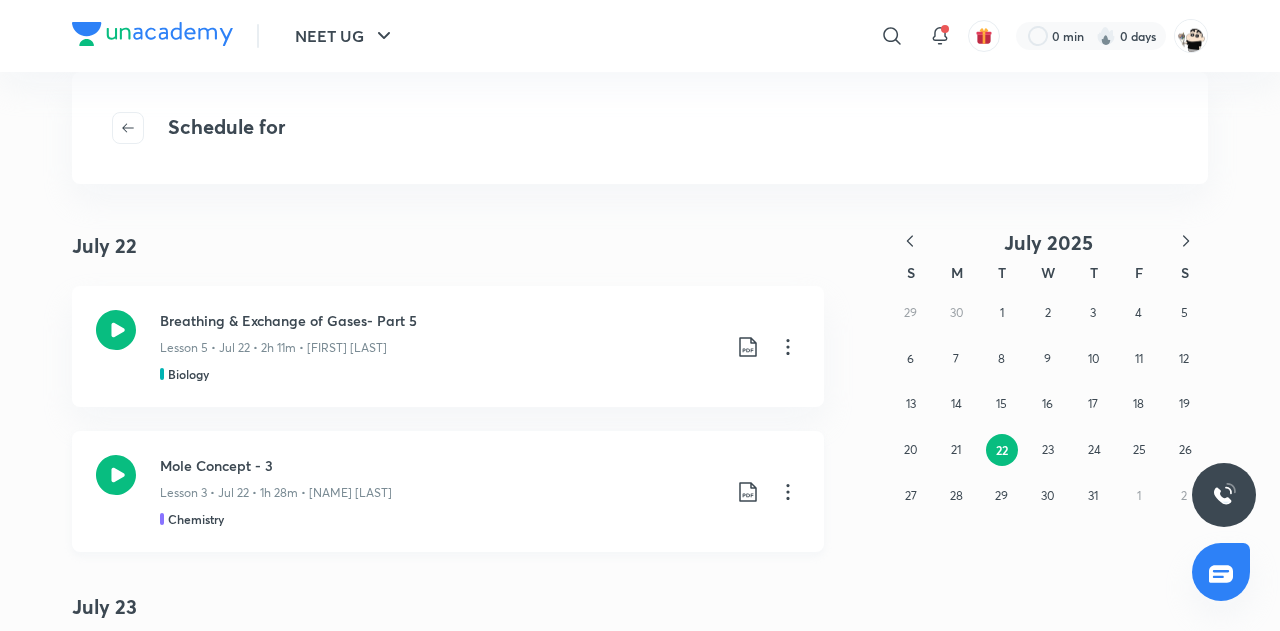 drag, startPoint x: 608, startPoint y: 413, endPoint x: 562, endPoint y: 541, distance: 136.01471 